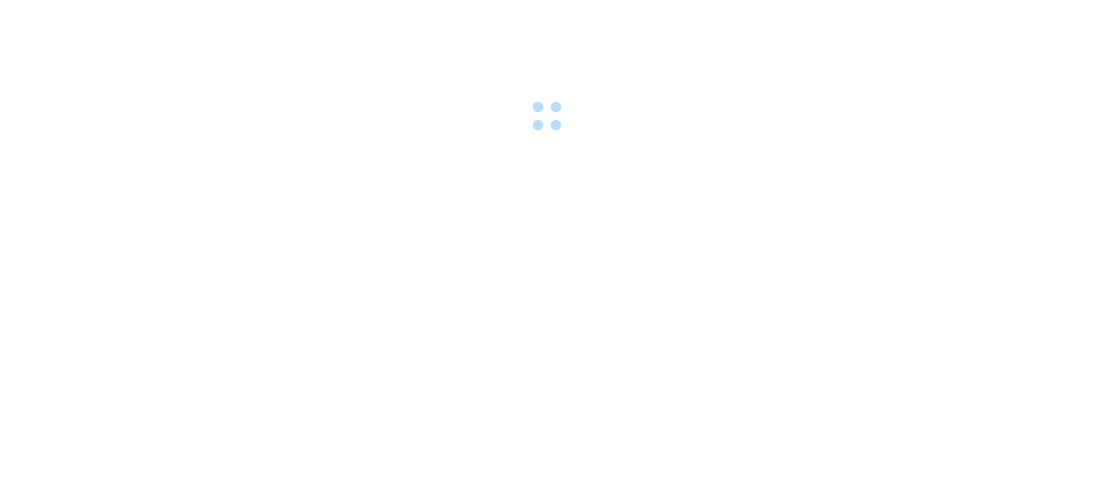 scroll, scrollTop: 0, scrollLeft: 0, axis: both 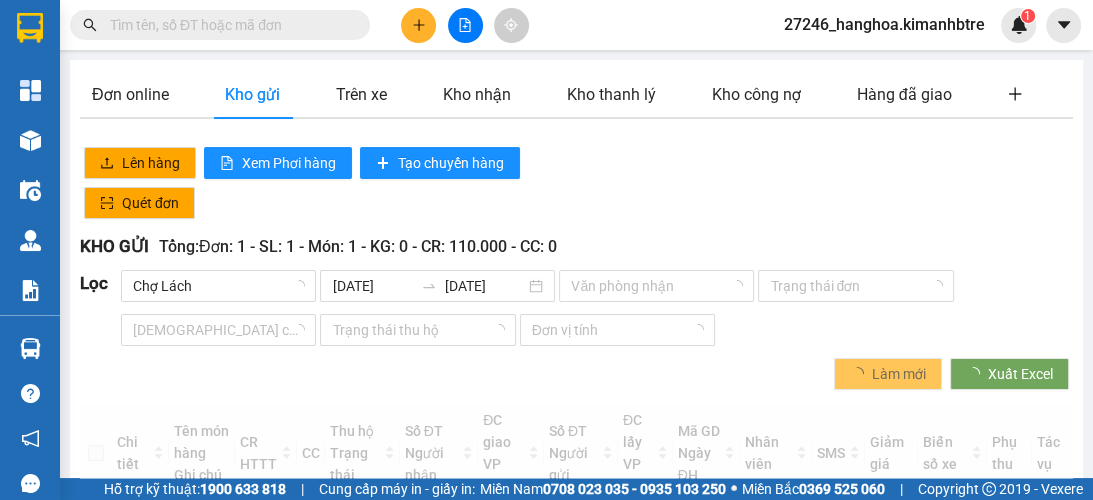 click at bounding box center [418, 25] 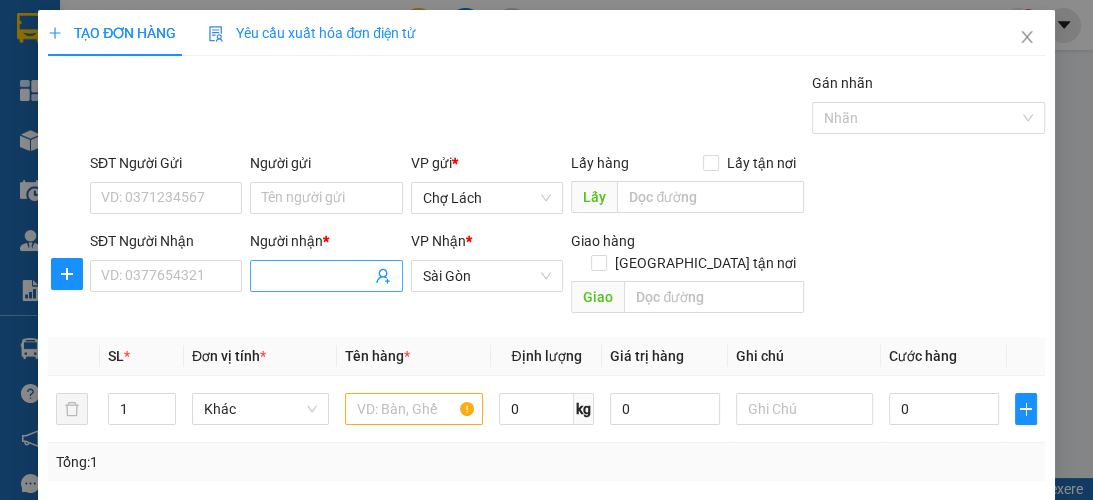drag, startPoint x: 300, startPoint y: 280, endPoint x: 288, endPoint y: 275, distance: 13 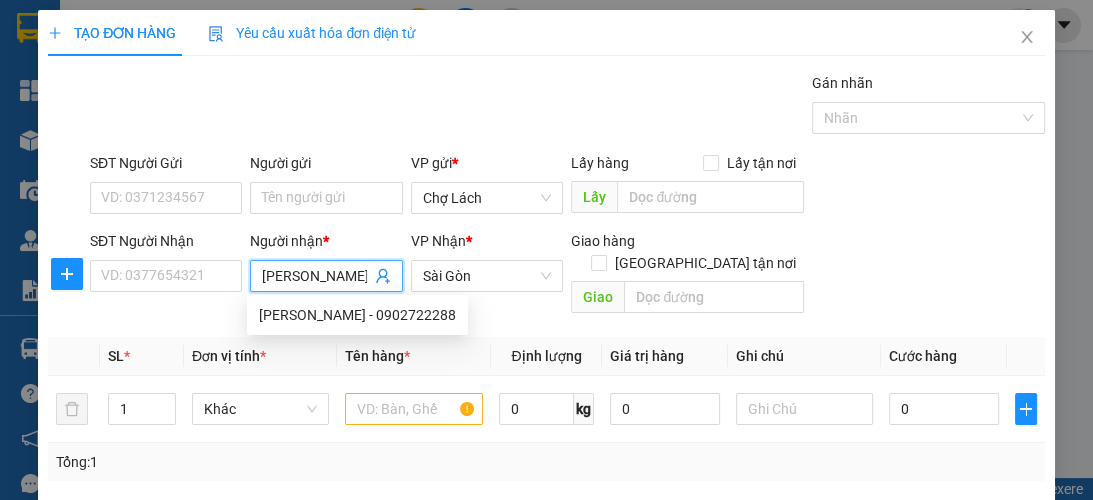type on "NGUYEN TRONG" 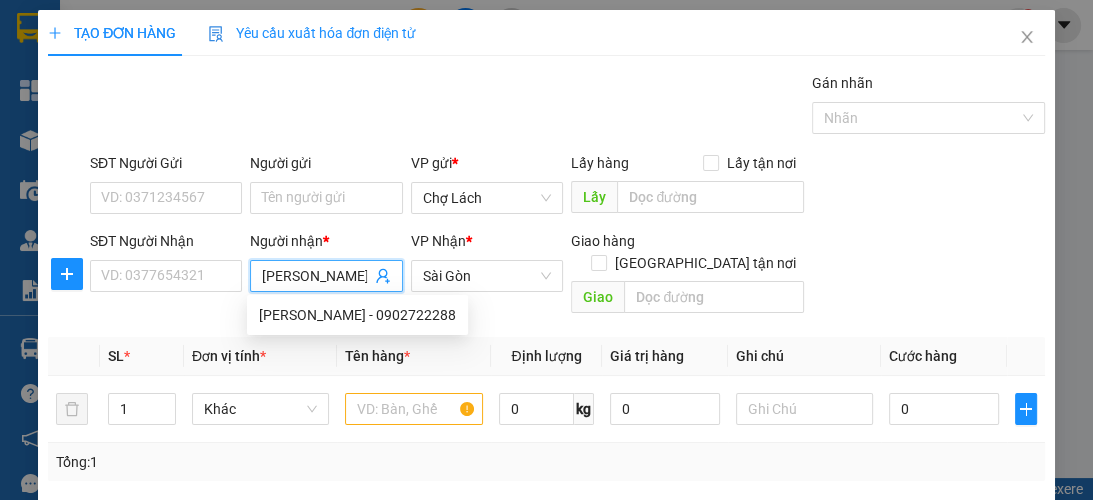 scroll, scrollTop: 0, scrollLeft: 1, axis: horizontal 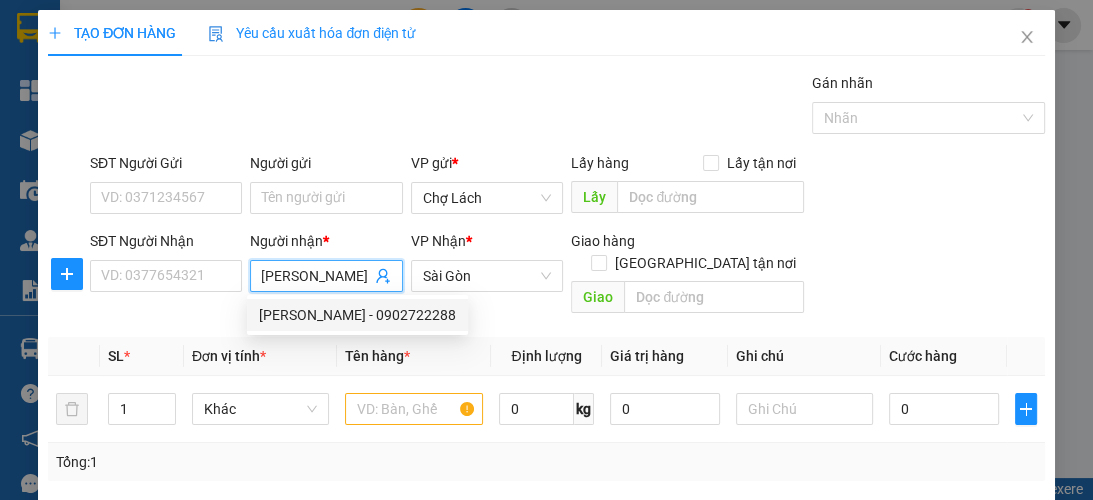 click on "NGUYỄN TRỌNG - 0902722288" at bounding box center (357, 315) 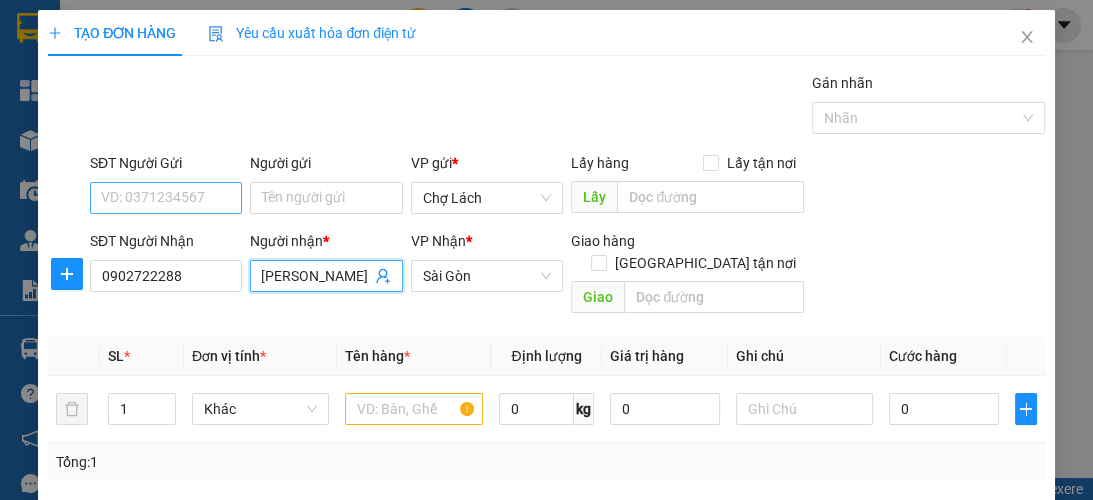 type on "[PERSON_NAME]" 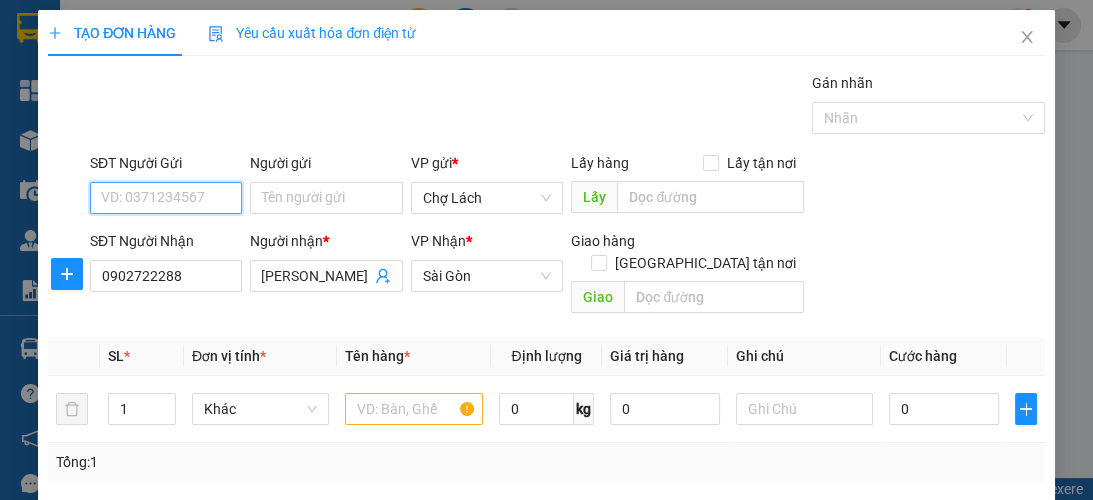 scroll, scrollTop: 0, scrollLeft: 0, axis: both 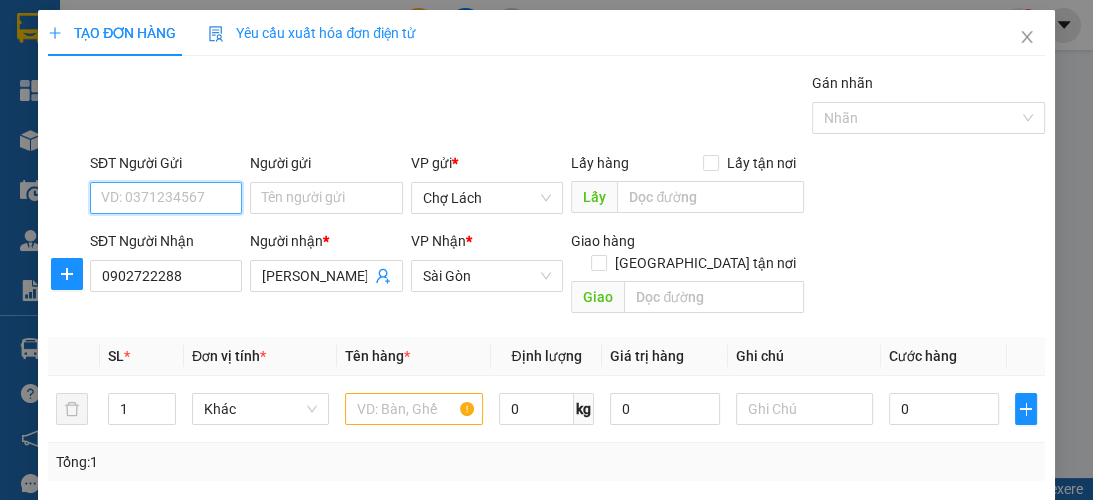 click on "SĐT Người Gửi" at bounding box center (166, 198) 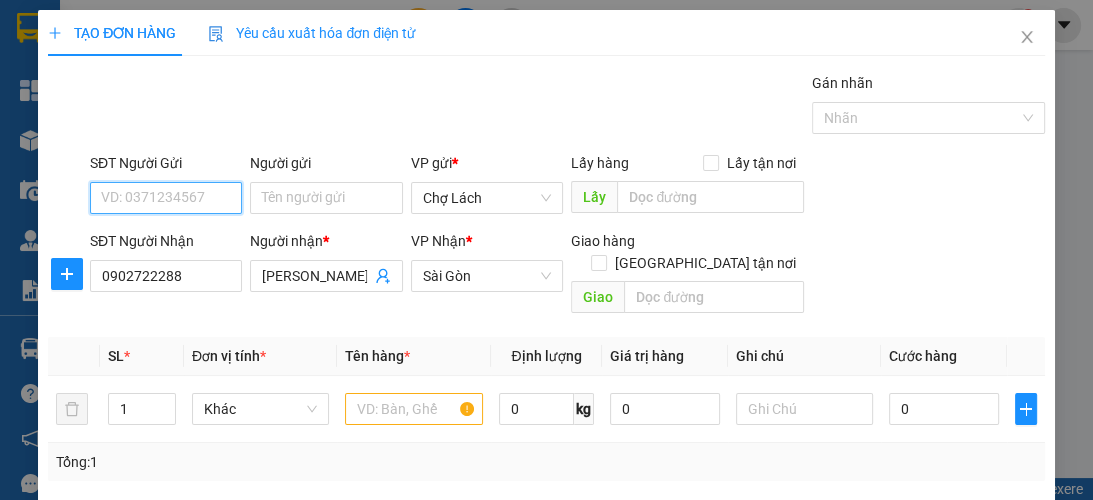click on "SĐT Người Gửi" at bounding box center (166, 198) 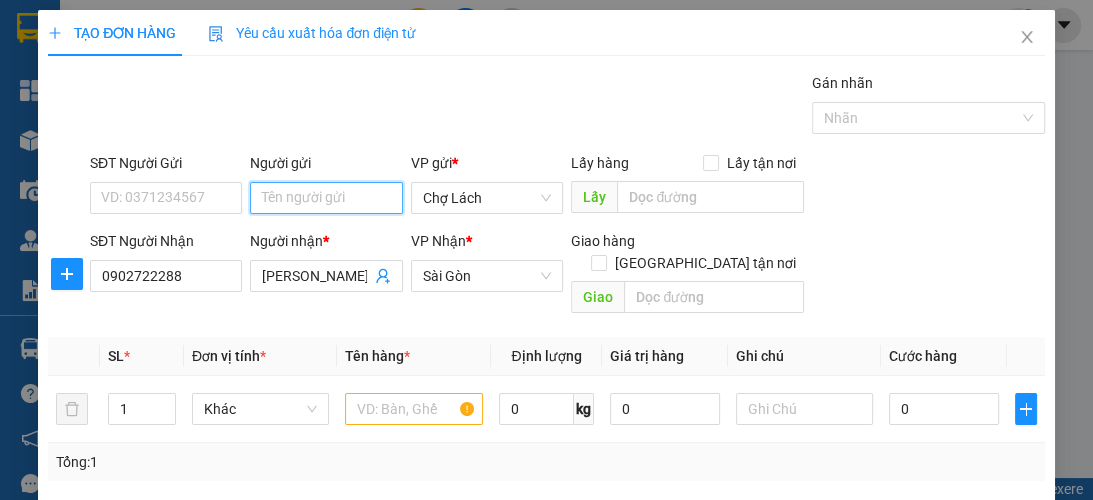 click on "Người gửi" at bounding box center [326, 198] 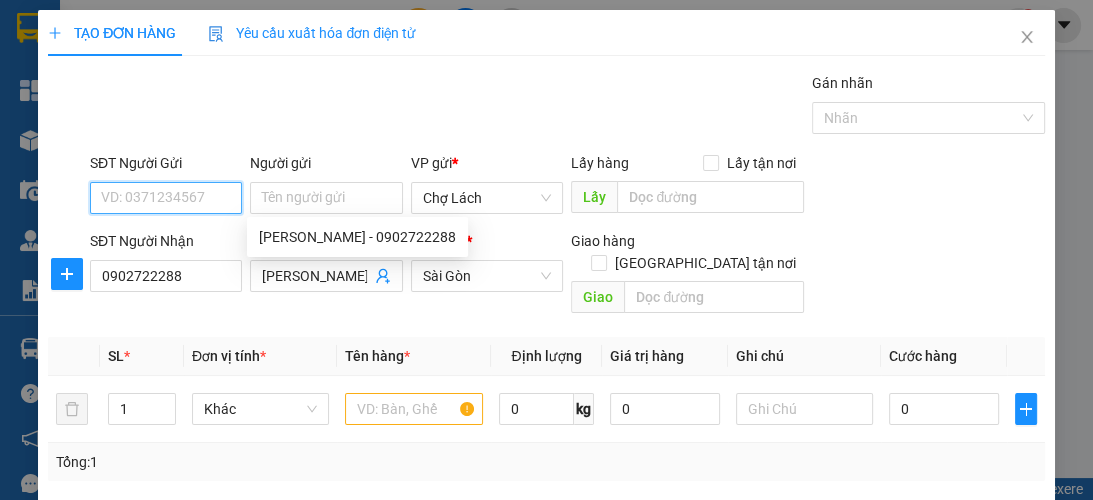 click on "SĐT Người Gửi" at bounding box center (166, 198) 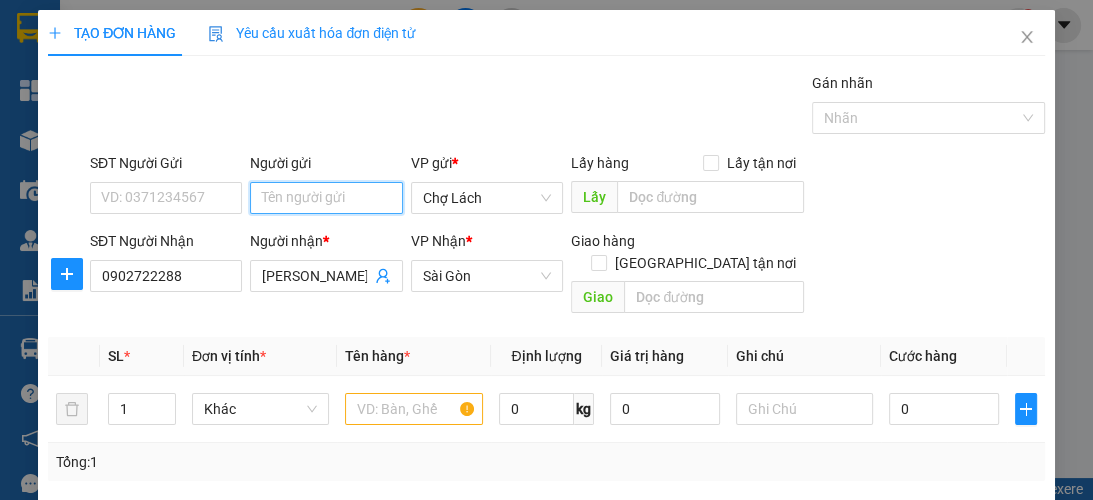 click on "Người gửi" at bounding box center [326, 198] 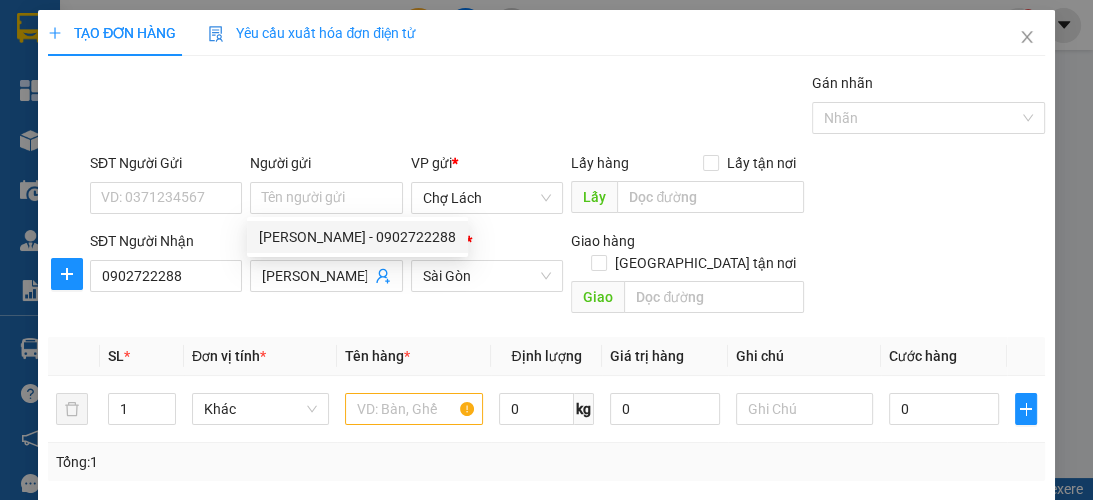 click on "Gán nhãn   Nhãn" at bounding box center [567, 107] 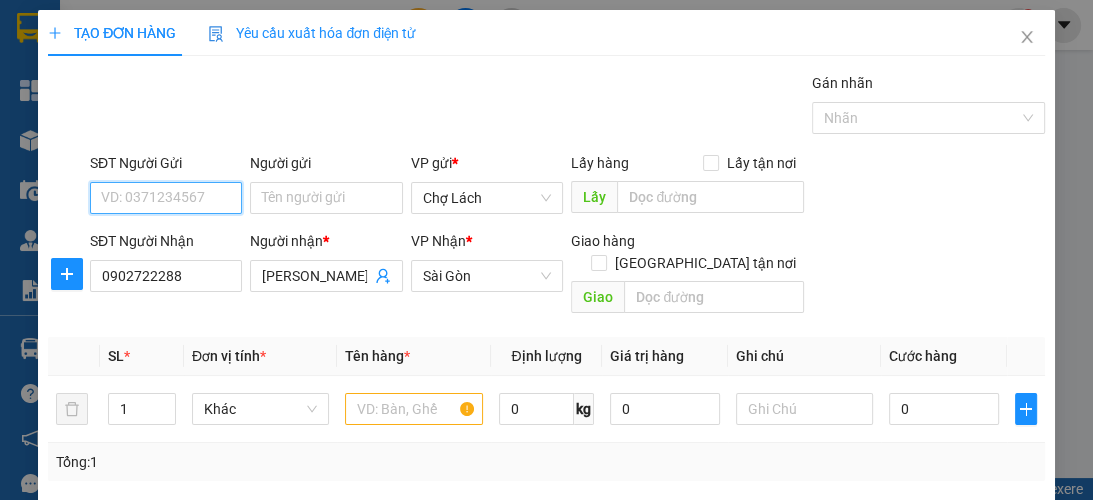 click on "SĐT Người Gửi" at bounding box center (166, 198) 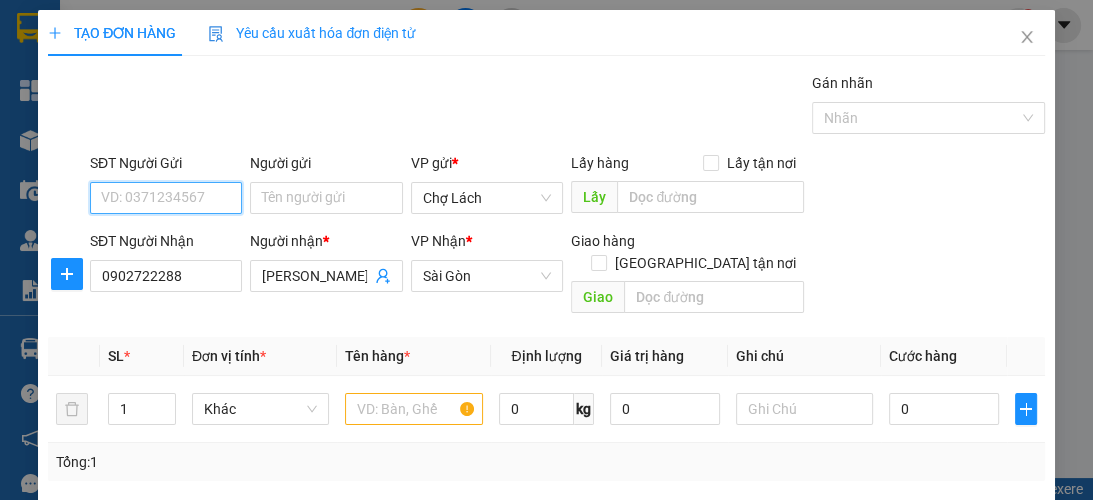 click on "SĐT Người Gửi" at bounding box center [166, 198] 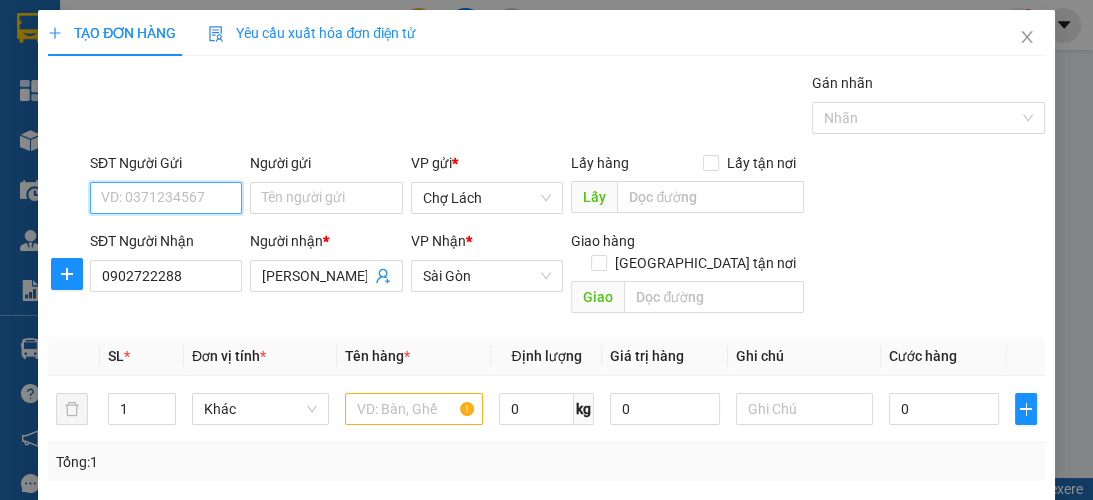 click on "SĐT Người Gửi" at bounding box center (166, 198) 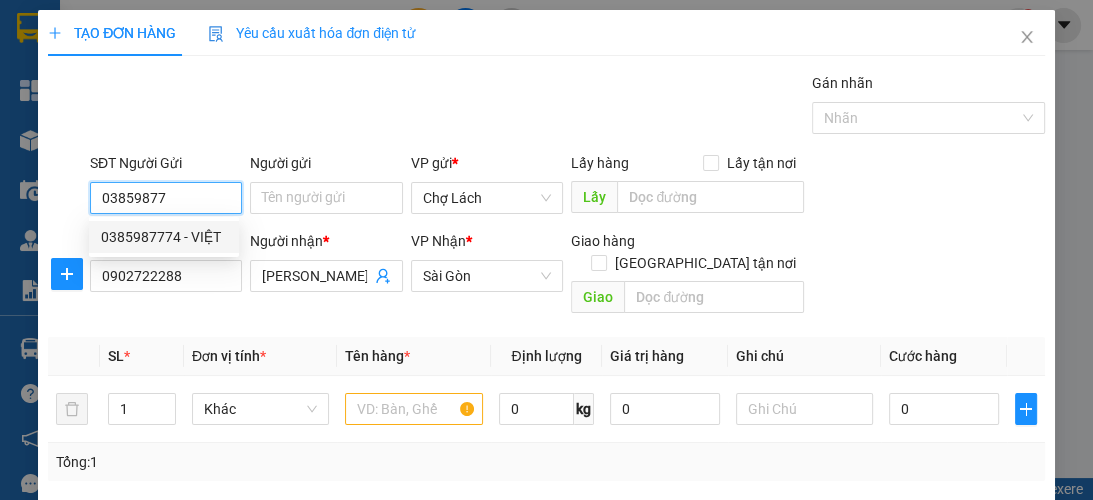 click on "0385987774 - VIỆT" at bounding box center [164, 237] 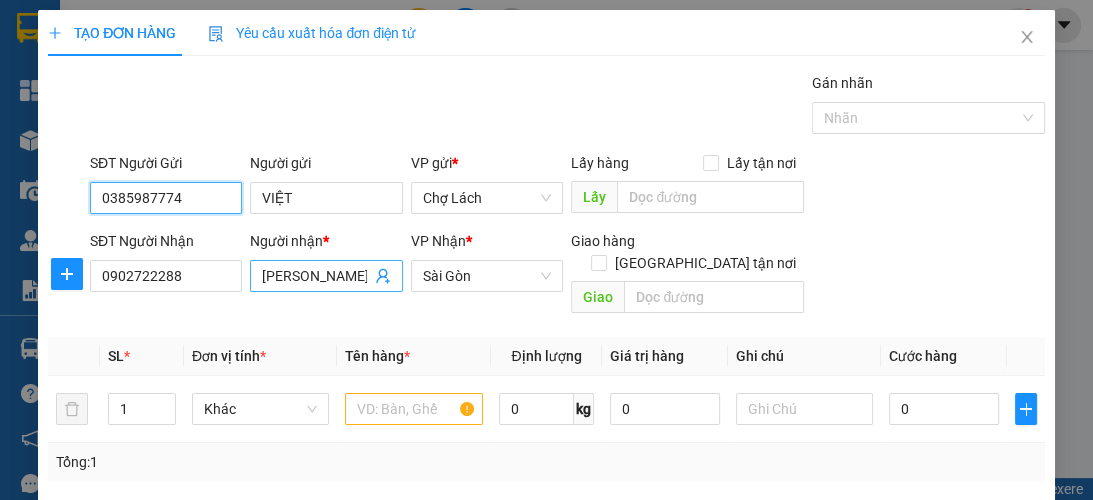 type on "0385987774" 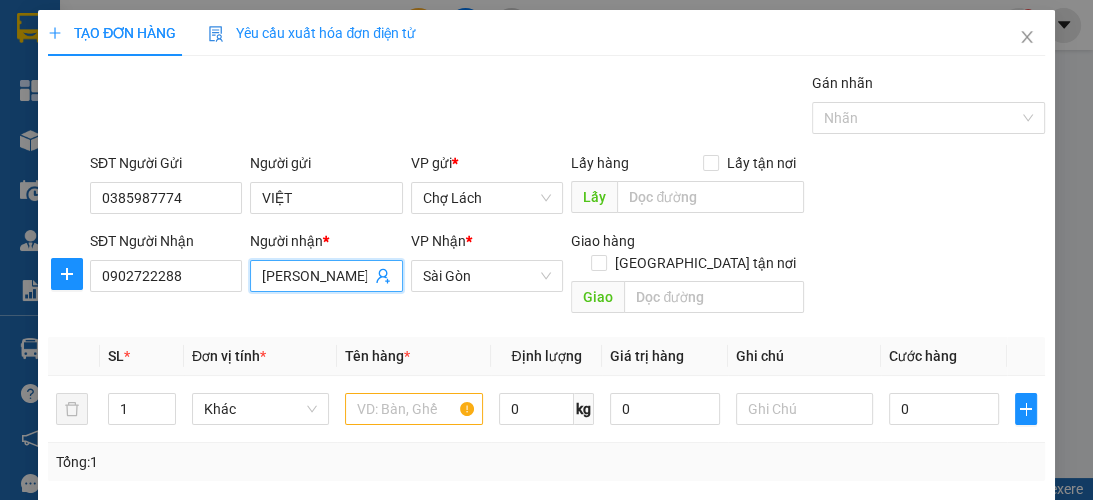 scroll, scrollTop: 0, scrollLeft: 1, axis: horizontal 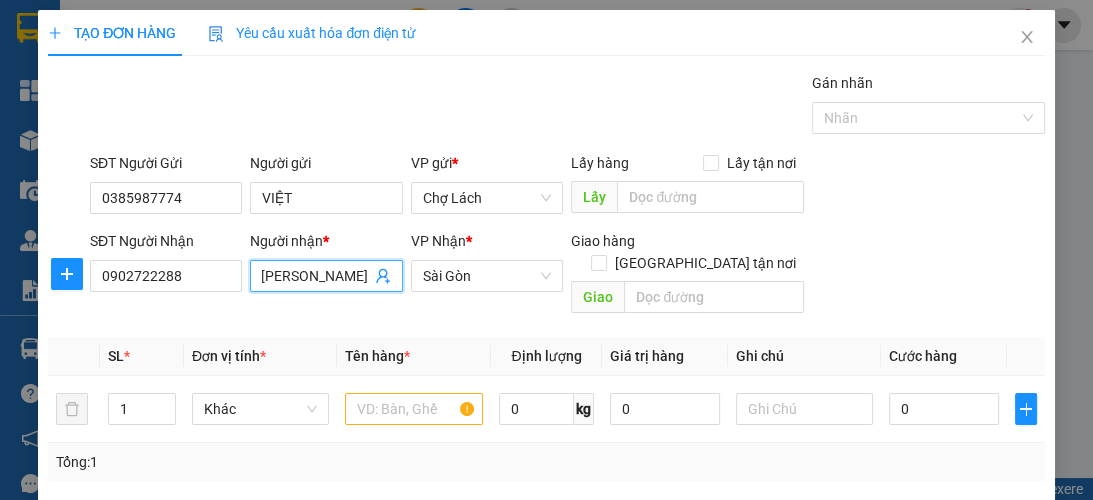 click on "[PERSON_NAME]" at bounding box center (316, 276) 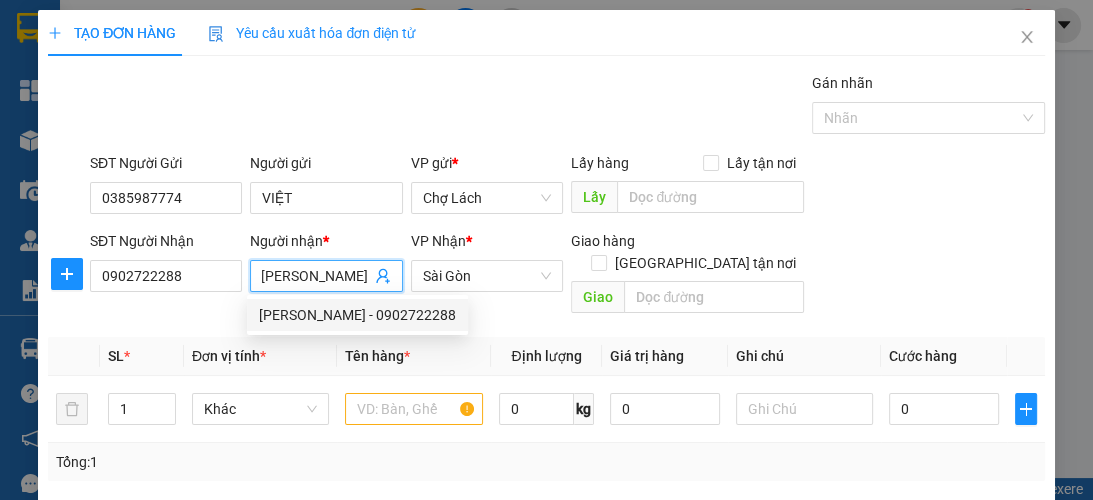 click on "NGUYỄN TRỌNG - 0902722288" at bounding box center [357, 315] 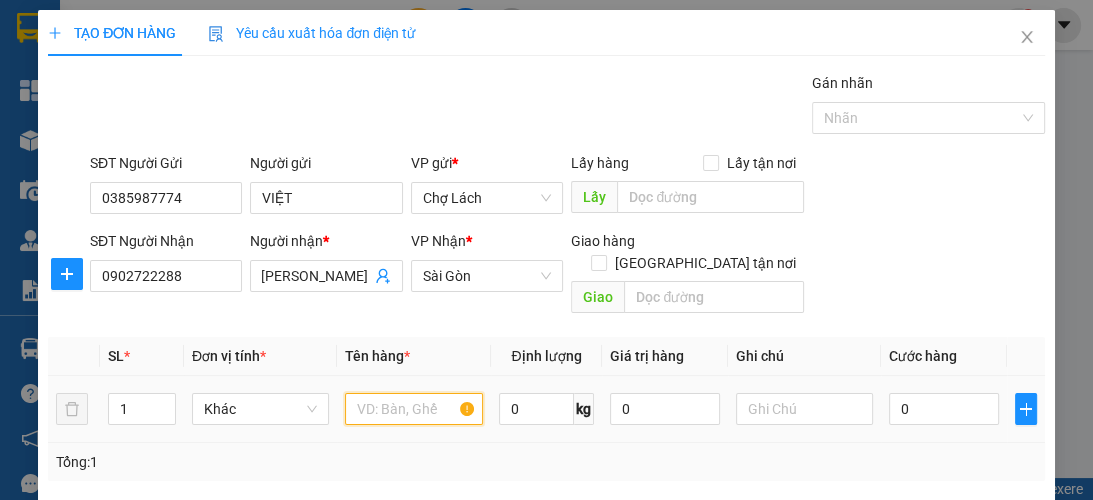scroll, scrollTop: 0, scrollLeft: 0, axis: both 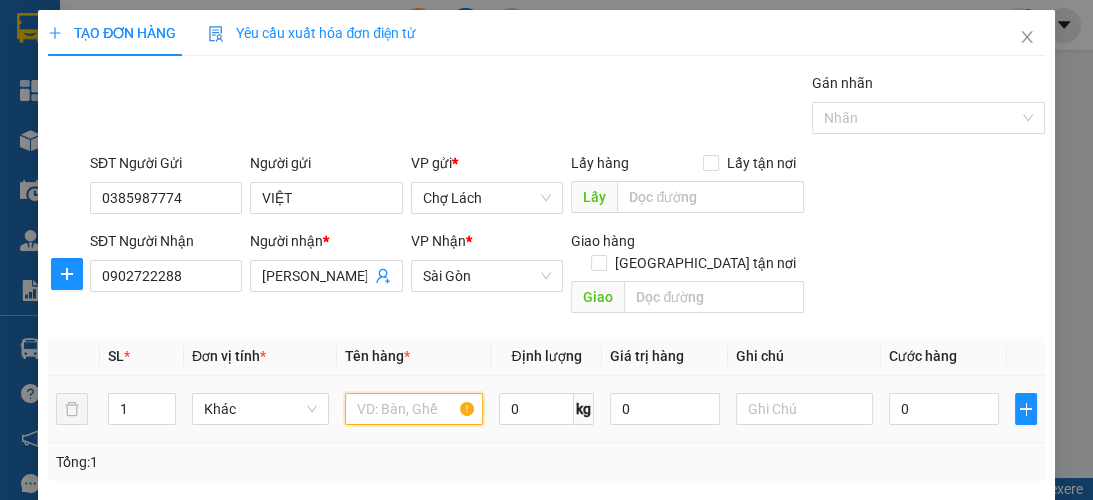 click at bounding box center [413, 409] 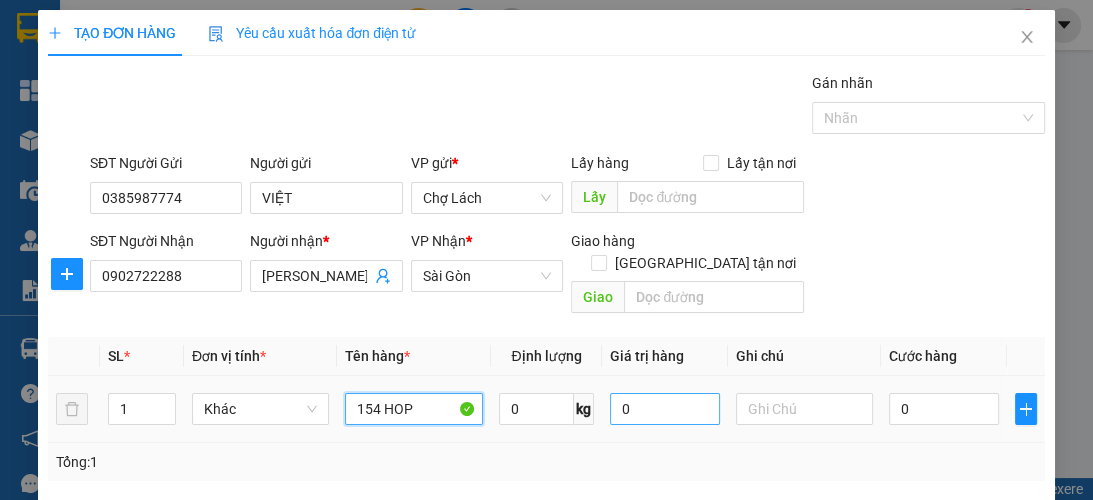type on "154 HOP" 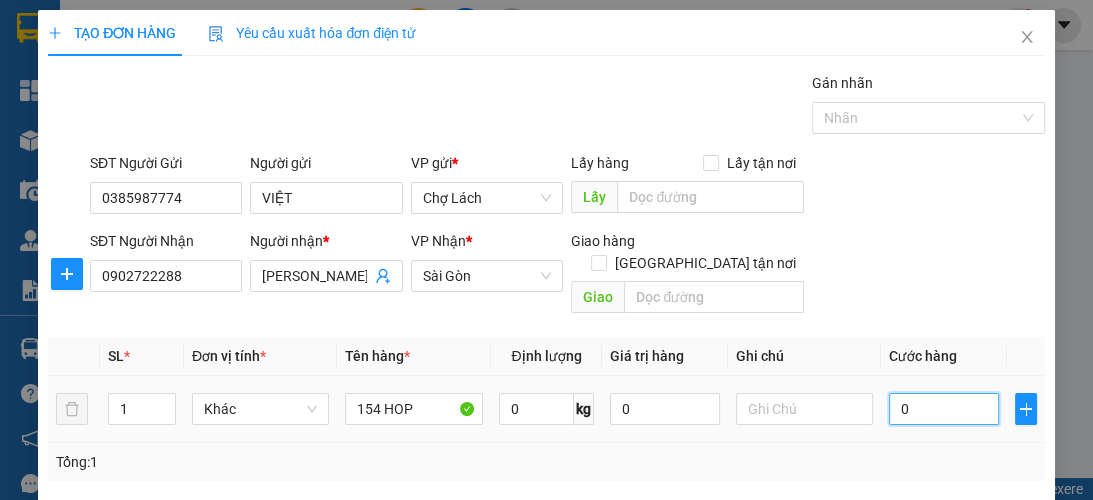click on "0" at bounding box center (944, 409) 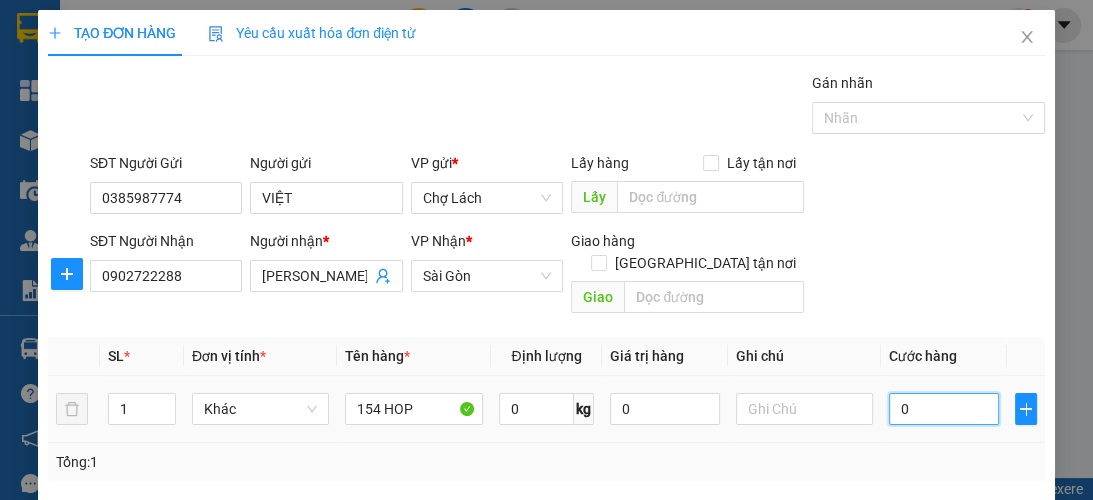 drag, startPoint x: 884, startPoint y: 387, endPoint x: 887, endPoint y: 370, distance: 17.262676 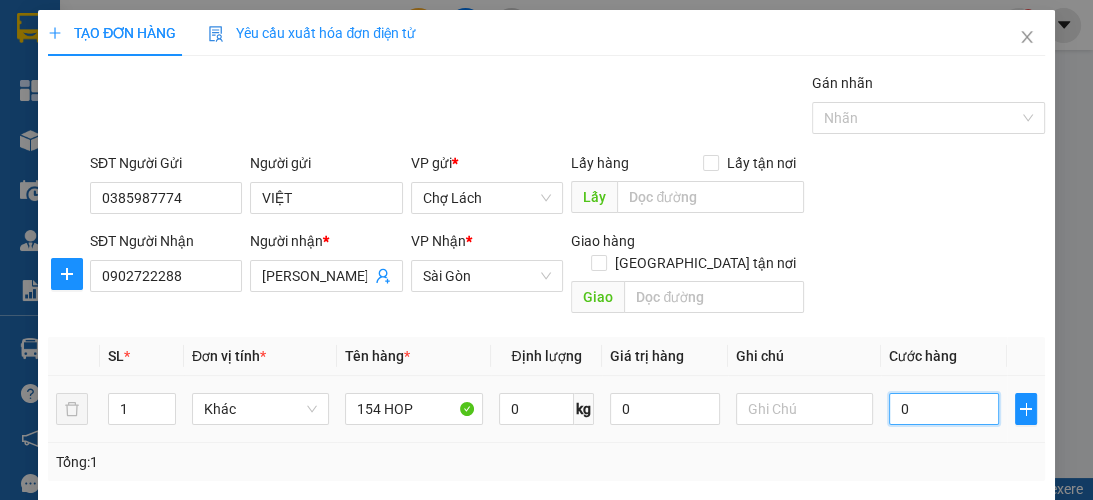 type on "40" 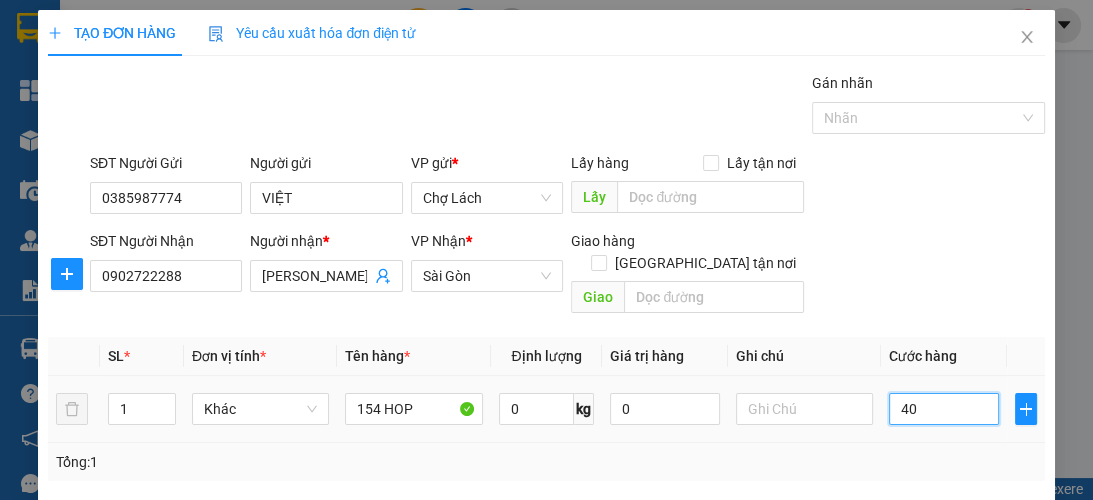 type on "40" 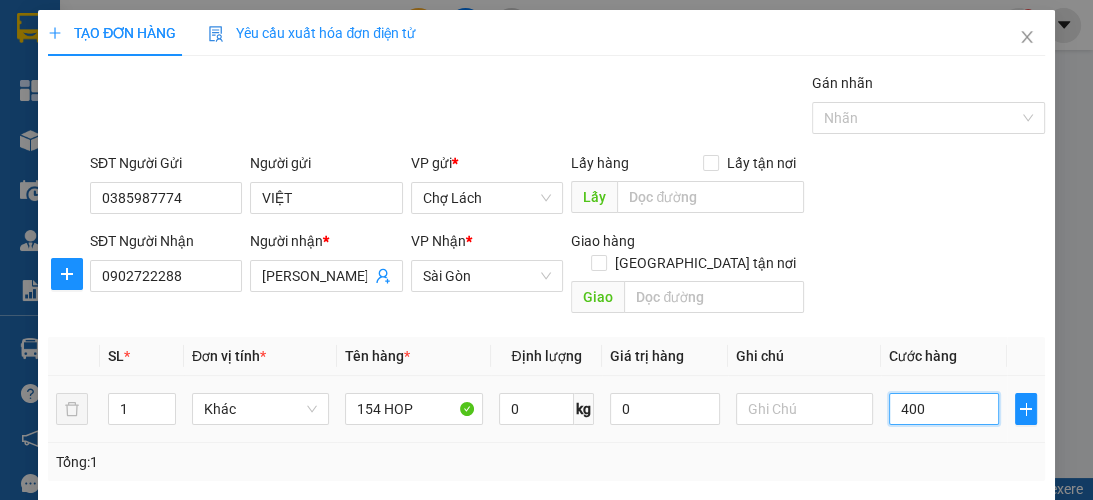 type on "400" 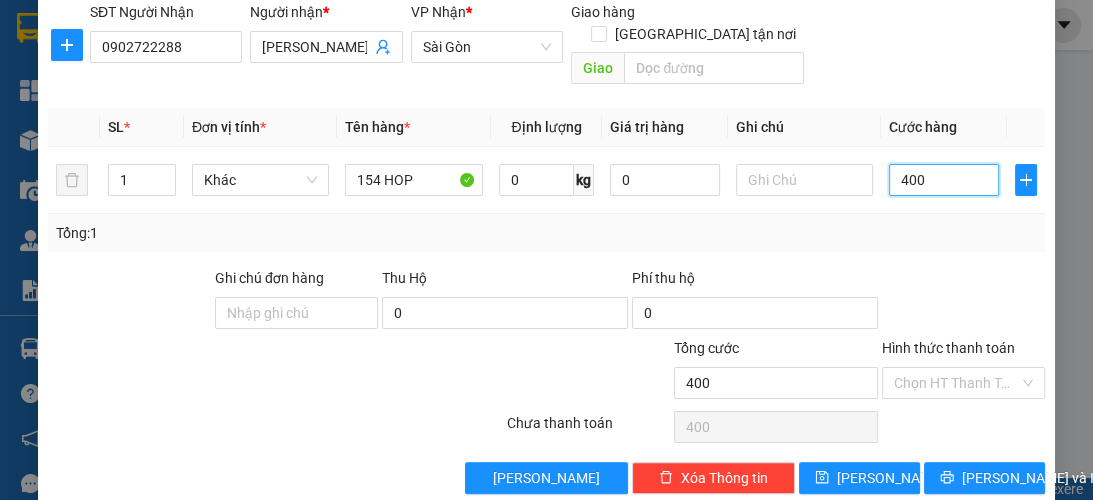 scroll, scrollTop: 238, scrollLeft: 0, axis: vertical 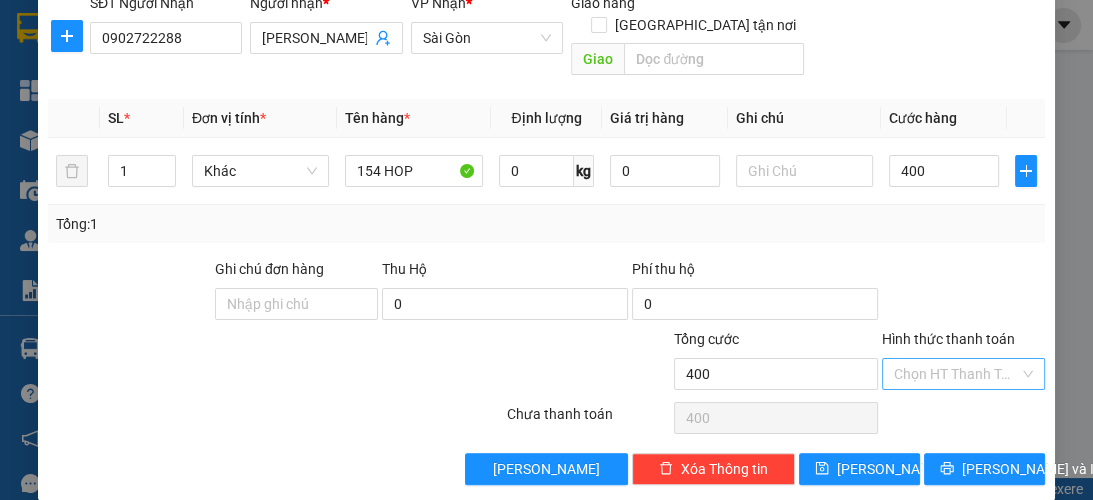 click on "Hình thức thanh toán" at bounding box center (956, 374) 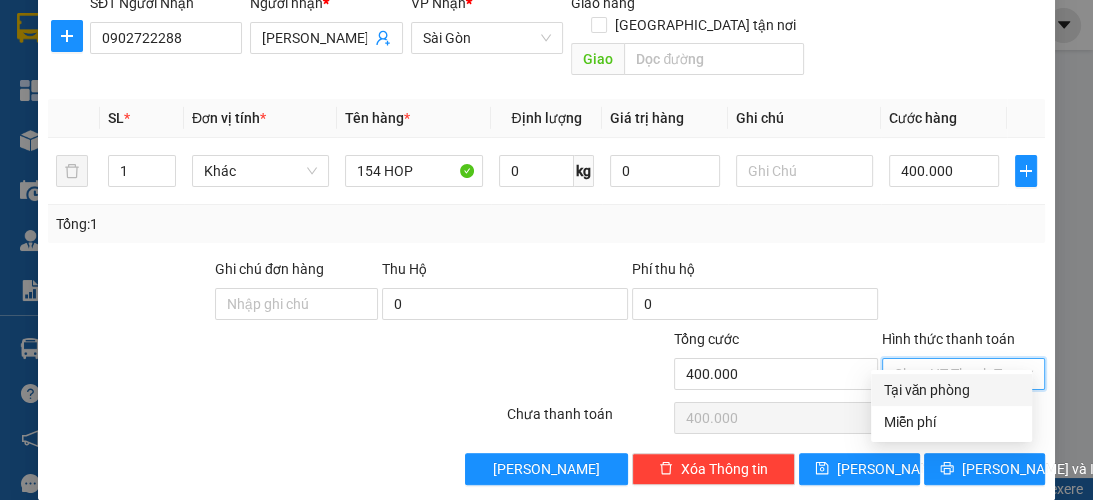 click on "Tại văn phòng" at bounding box center [951, 390] 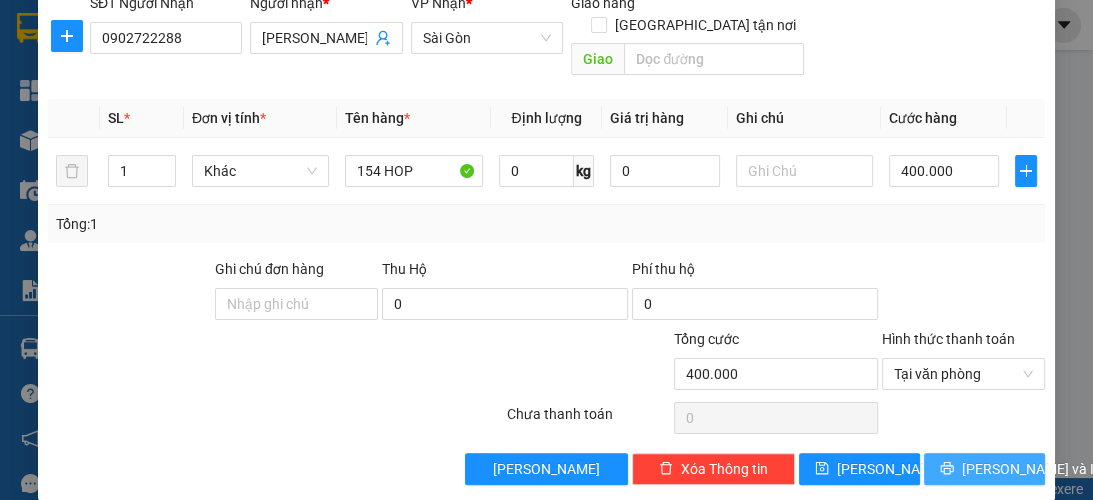 click on "[PERSON_NAME] và In" at bounding box center (1032, 469) 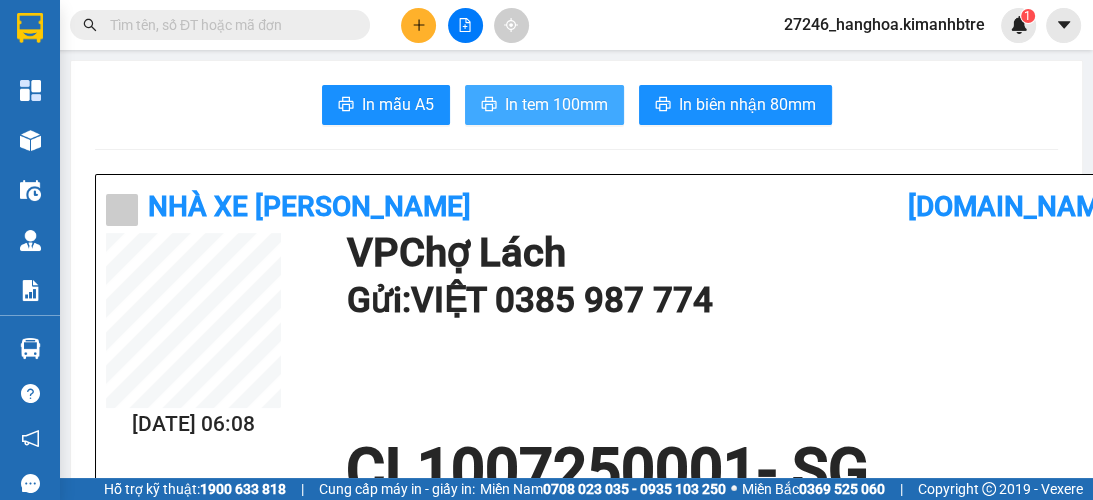 click on "In tem 100mm" at bounding box center (556, 104) 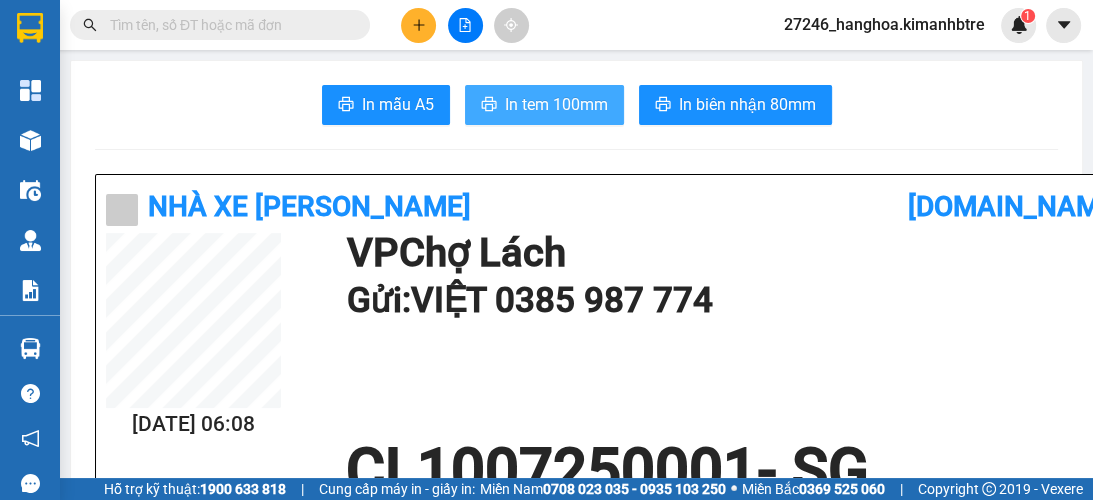 scroll, scrollTop: 0, scrollLeft: 0, axis: both 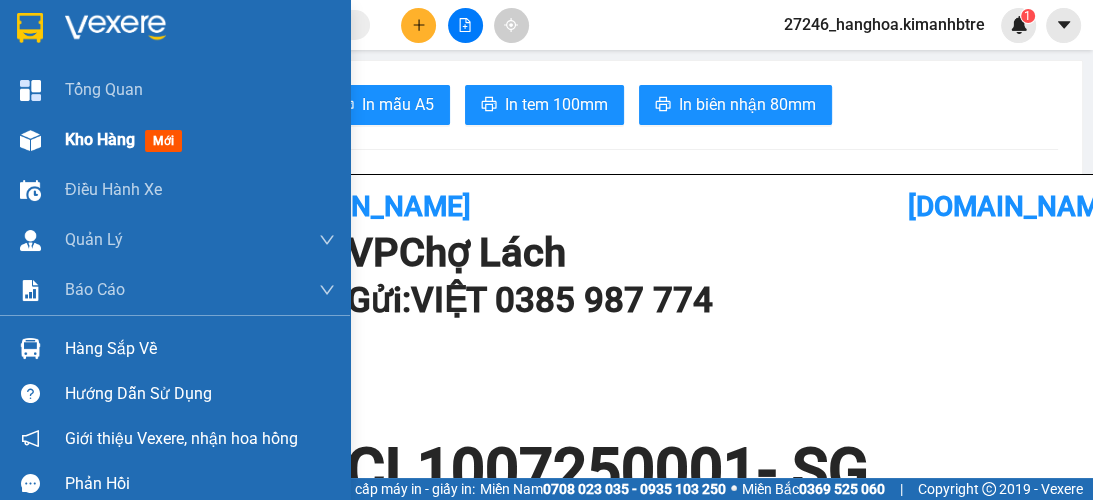 click on "Kho hàng mới" at bounding box center (200, 140) 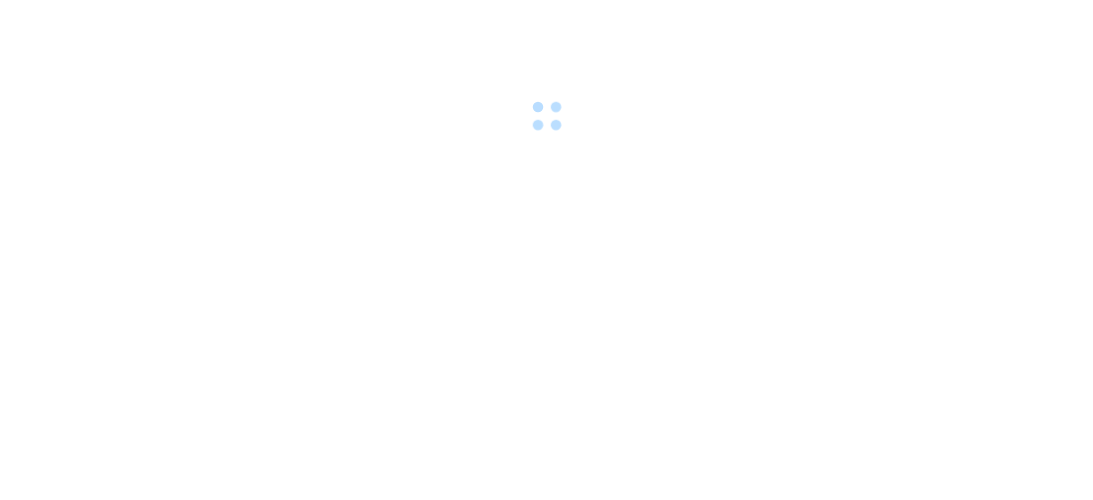 scroll, scrollTop: 0, scrollLeft: 0, axis: both 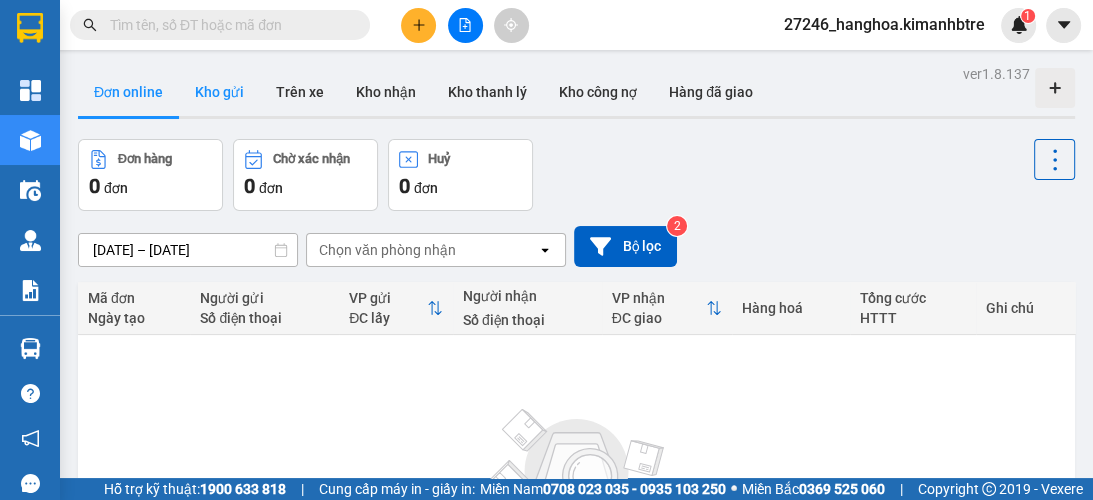 click on "Kho gửi" at bounding box center (219, 92) 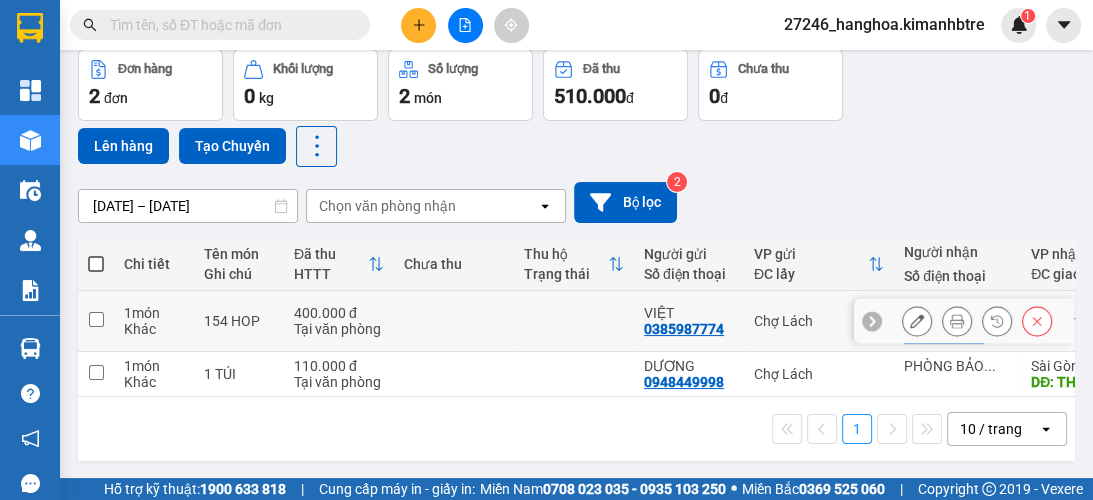 scroll, scrollTop: 92, scrollLeft: 0, axis: vertical 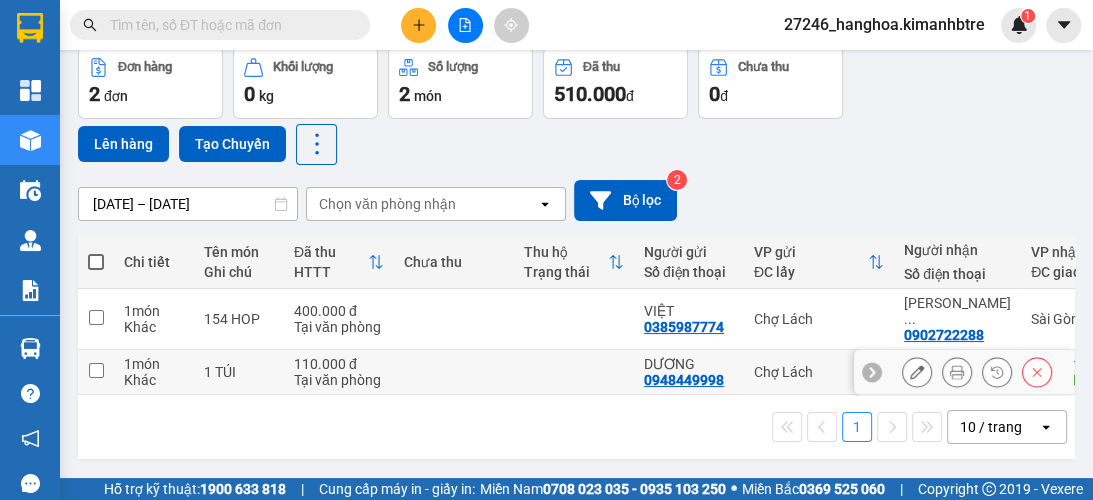 click at bounding box center (96, 370) 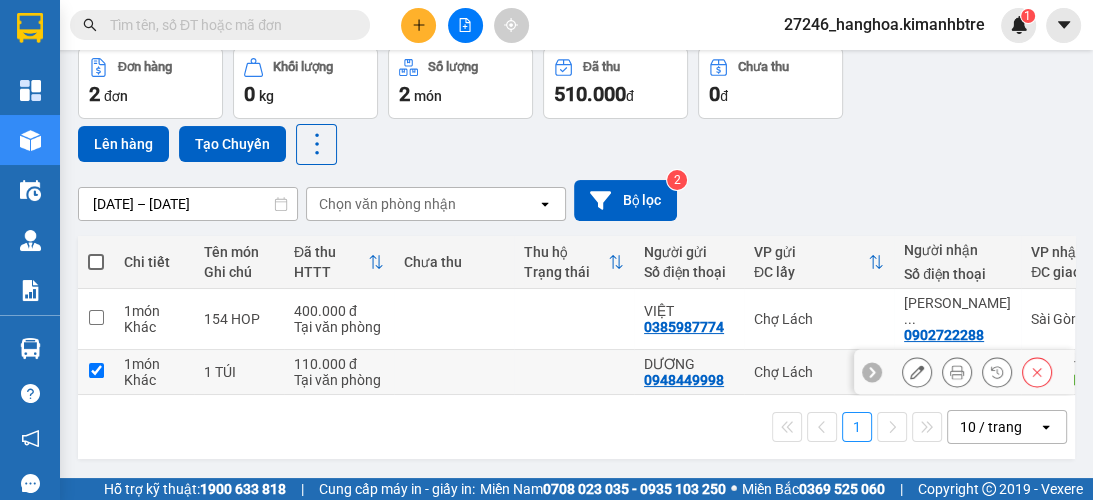 checkbox on "true" 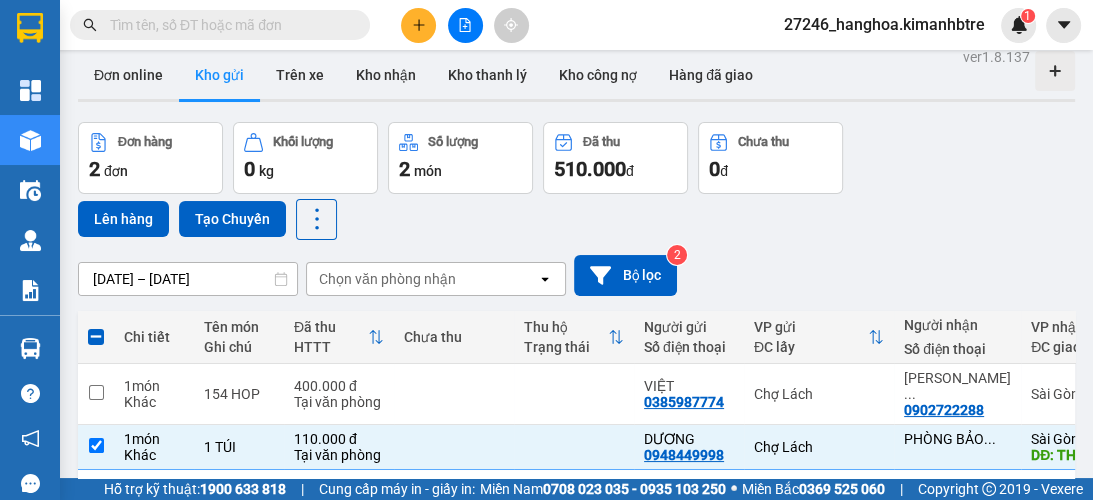 scroll, scrollTop: 12, scrollLeft: 0, axis: vertical 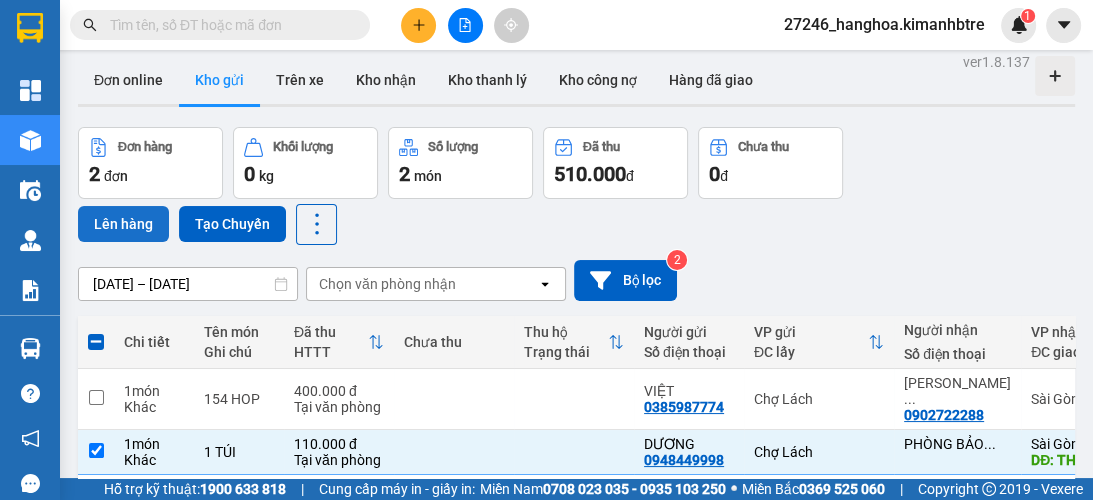 click on "Lên hàng" at bounding box center [123, 224] 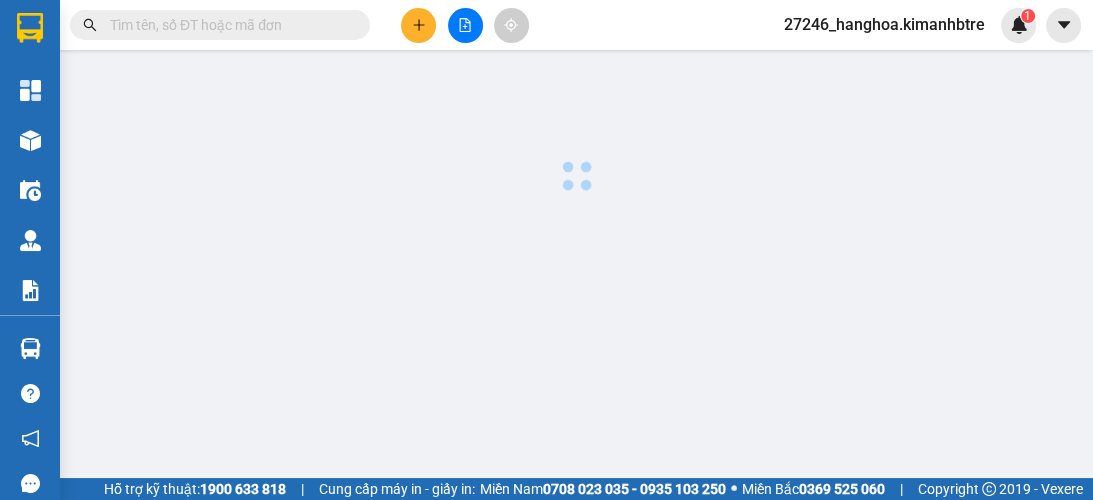 scroll, scrollTop: 0, scrollLeft: 0, axis: both 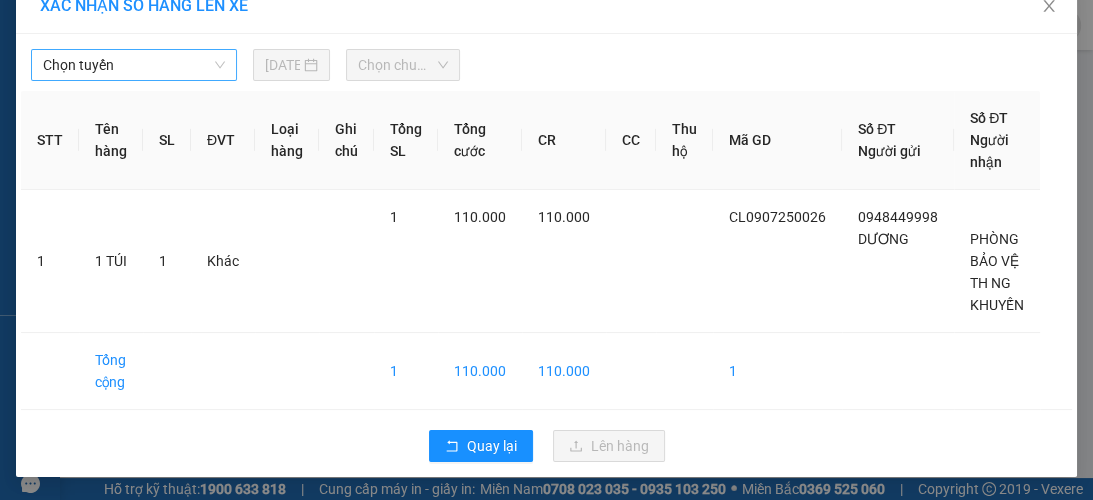 click on "Chọn tuyến" at bounding box center [134, 65] 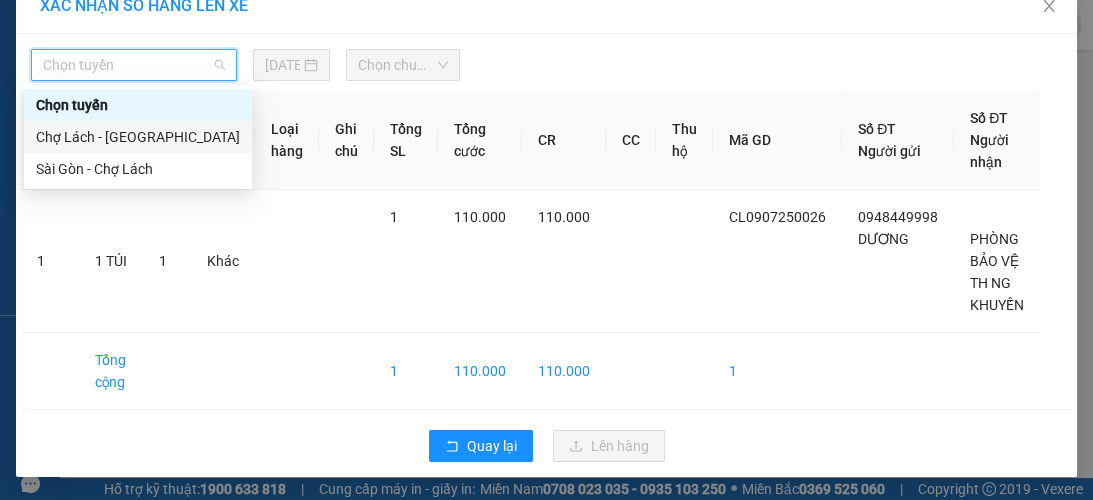 click on "Chợ Lách - [GEOGRAPHIC_DATA]" at bounding box center [138, 137] 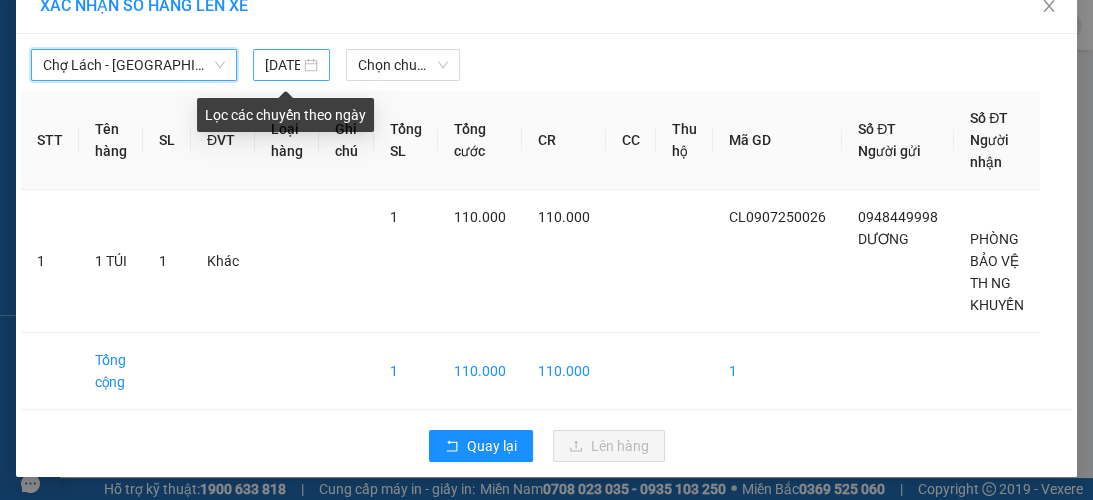 click on "[DATE]" at bounding box center (291, 65) 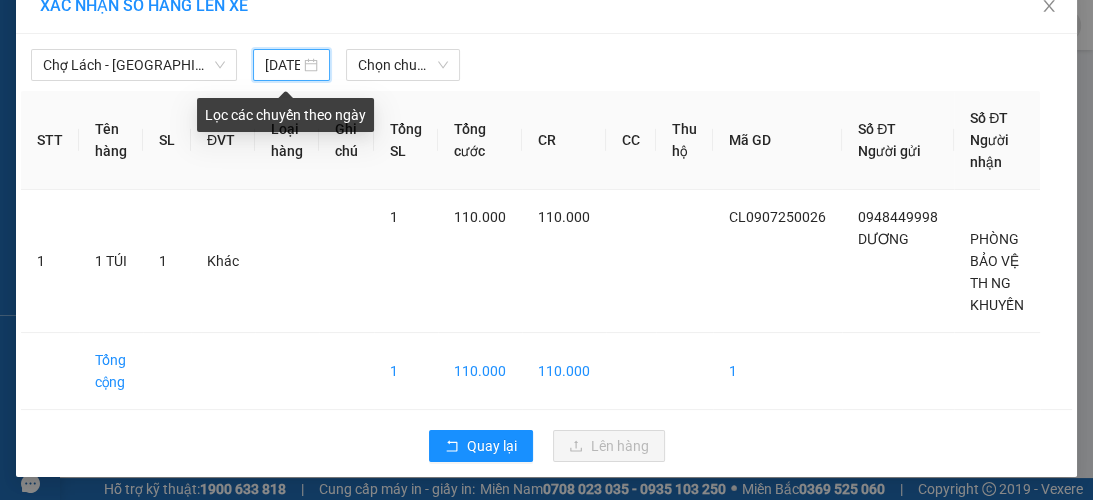 scroll, scrollTop: 0, scrollLeft: 36, axis: horizontal 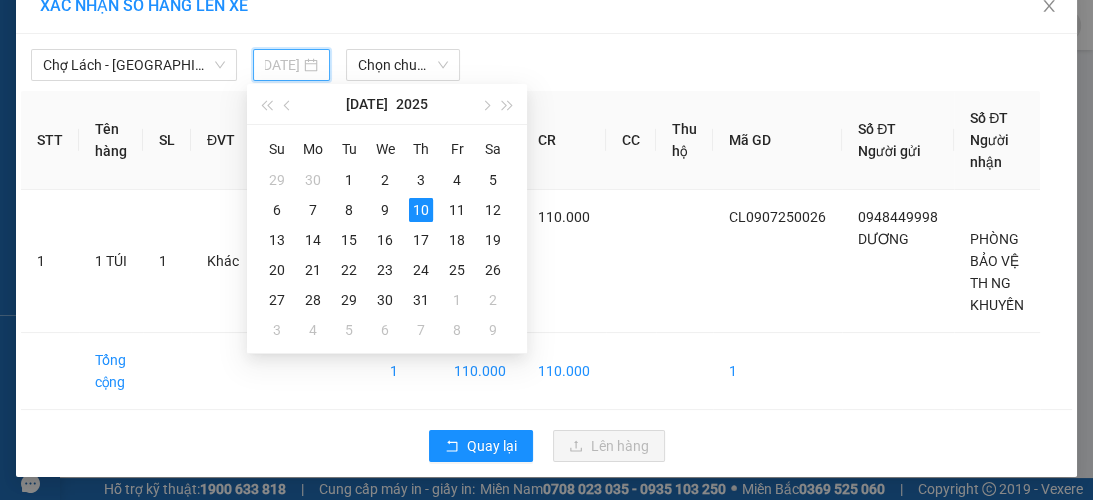 type on "[DATE]" 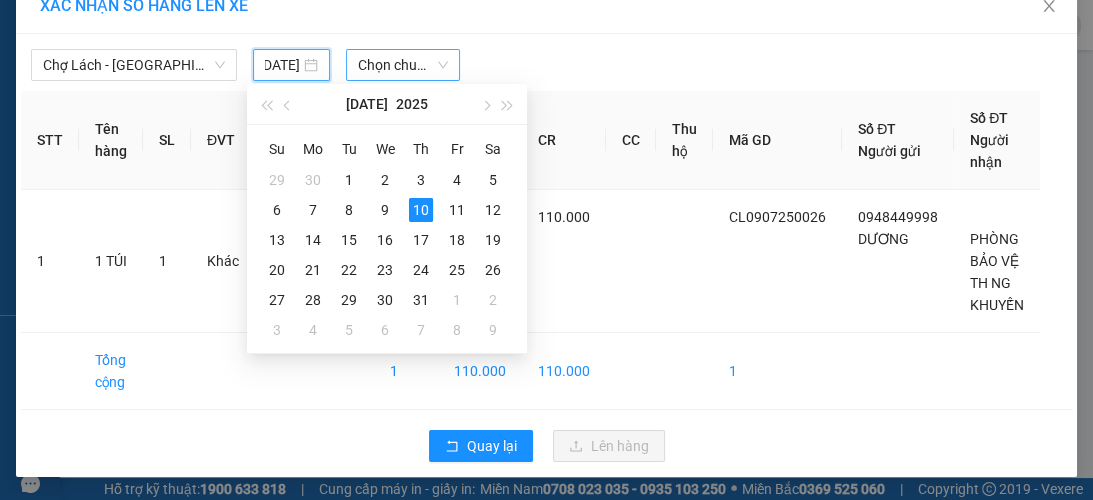 click on "Chọn chuyến" at bounding box center [403, 65] 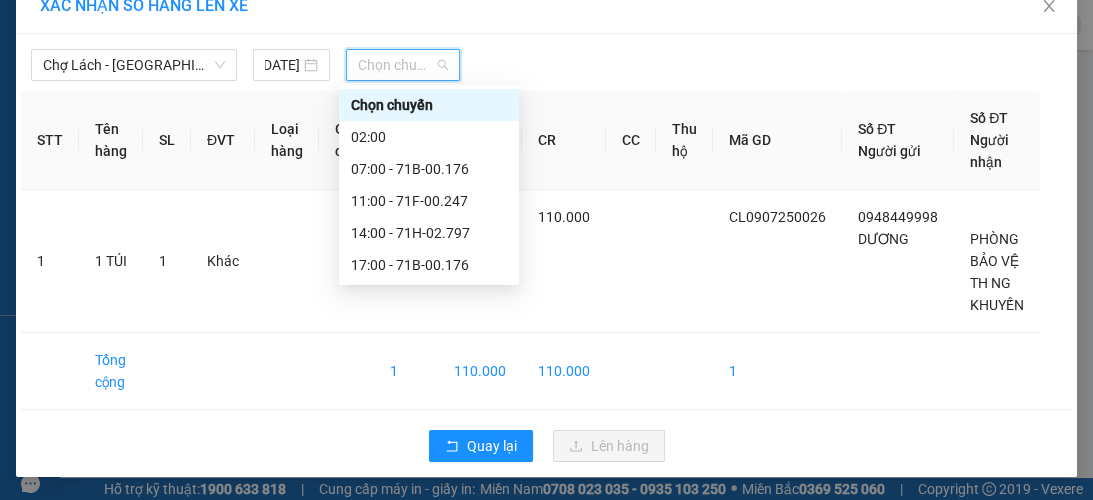 scroll, scrollTop: 0, scrollLeft: 0, axis: both 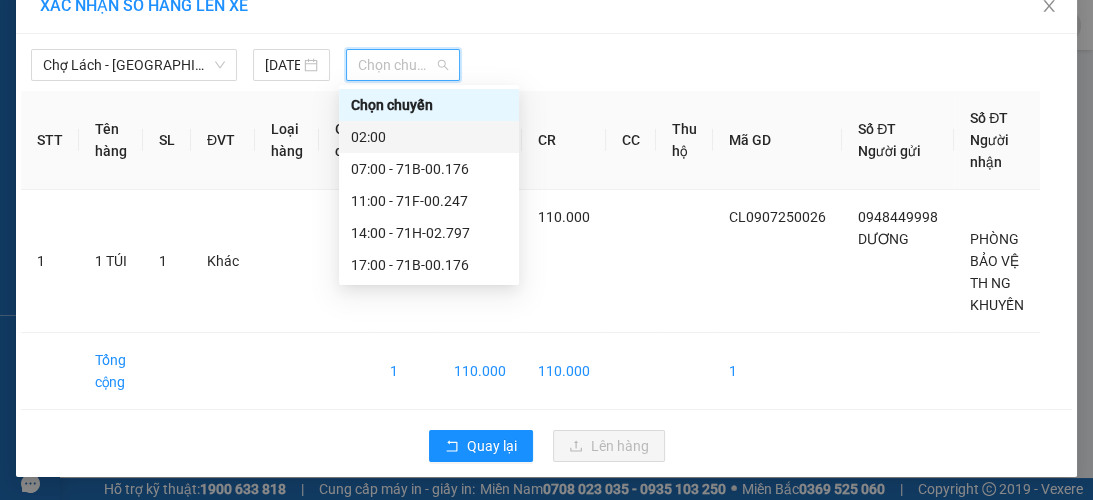 click on "02:00" at bounding box center (429, 137) 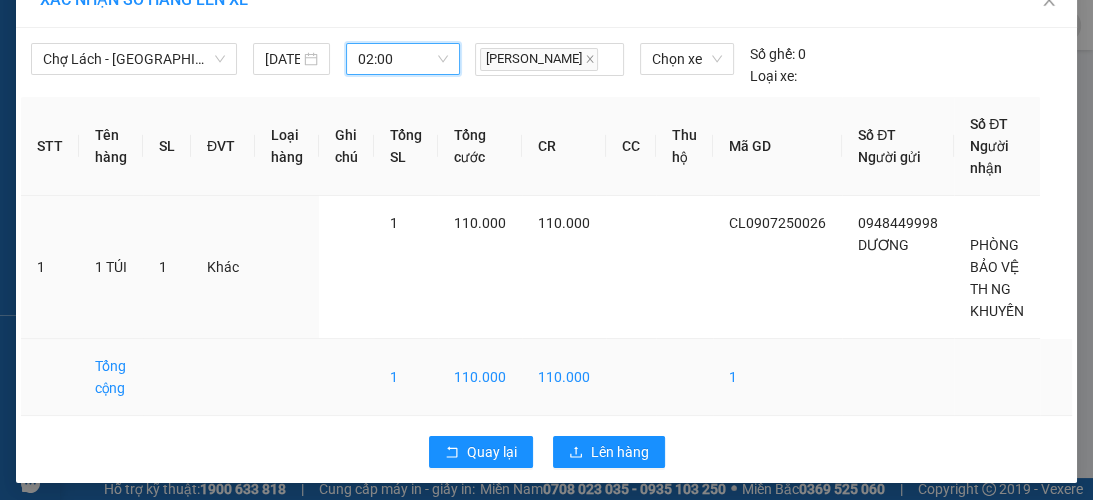 scroll, scrollTop: 43, scrollLeft: 0, axis: vertical 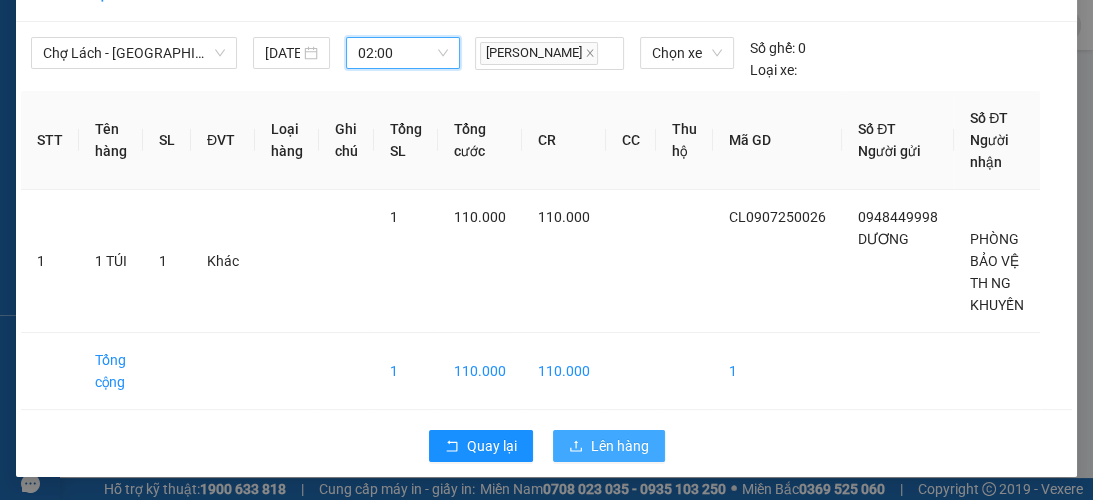 click on "Lên hàng" at bounding box center (620, 446) 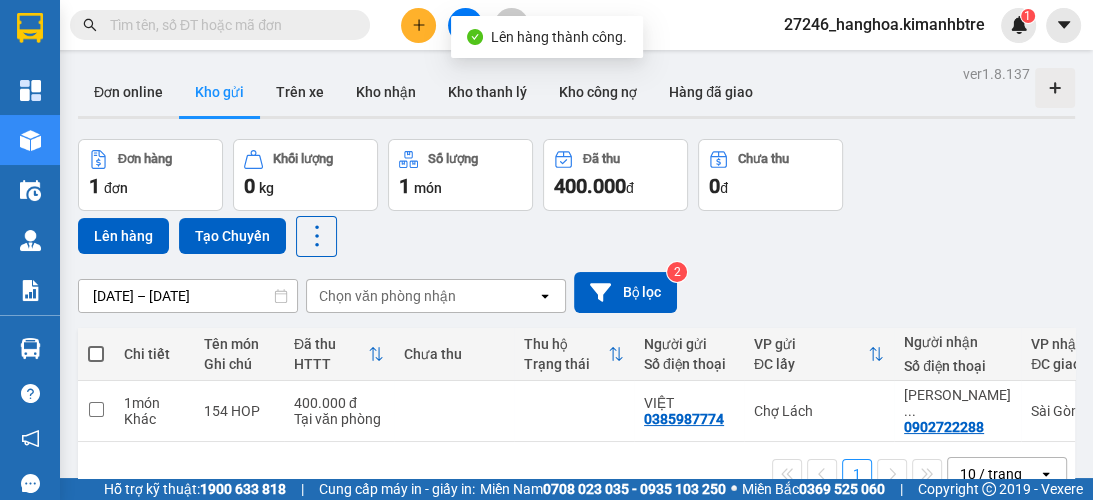 click at bounding box center [465, 25] 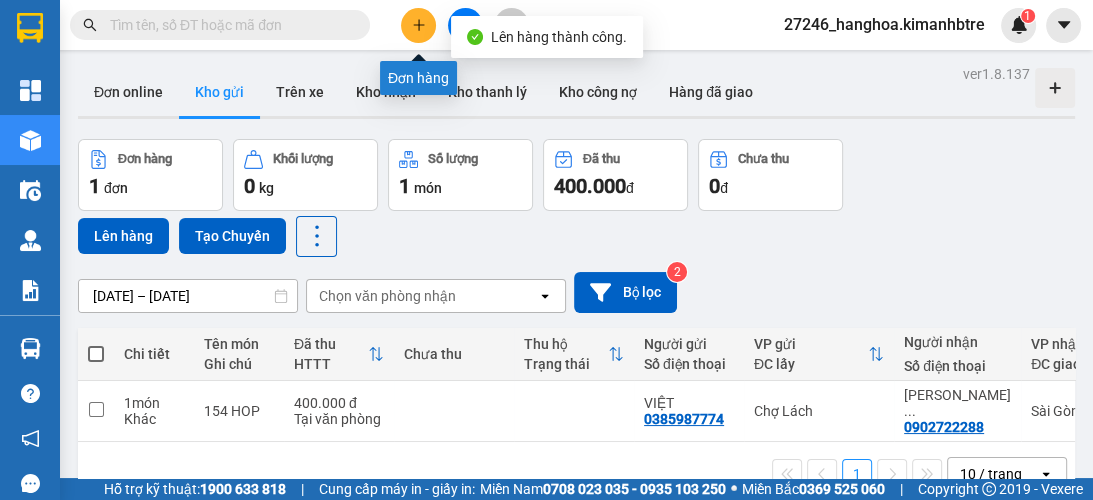 click at bounding box center [418, 25] 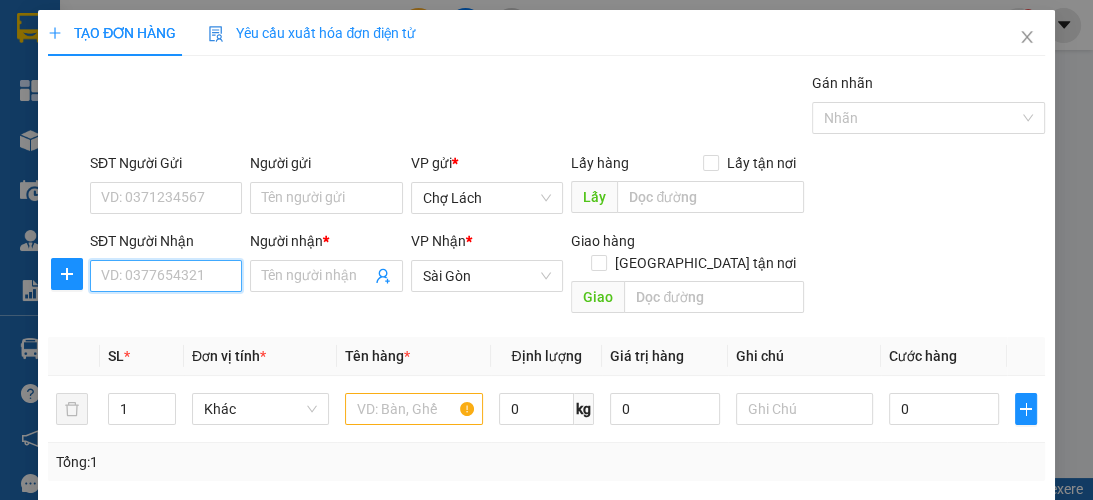 click on "SĐT Người Nhận" at bounding box center [166, 276] 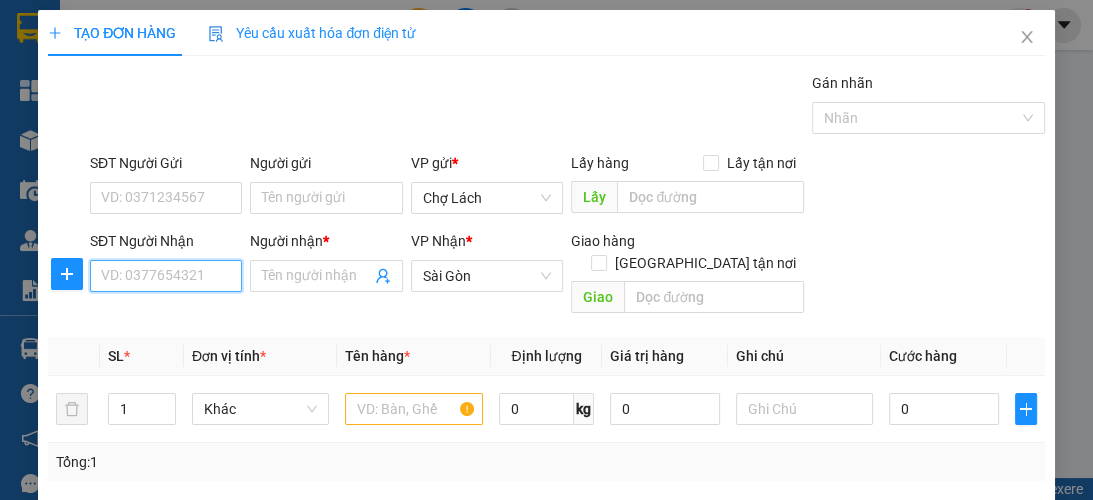 type on "0" 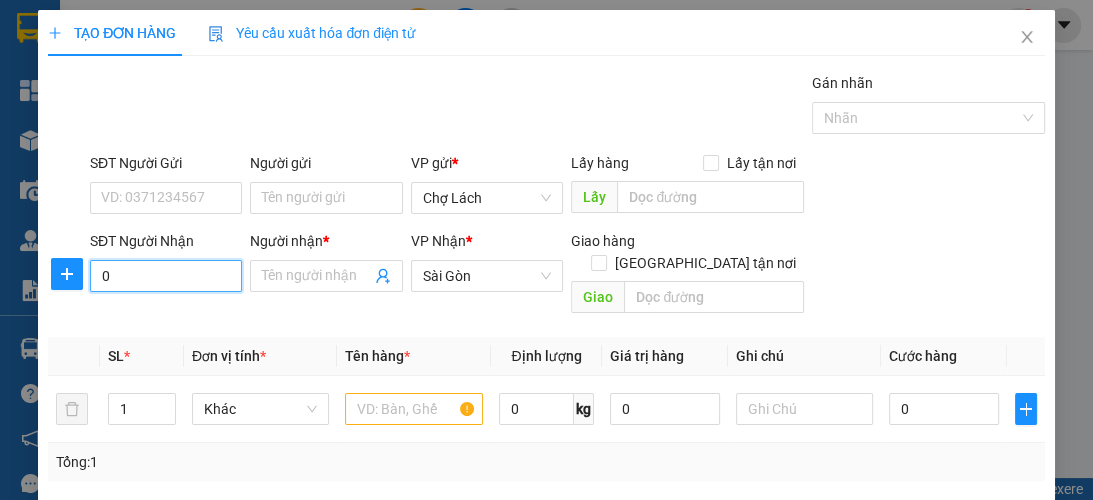 type 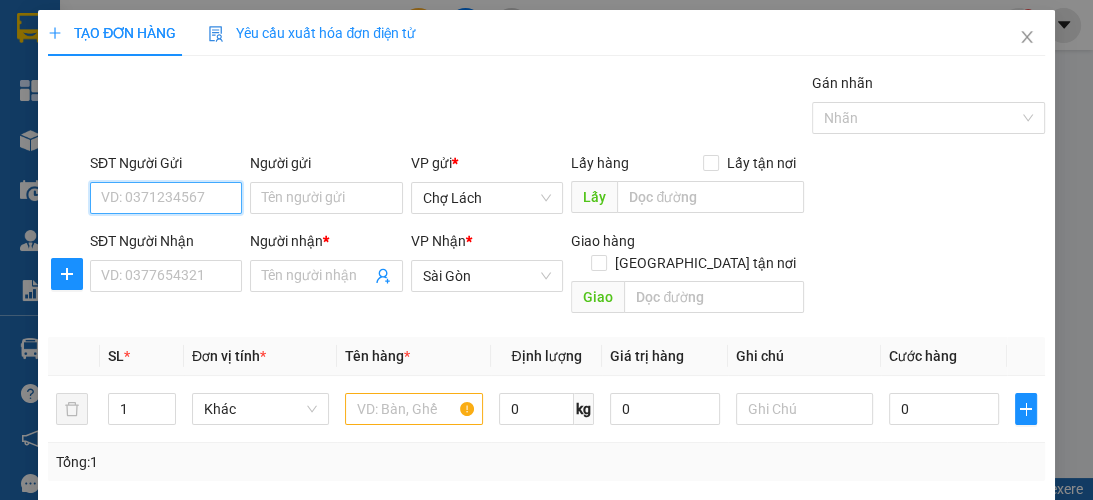 click on "SĐT Người Gửi" at bounding box center (166, 198) 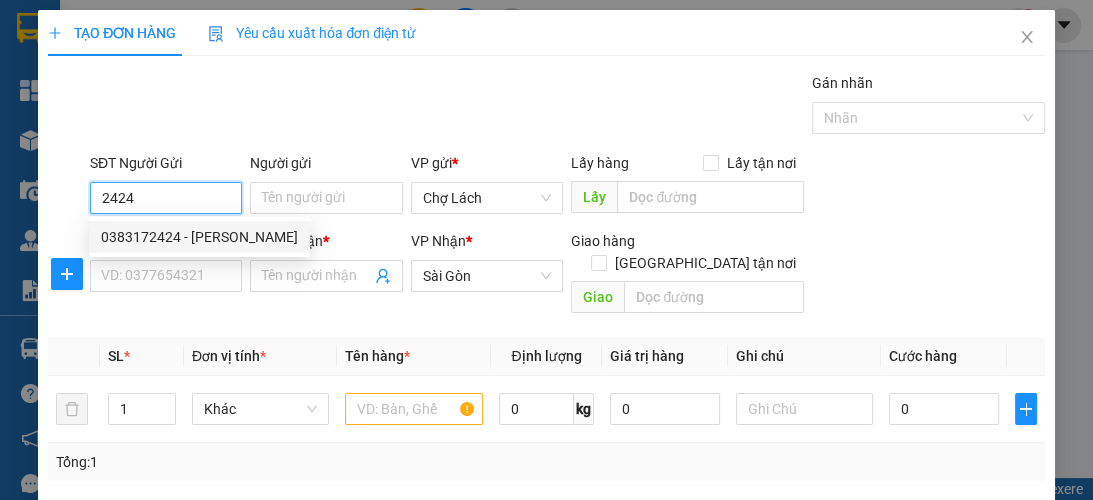 click on "0383172424 - [PERSON_NAME]" at bounding box center [199, 237] 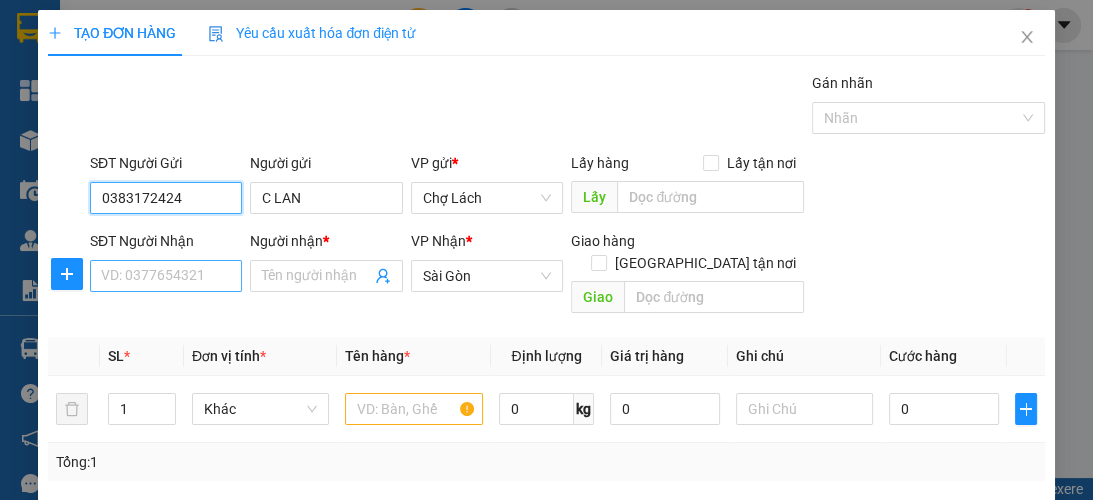 type on "0383172424" 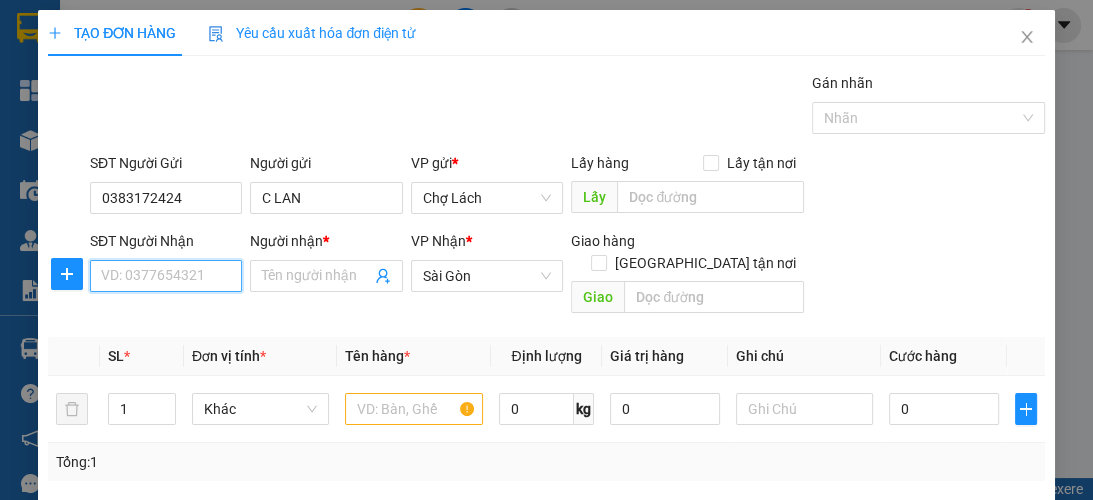 click on "SĐT Người Nhận" at bounding box center (166, 276) 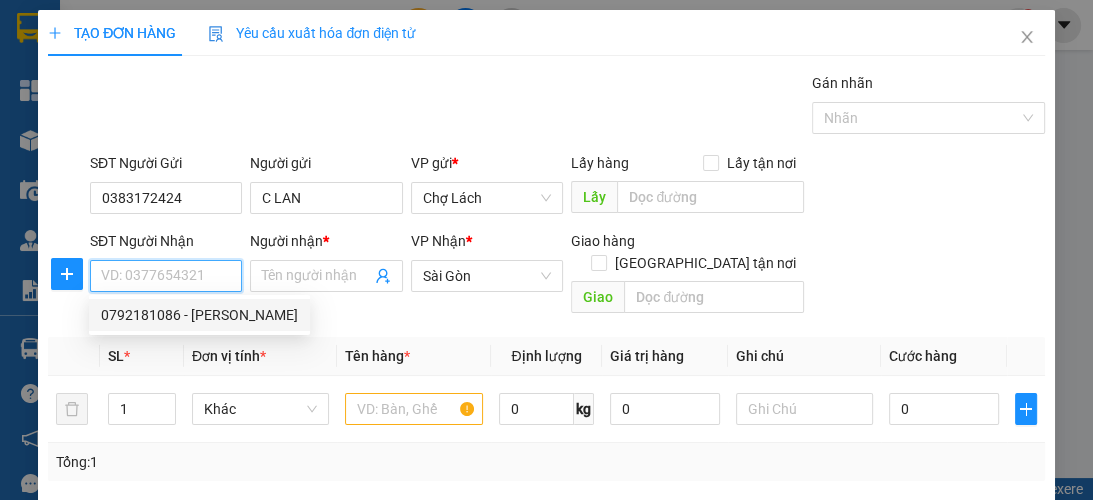 click on "0792181086 - [PERSON_NAME]" at bounding box center [199, 315] 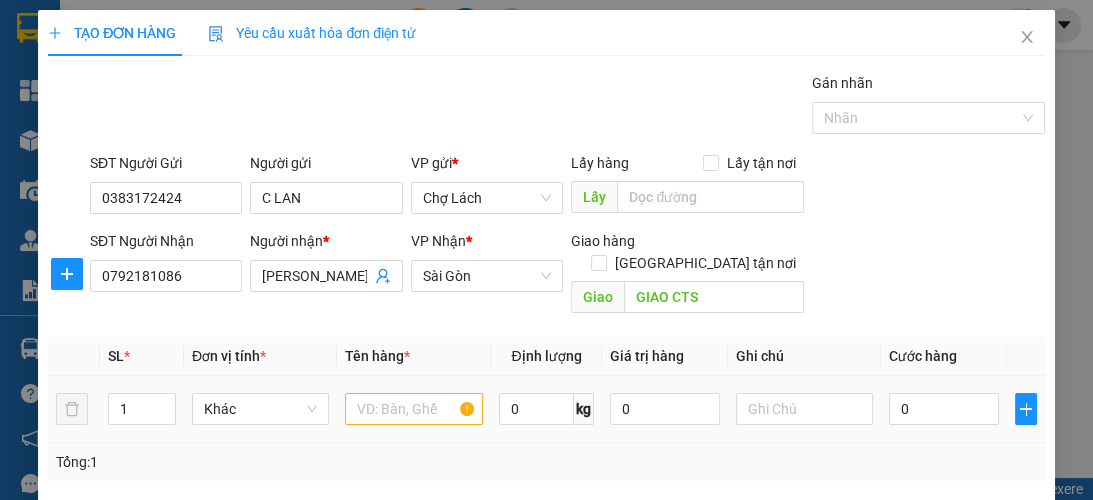 click at bounding box center [413, 409] 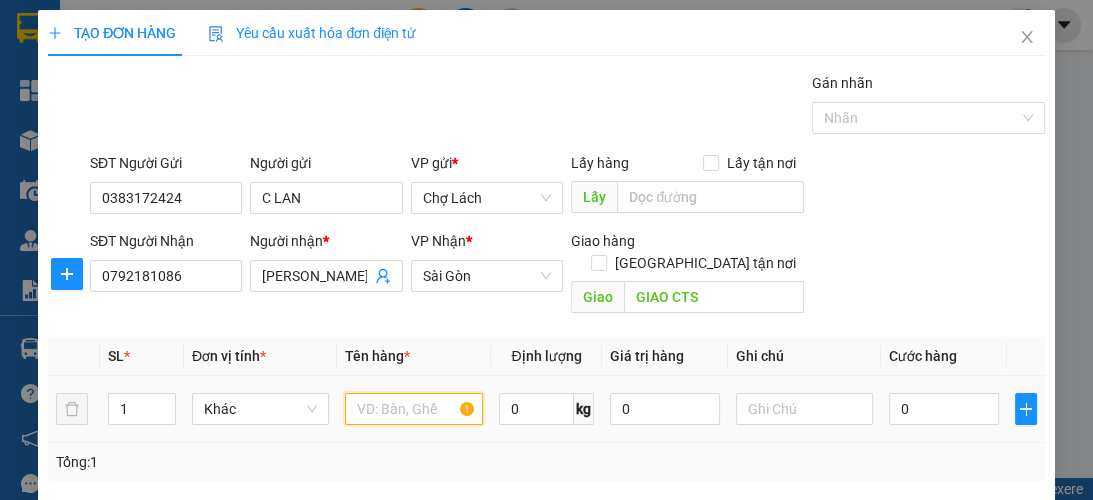click at bounding box center (413, 409) 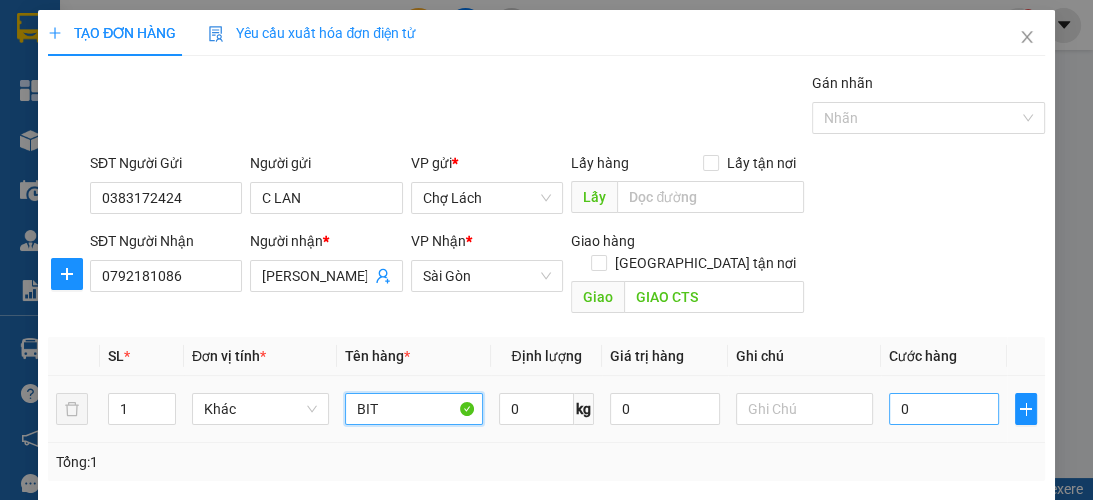 type on "BIT" 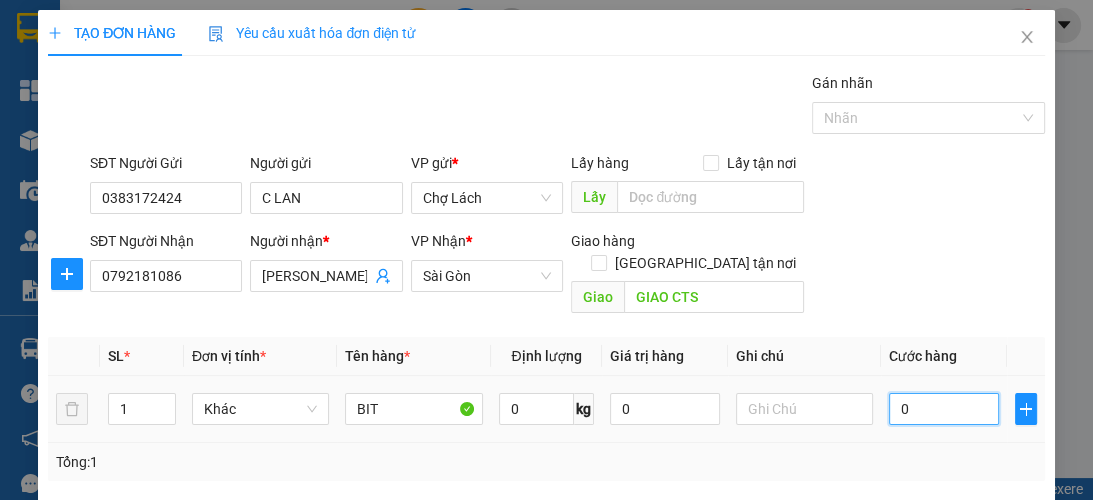 click on "0" at bounding box center (944, 409) 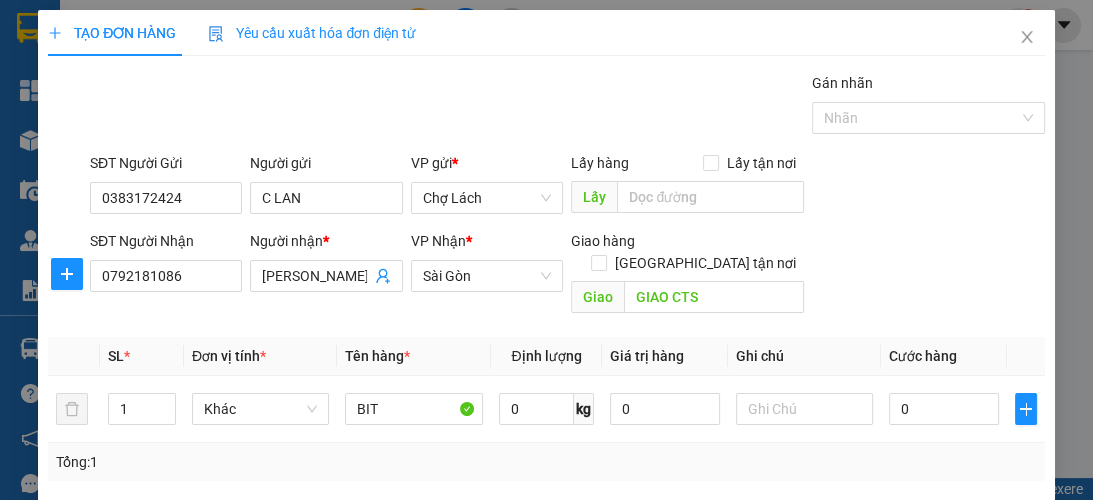 click on "SĐT Người Nhận 0792181086 Người nhận  * CHI THANH VP Nhận  * Sài Gòn Giao hàng [GEOGRAPHIC_DATA] tận nơi [GEOGRAPHIC_DATA]" at bounding box center [567, 276] 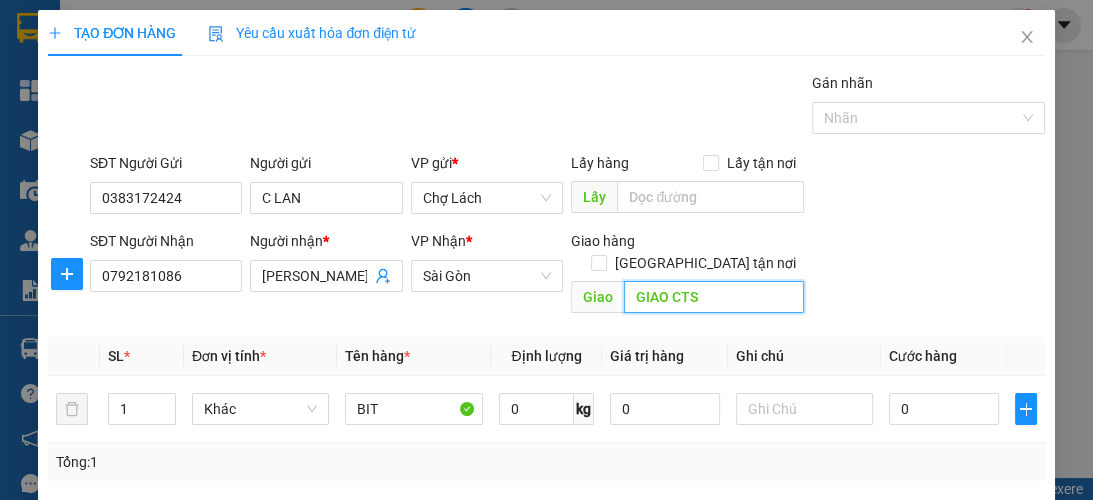 click on "GIAO CTS" at bounding box center [714, 297] 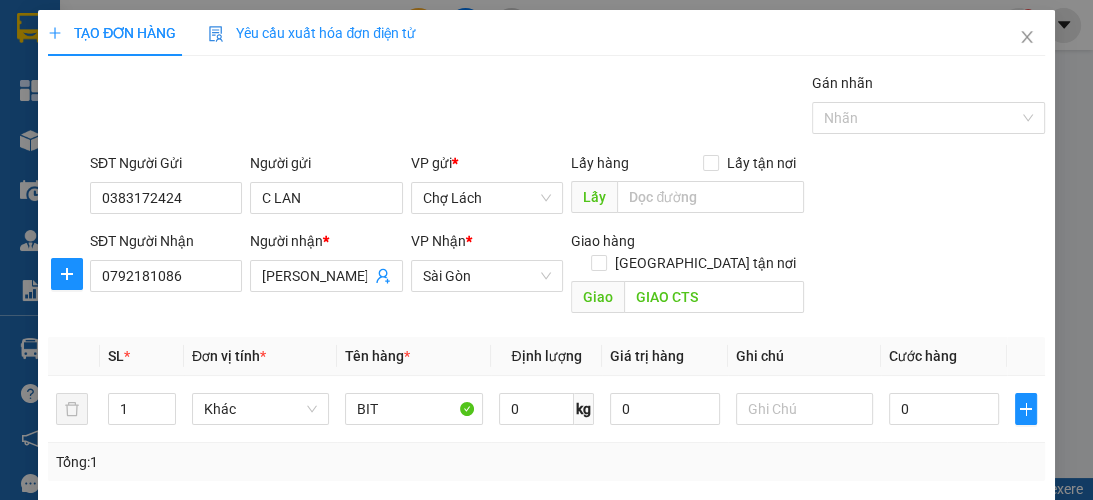 click on "SĐT Người Nhận 0792181086 Người nhận  * CHI THANH VP Nhận  * Sài Gòn Giao hàng [GEOGRAPHIC_DATA] tận nơi [GEOGRAPHIC_DATA]" at bounding box center (567, 276) 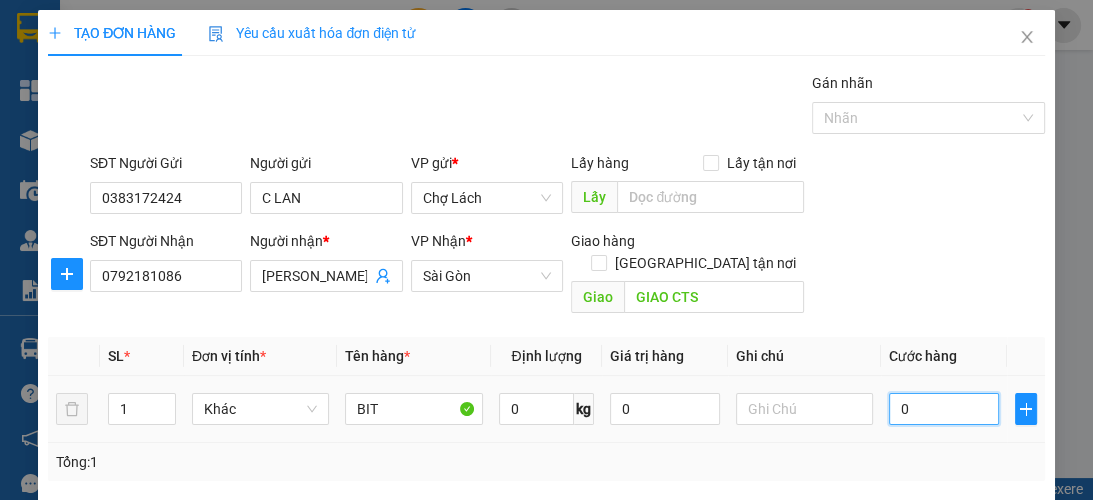 click on "0" at bounding box center [944, 409] 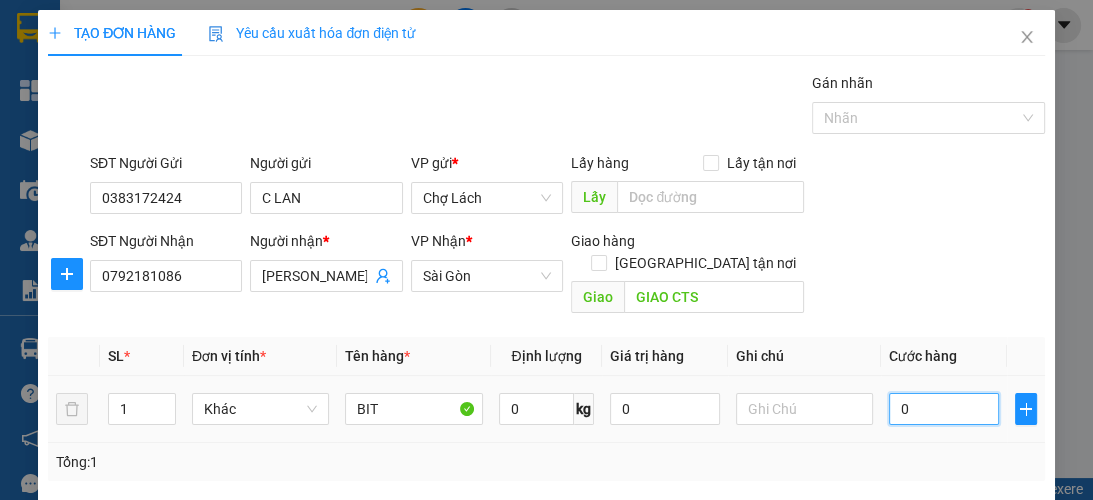 type on "40" 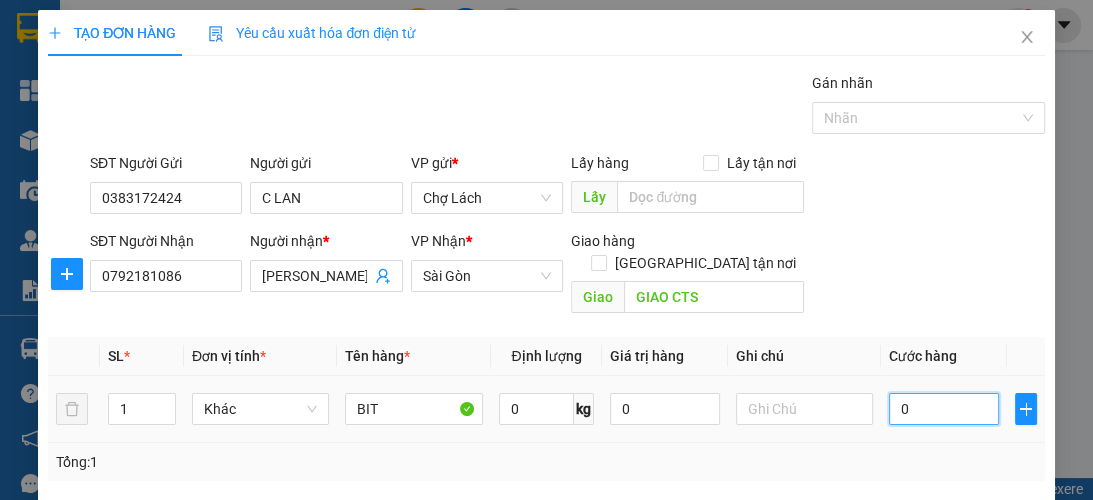 type on "40" 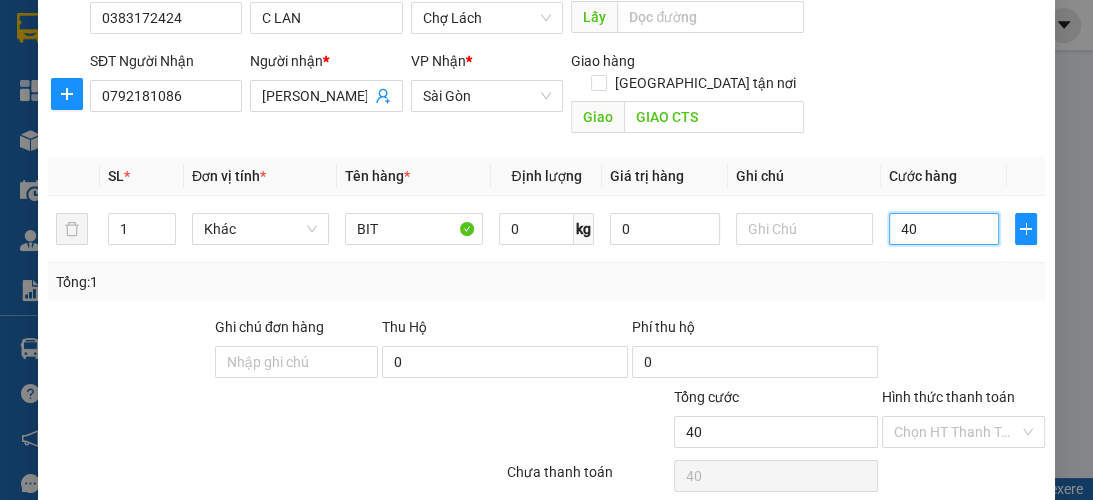 scroll, scrollTop: 186, scrollLeft: 0, axis: vertical 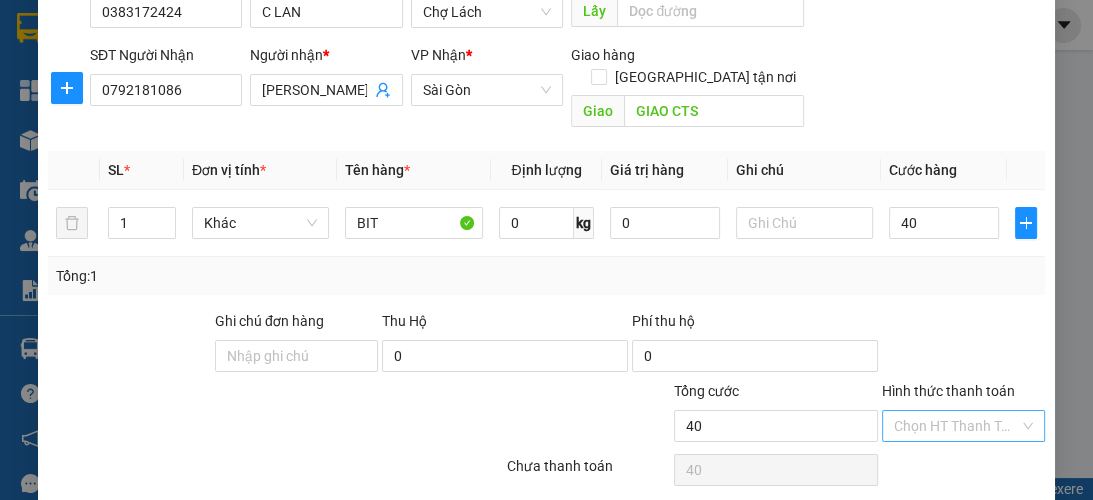 type on "40.000" 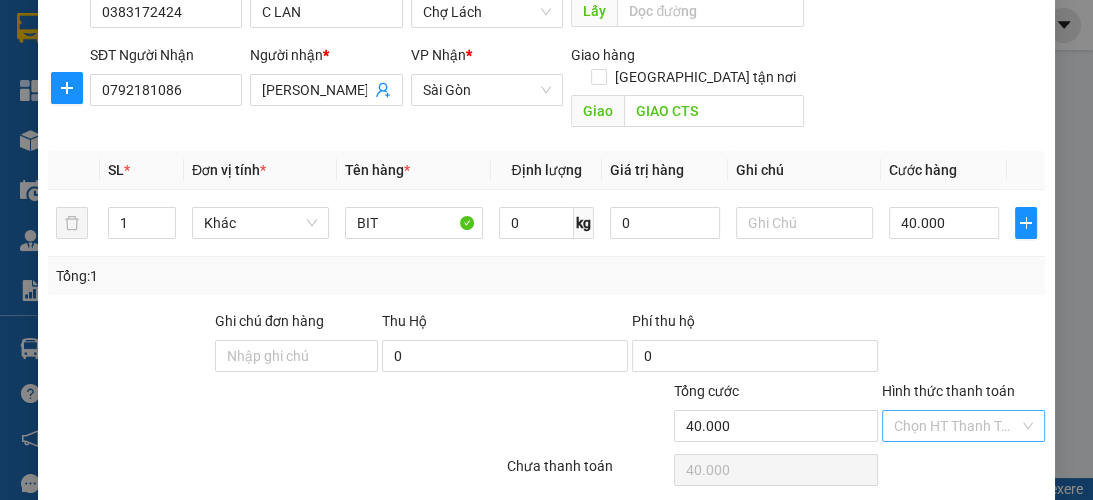 click on "Hình thức thanh toán" at bounding box center (956, 426) 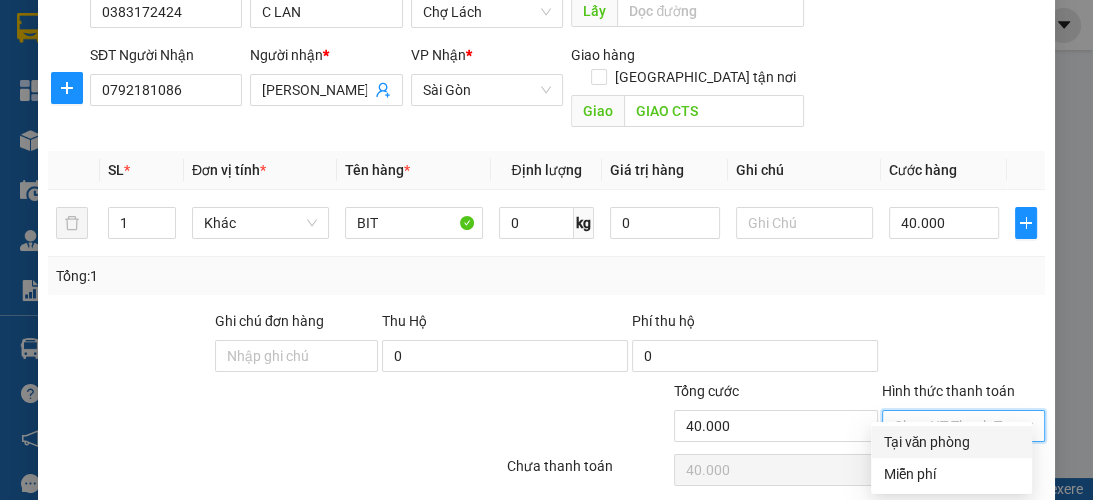 click on "Tại văn phòng" at bounding box center (951, 442) 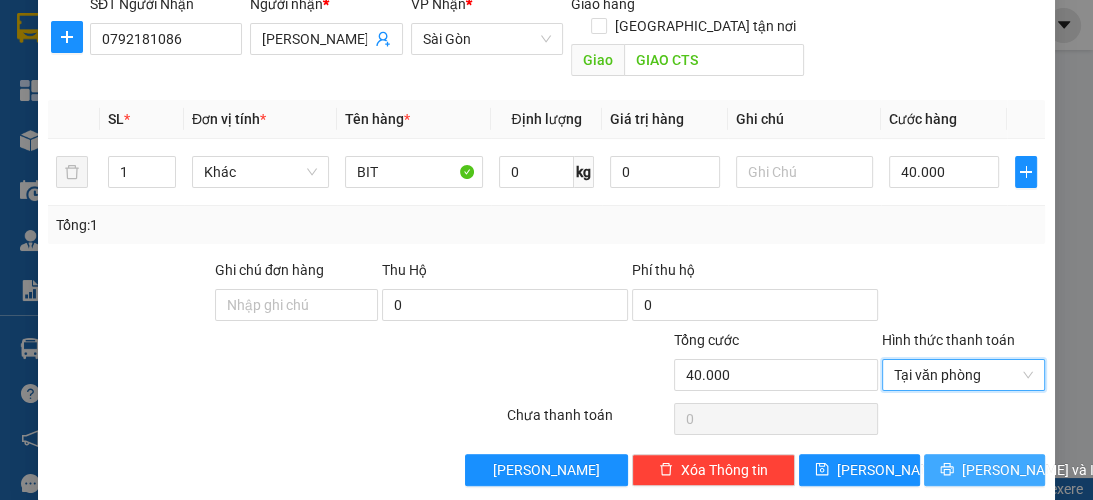 scroll, scrollTop: 238, scrollLeft: 0, axis: vertical 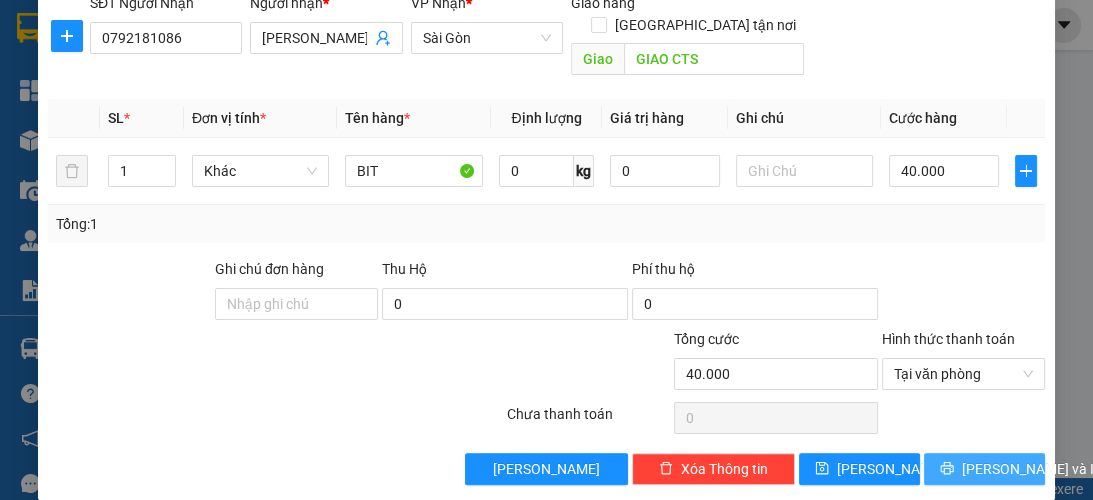 click on "[PERSON_NAME] và In" at bounding box center [1032, 469] 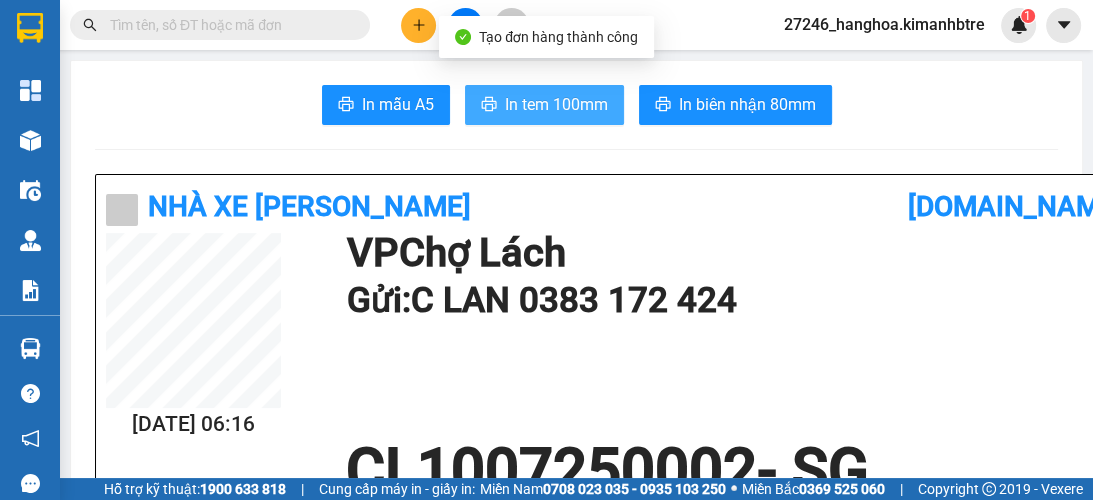 click on "In tem 100mm" at bounding box center [544, 105] 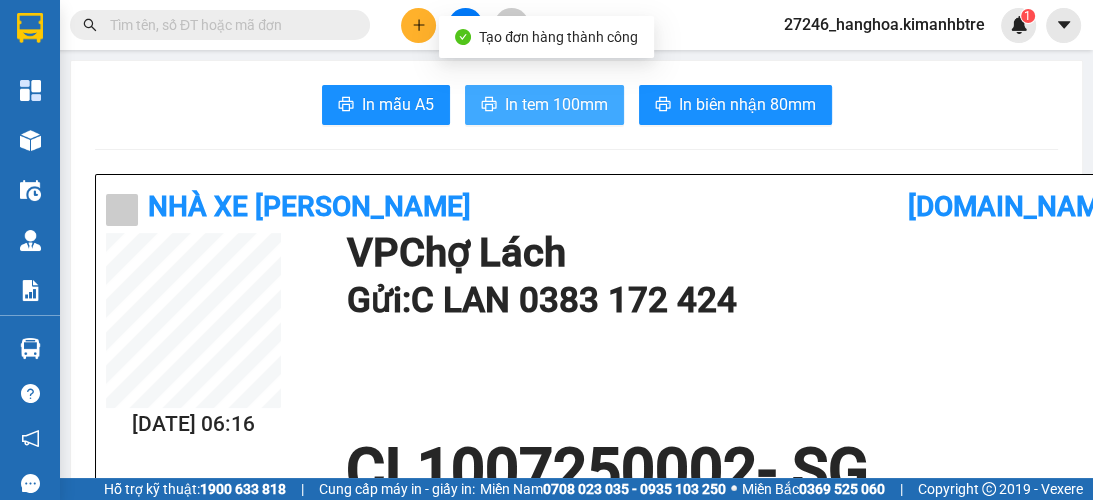 scroll, scrollTop: 0, scrollLeft: 0, axis: both 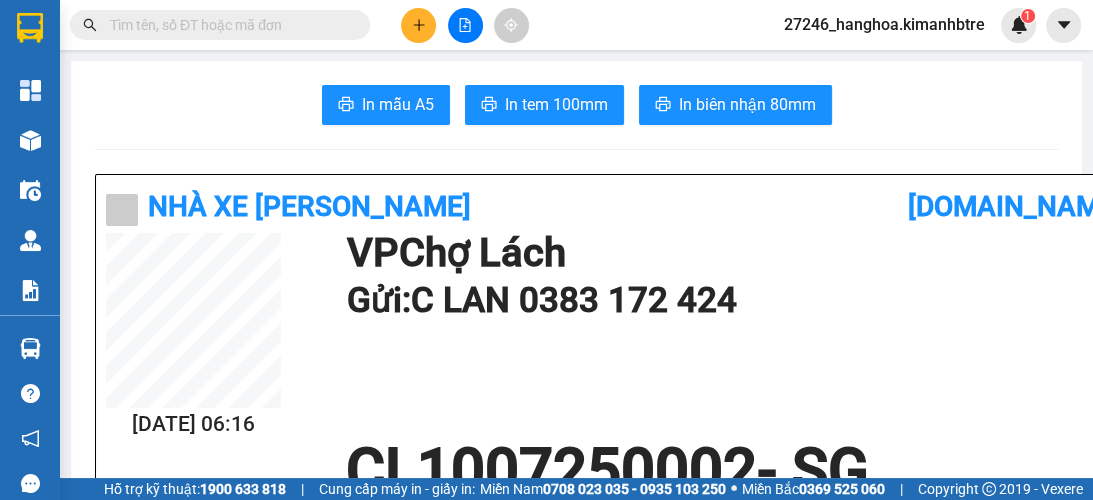 click at bounding box center (418, 25) 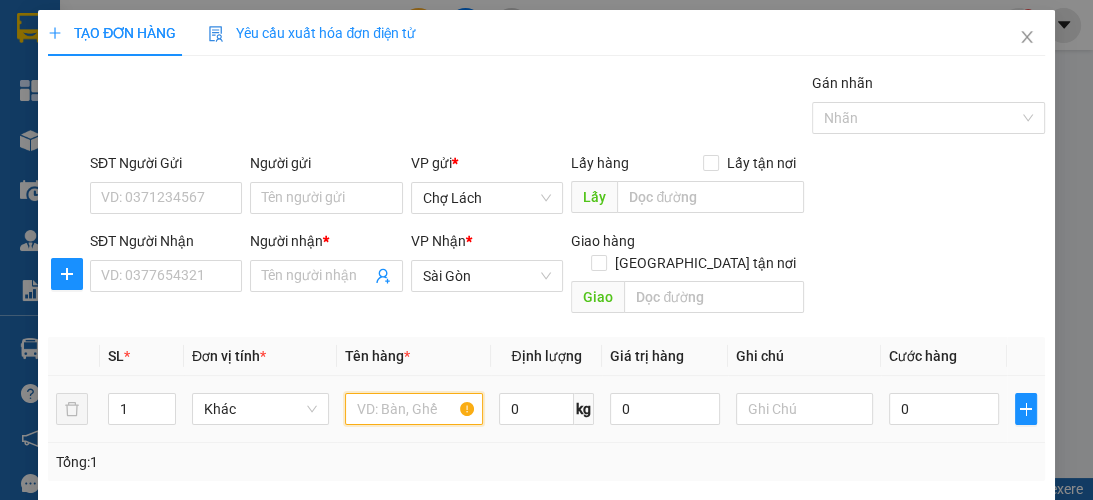 click at bounding box center [413, 409] 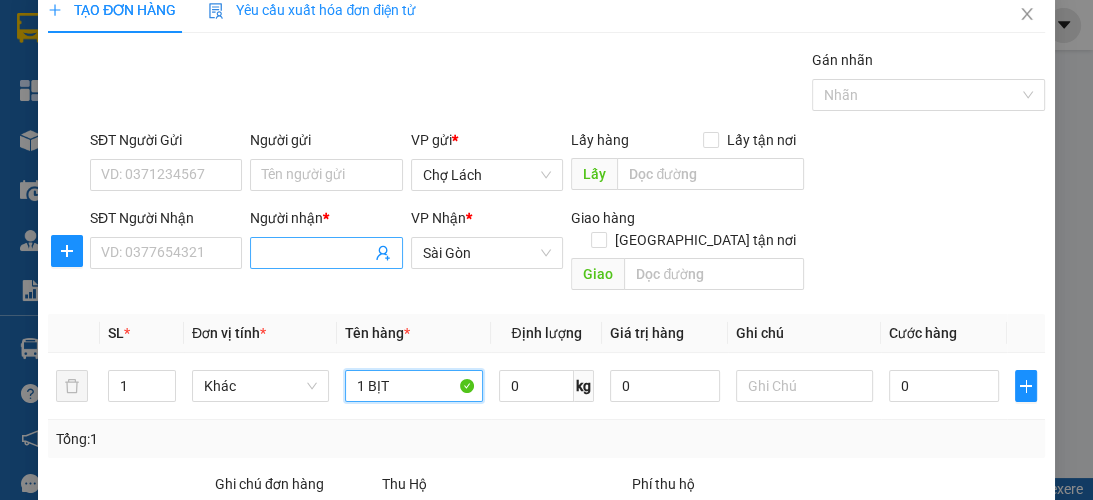 scroll, scrollTop: 26, scrollLeft: 0, axis: vertical 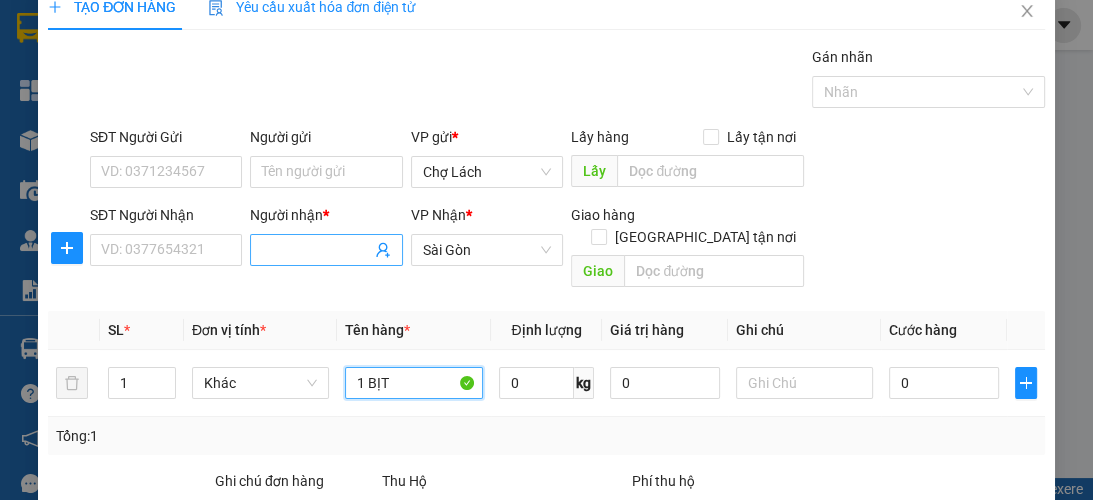 type on "1 BỊT" 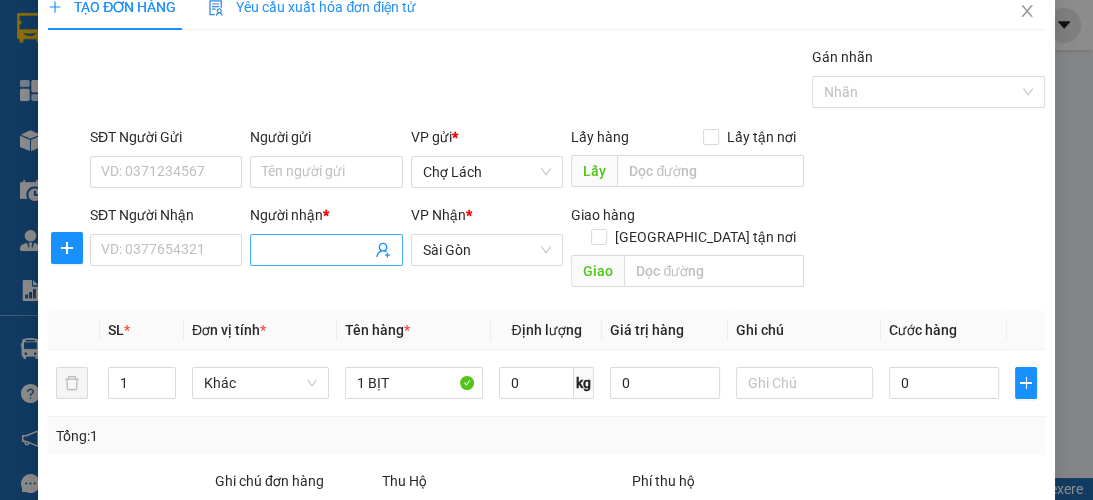 click on "Người nhận  *" at bounding box center (316, 250) 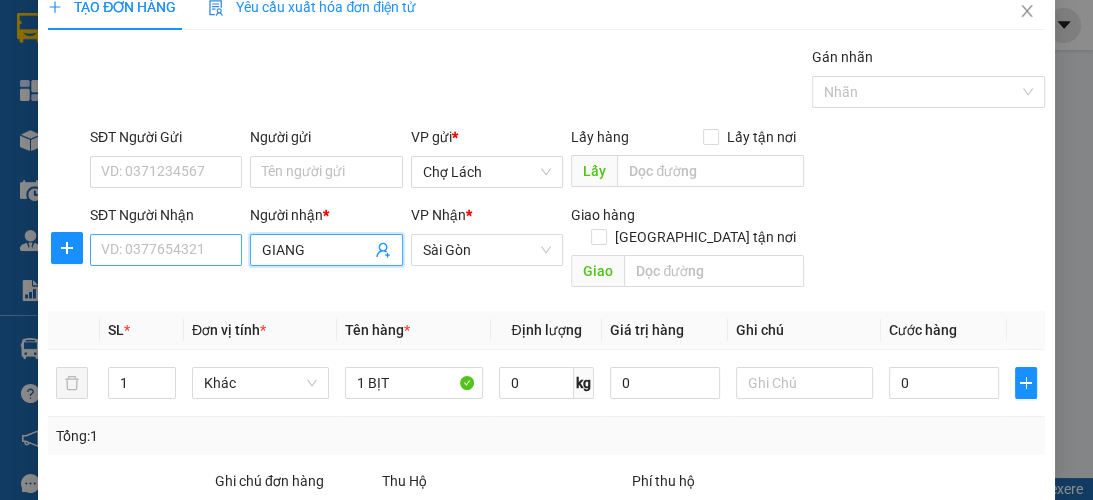 type on "GIANG" 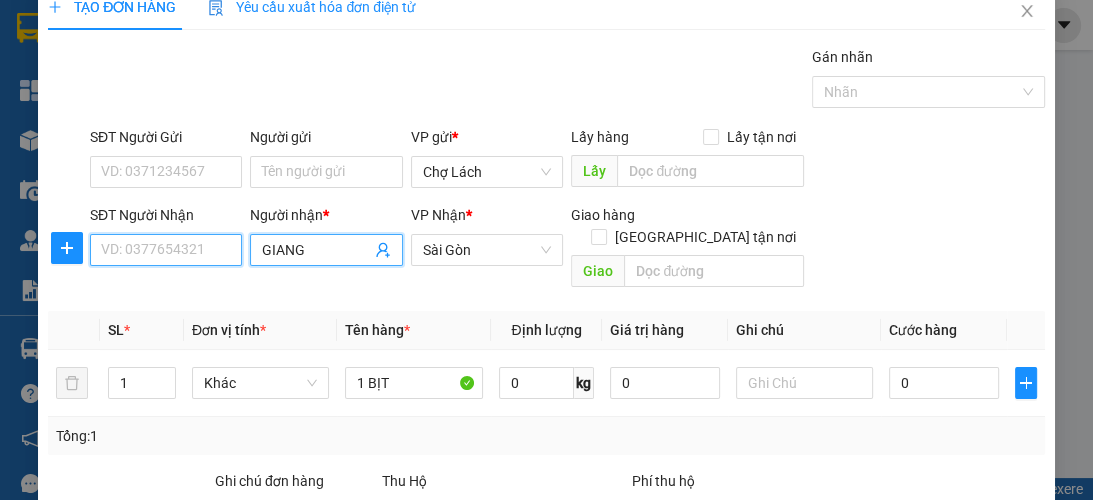 click on "SĐT Người Nhận" at bounding box center [166, 250] 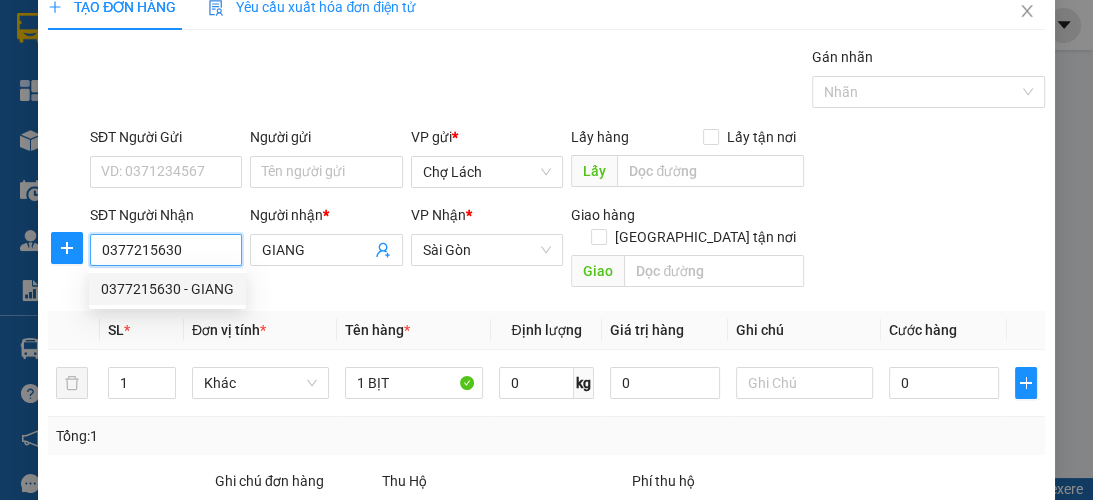 click on "0377215630 - GIANG" at bounding box center [167, 289] 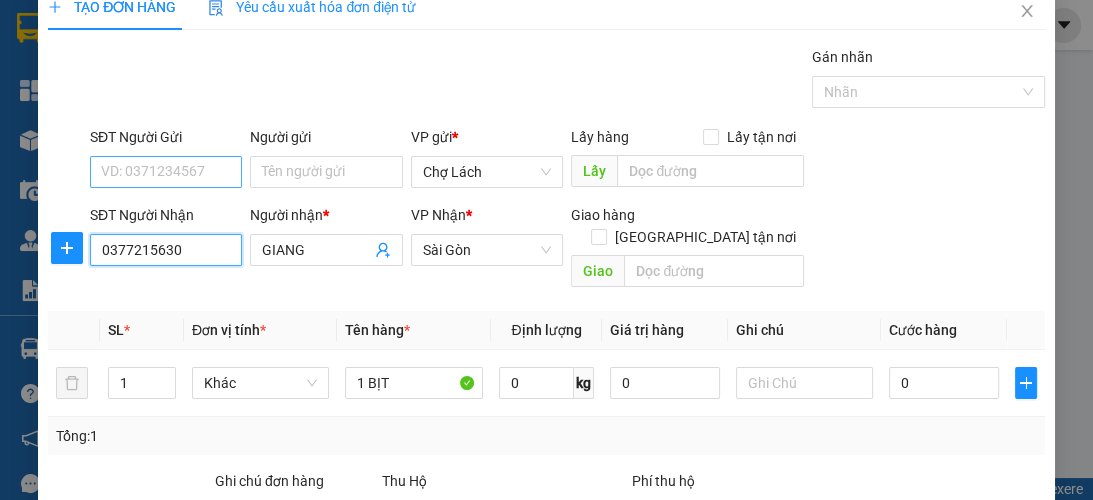 type on "0377215630" 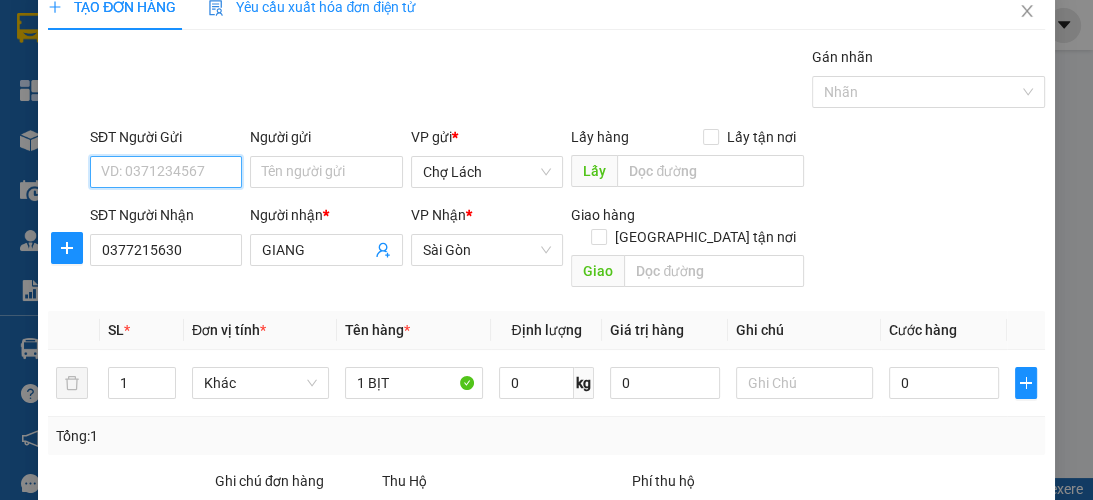 click on "SĐT Người Gửi" at bounding box center [166, 172] 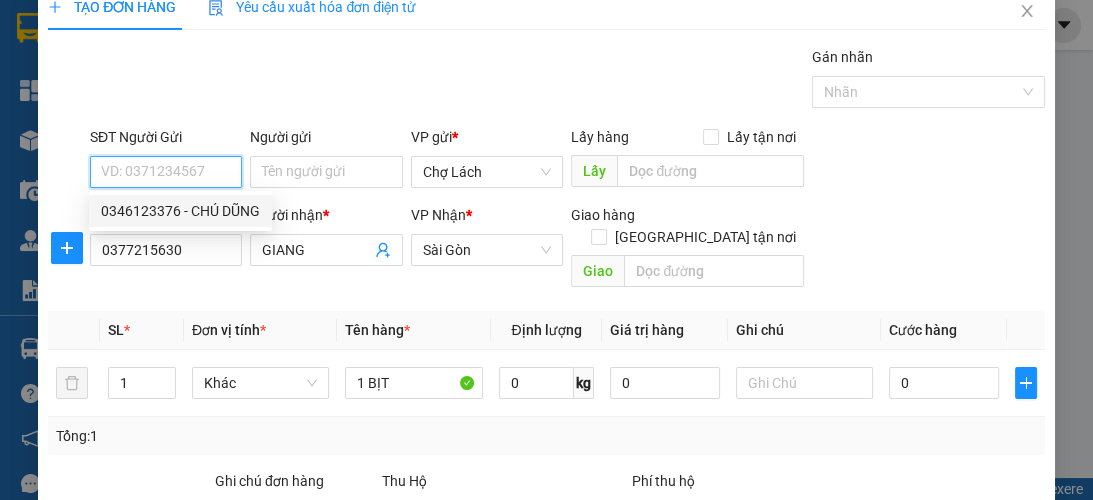 click on "0346123376 - CHÚ DŨNG" at bounding box center [180, 211] 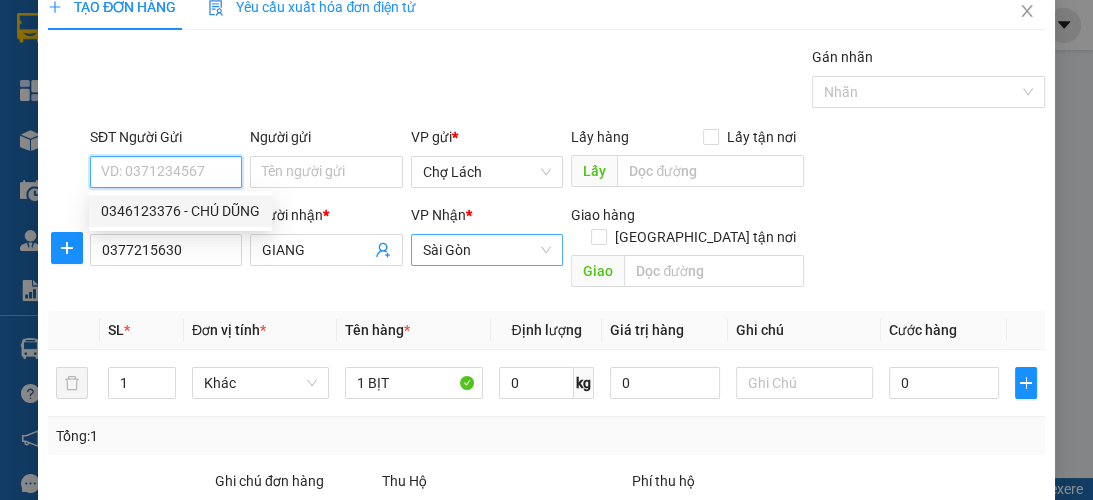 type on "0346123376" 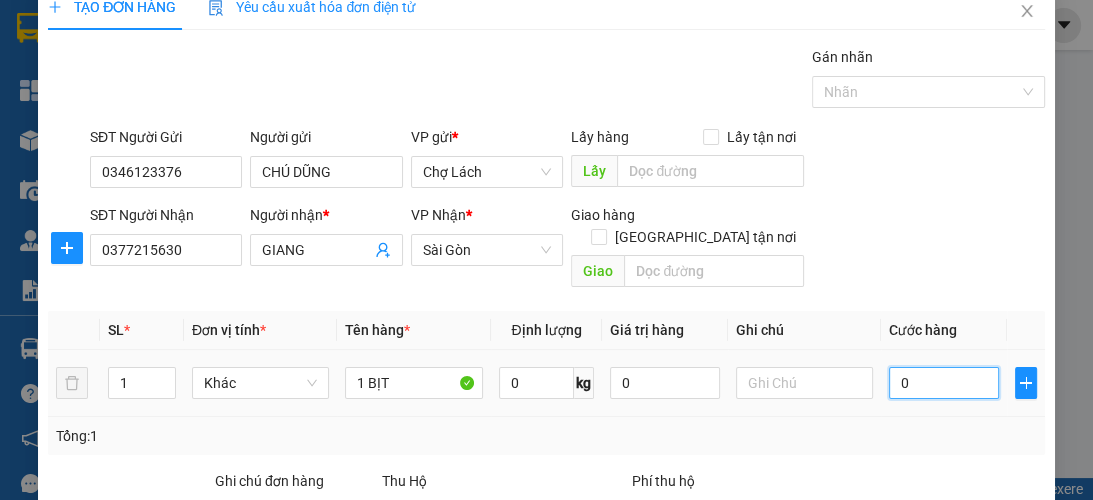 click on "0" at bounding box center (944, 383) 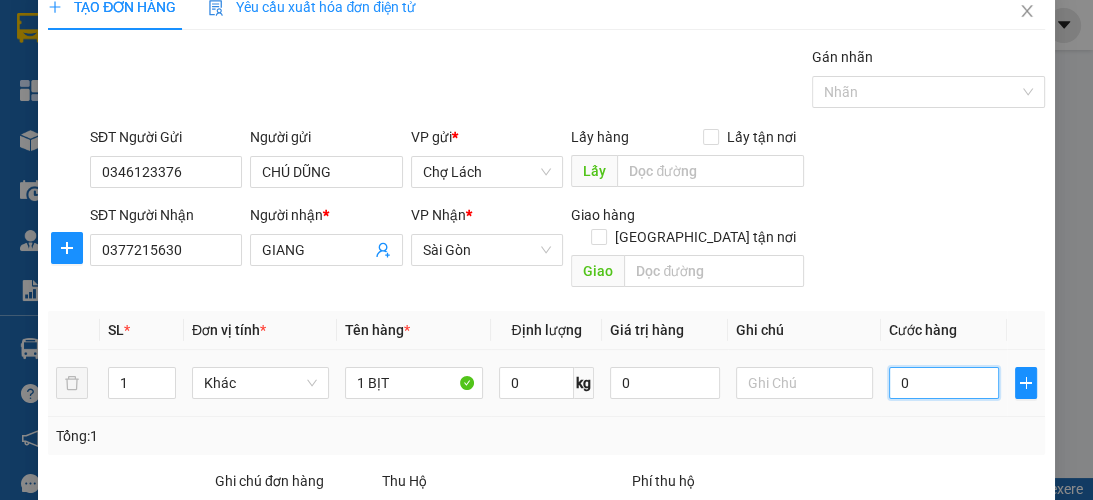 type on "3" 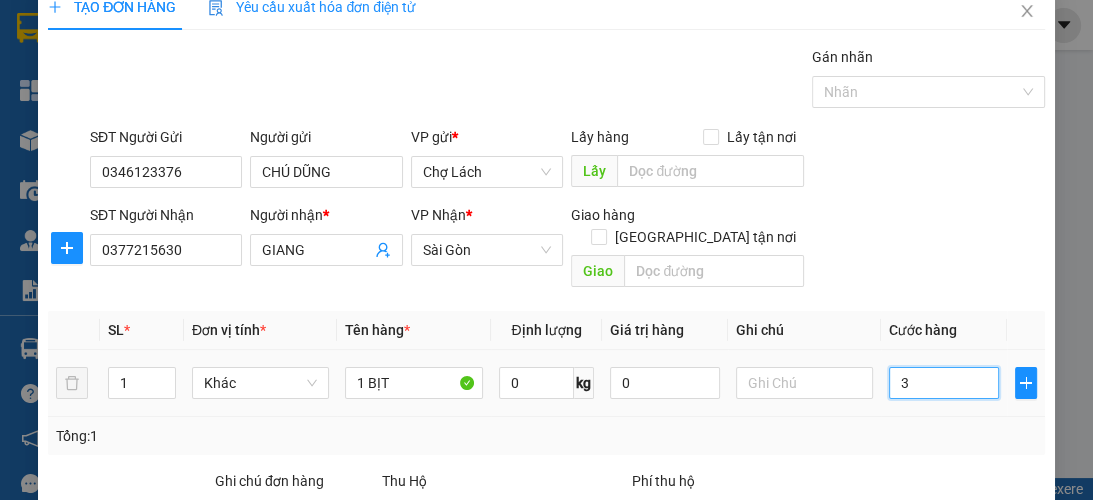 type on "30" 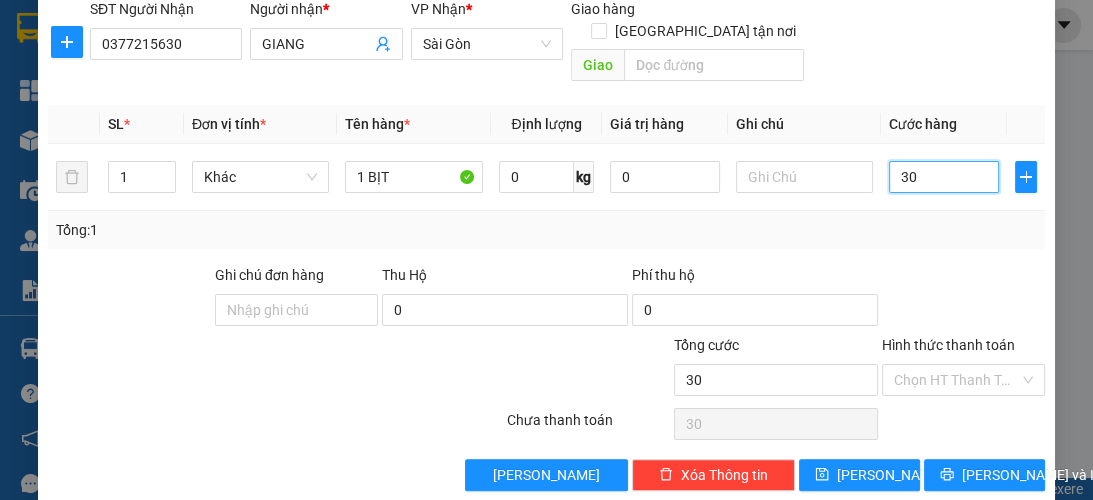 scroll, scrollTop: 238, scrollLeft: 0, axis: vertical 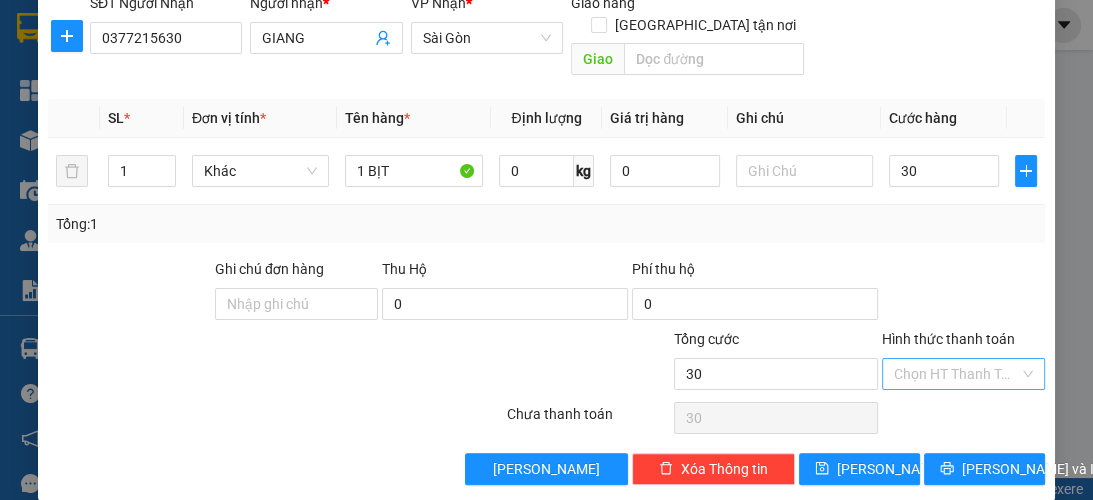 type on "30.000" 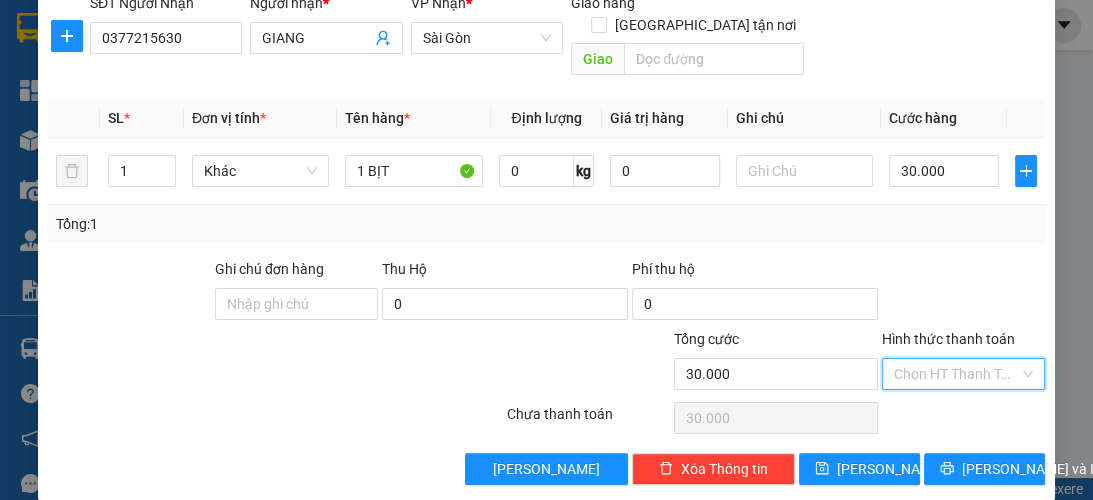 click on "Hình thức thanh toán" at bounding box center [956, 374] 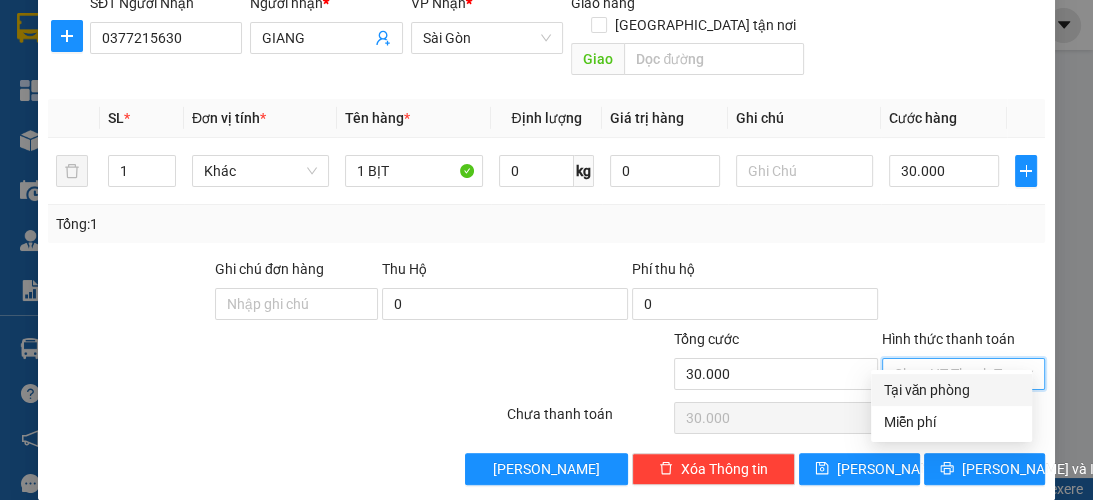 click on "Tại văn phòng" at bounding box center [951, 390] 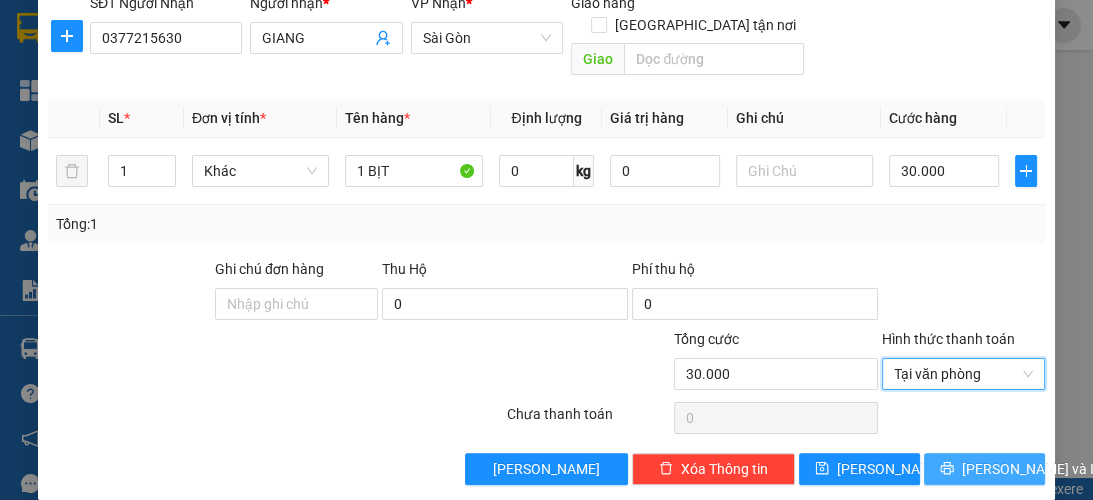 click on "[PERSON_NAME] và In" at bounding box center (984, 469) 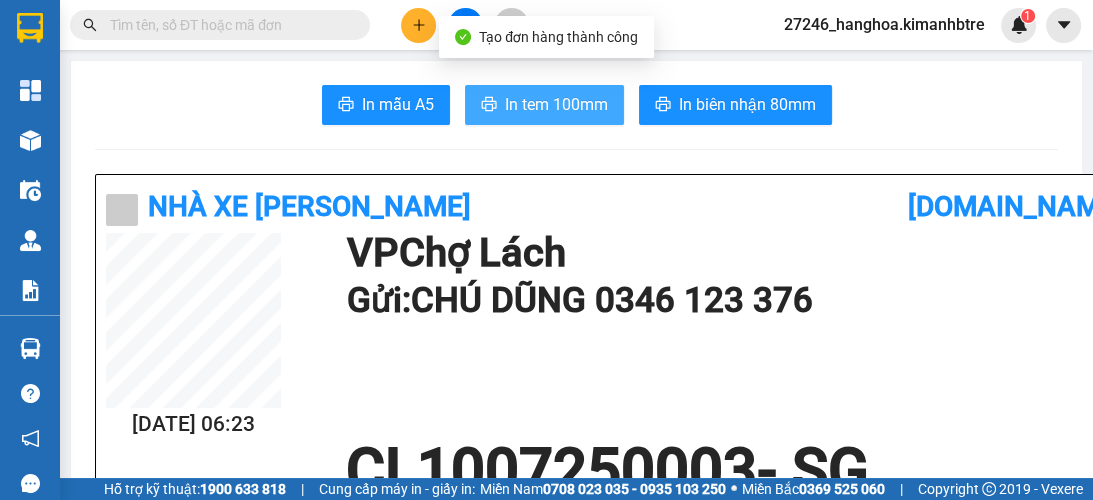 click on "In tem 100mm" at bounding box center (556, 104) 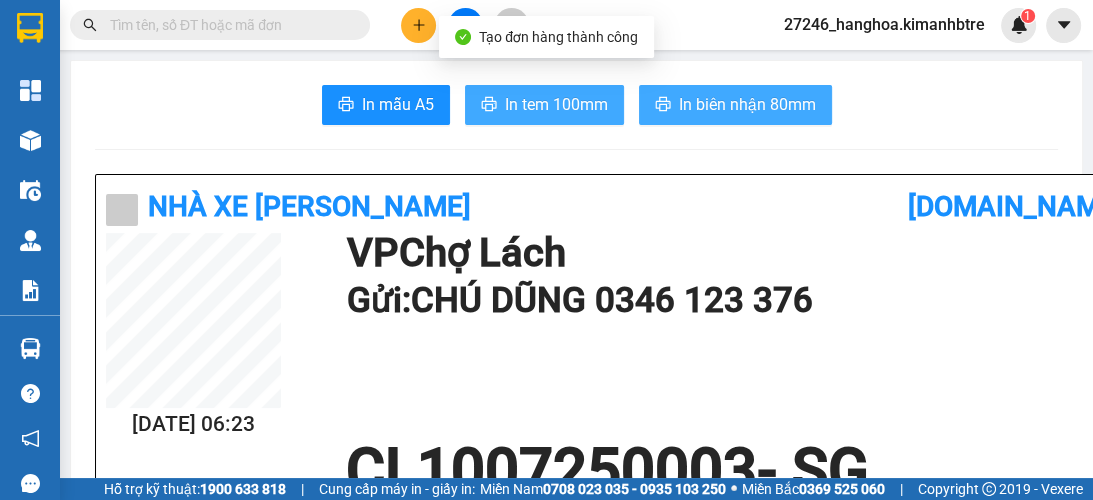 scroll, scrollTop: 0, scrollLeft: 0, axis: both 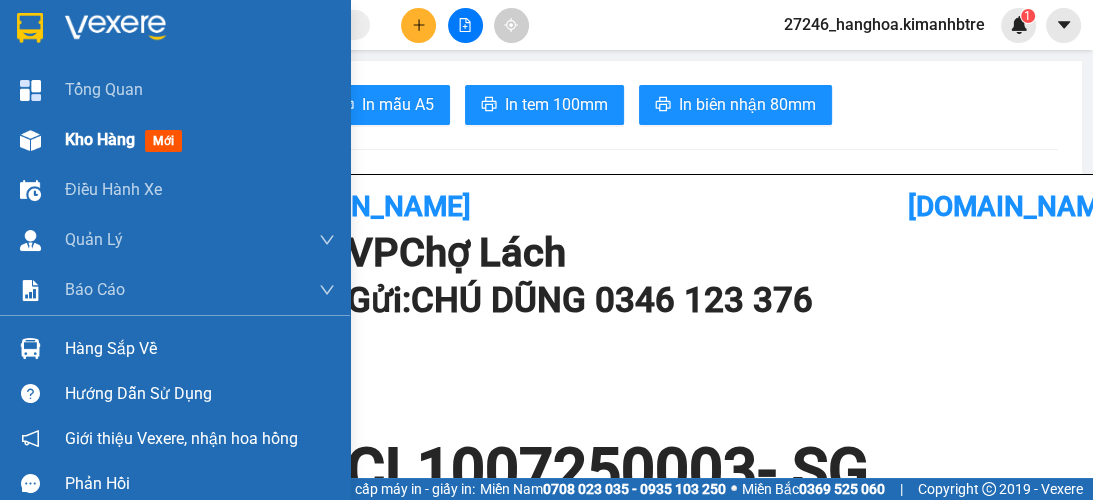 drag, startPoint x: 120, startPoint y: 139, endPoint x: 4, endPoint y: 164, distance: 118.66339 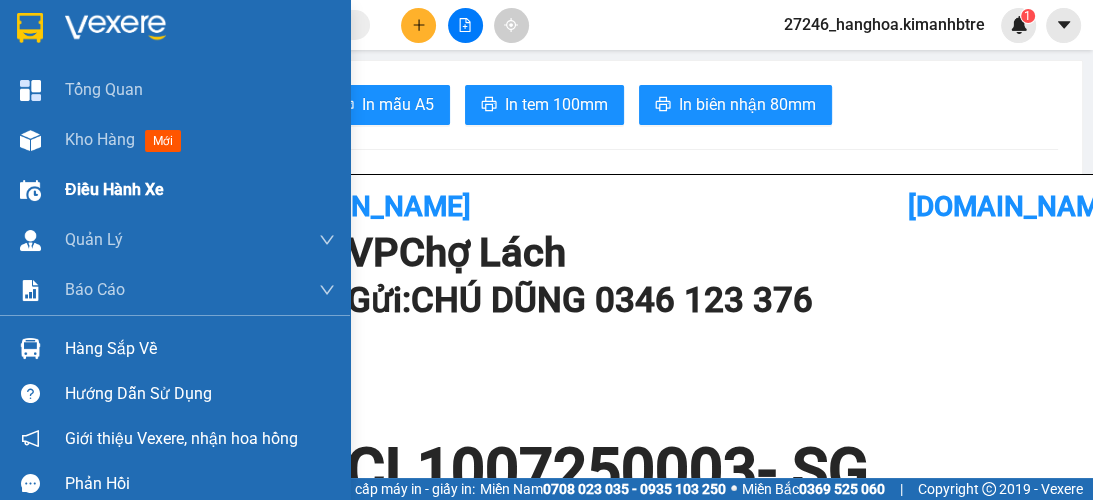 click on "Kho hàng" at bounding box center [100, 139] 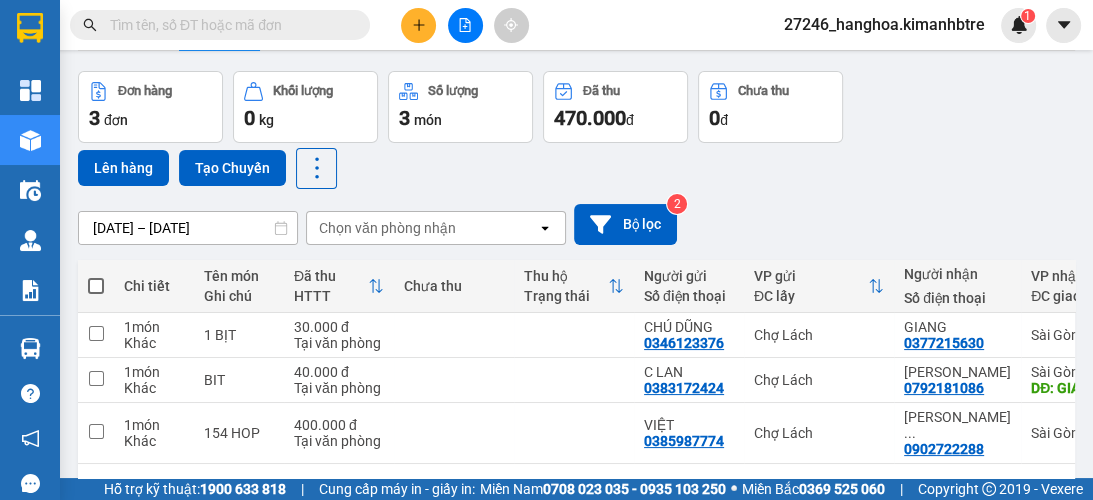scroll, scrollTop: 126, scrollLeft: 0, axis: vertical 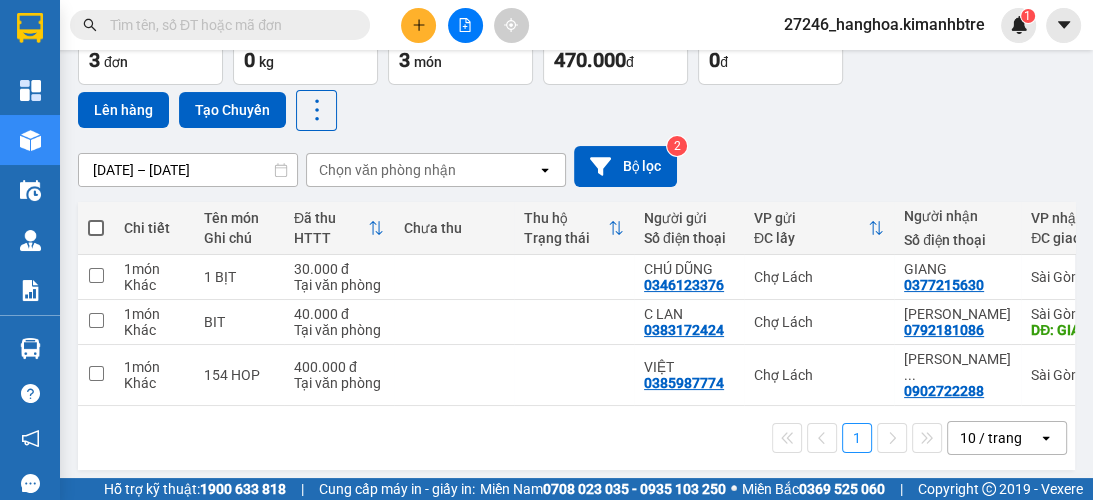 click on "10 / trang" at bounding box center (991, 438) 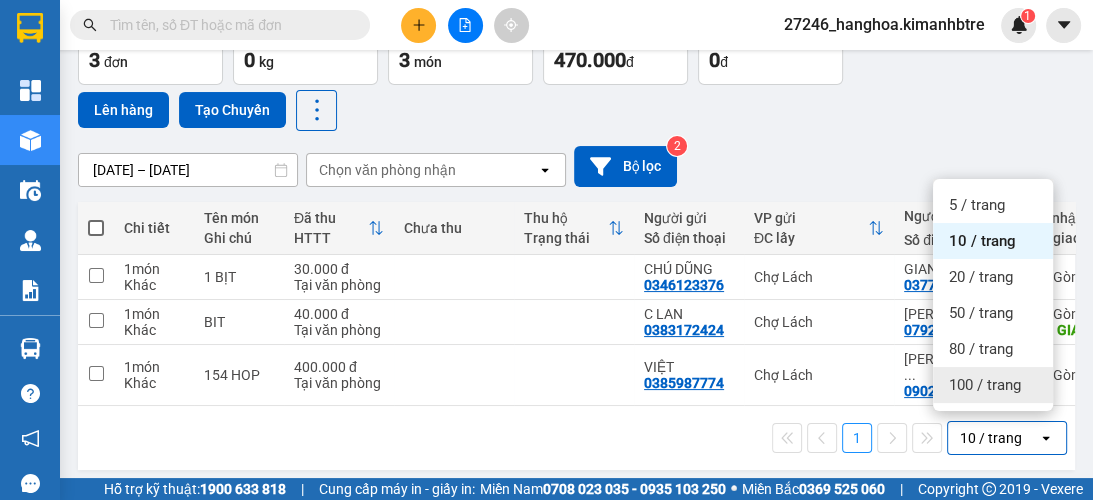 click on "100 / trang" at bounding box center (985, 385) 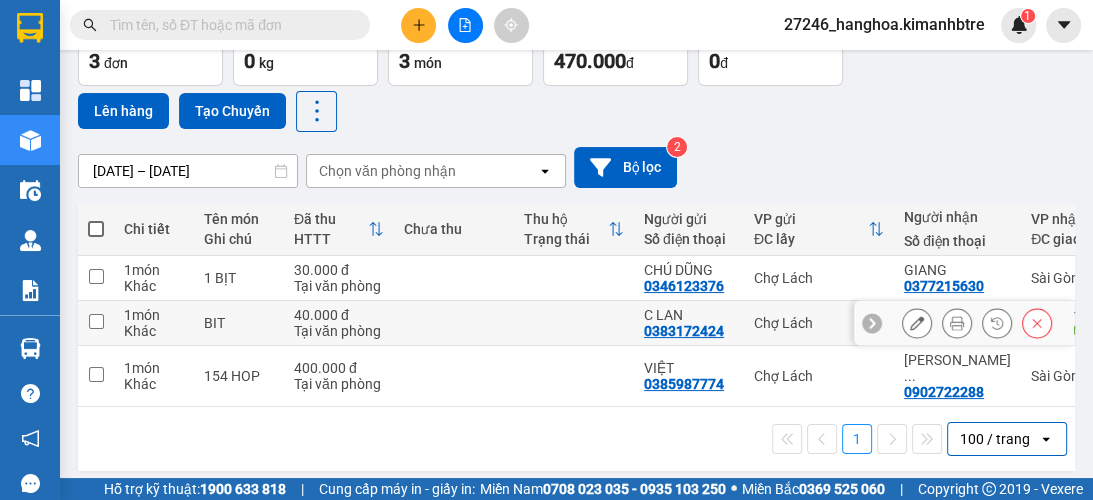 scroll, scrollTop: 126, scrollLeft: 0, axis: vertical 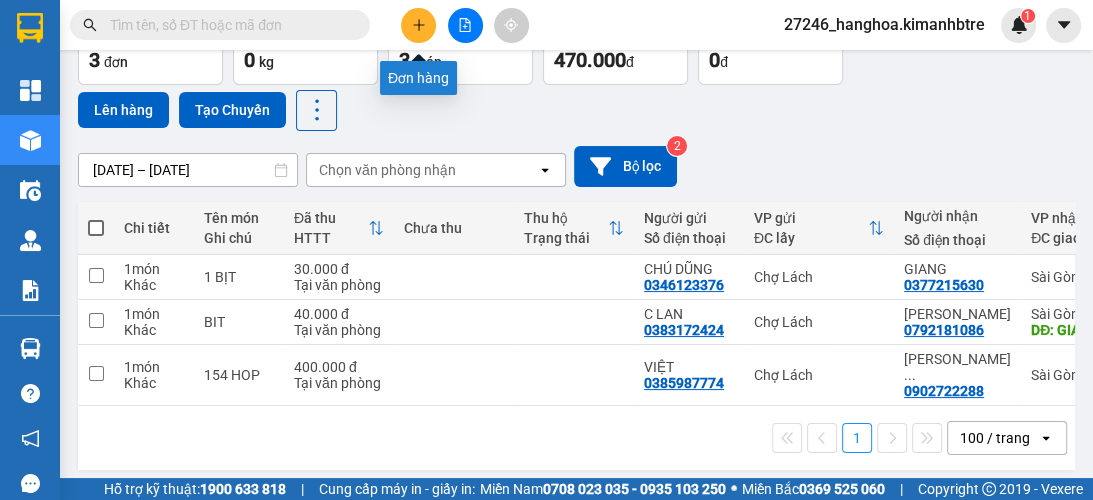 click 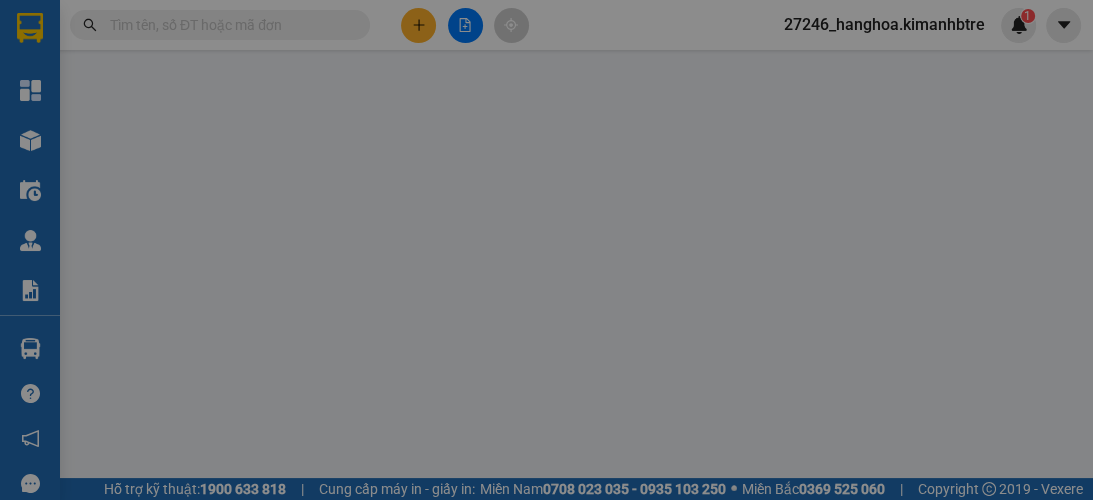 scroll, scrollTop: 0, scrollLeft: 0, axis: both 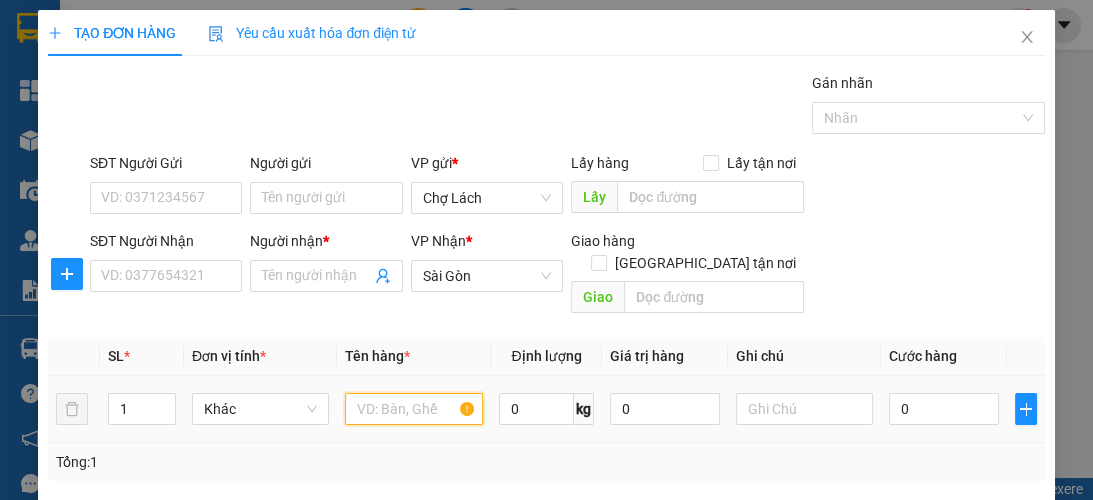 drag, startPoint x: 397, startPoint y: 389, endPoint x: 383, endPoint y: 389, distance: 14 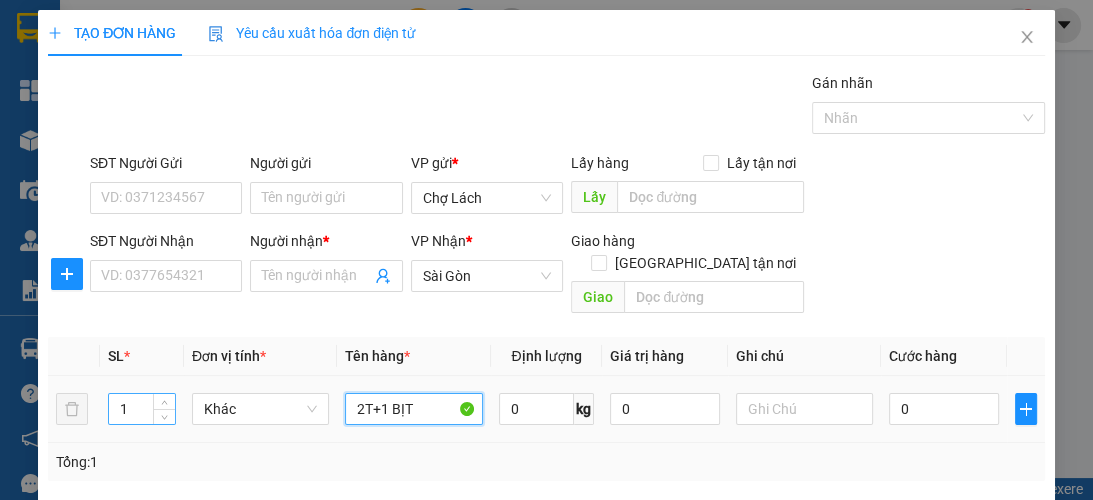 type on "2T+1 BỊT" 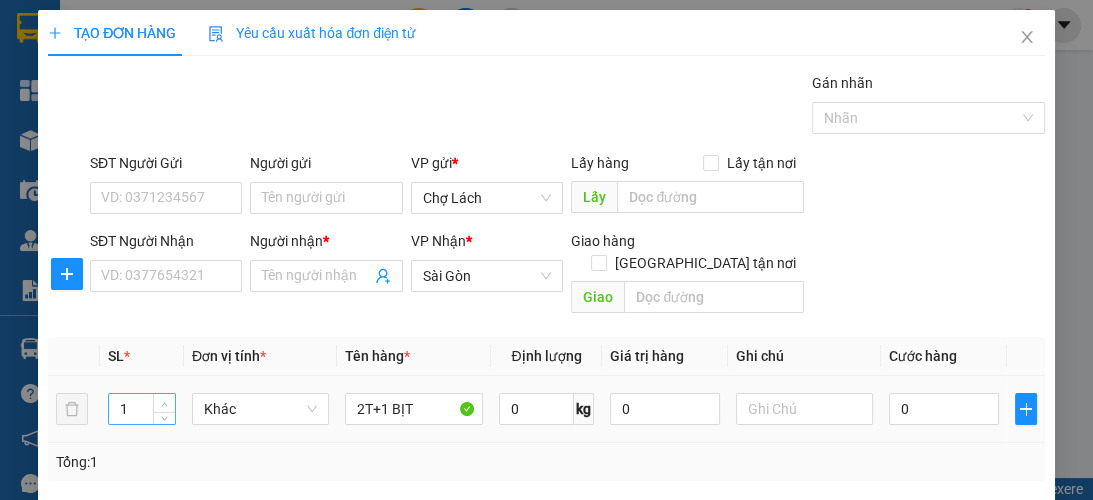 click on "1" at bounding box center (142, 409) 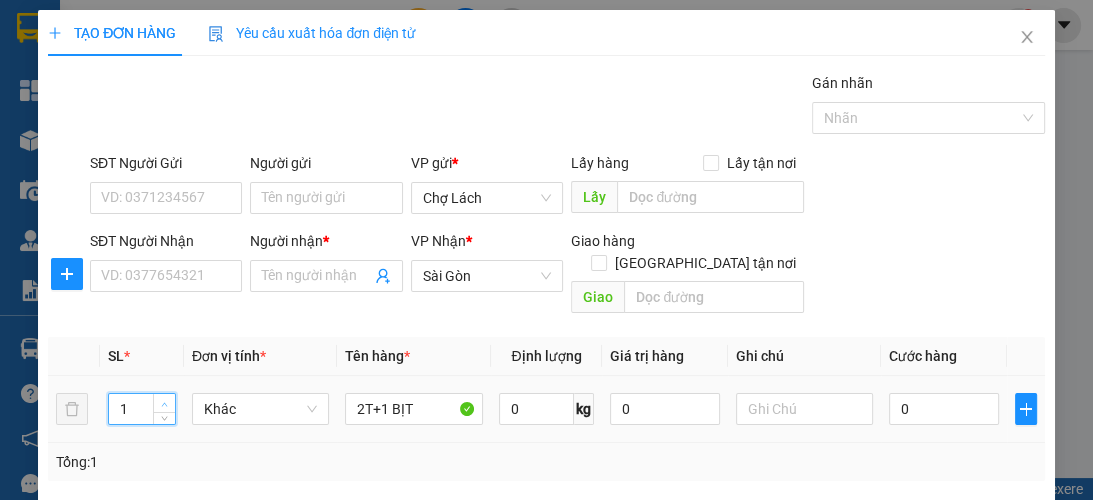 click 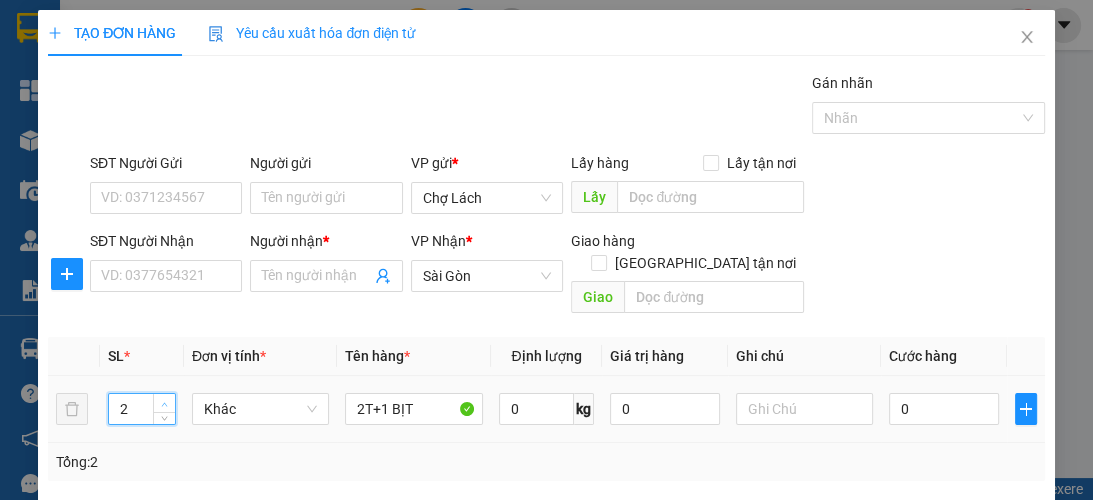 click 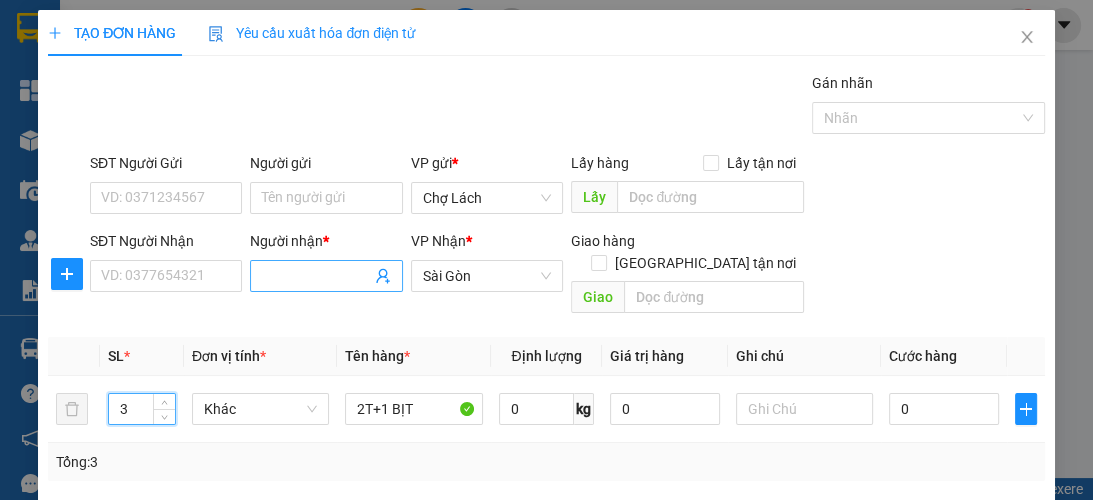 click on "Người nhận  *" at bounding box center (316, 276) 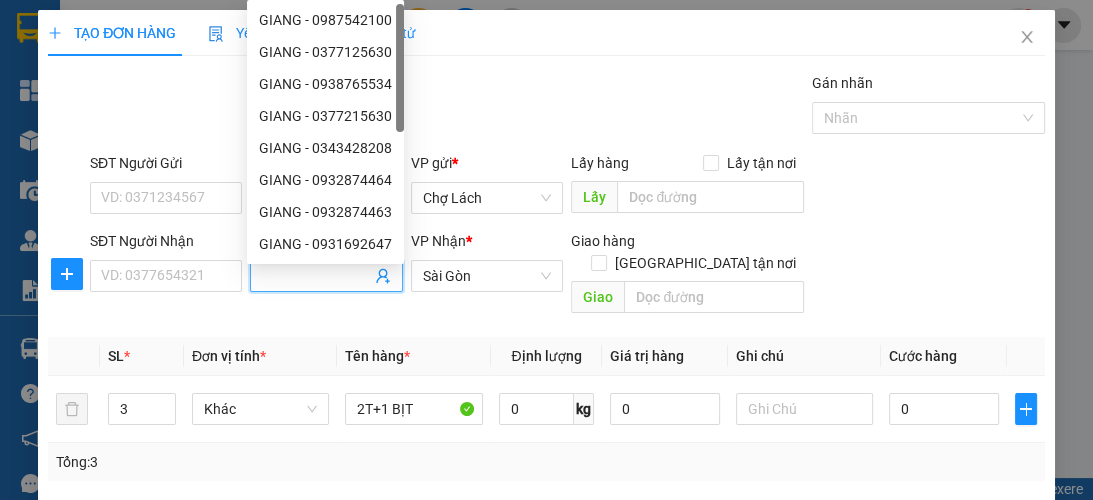 type on "D" 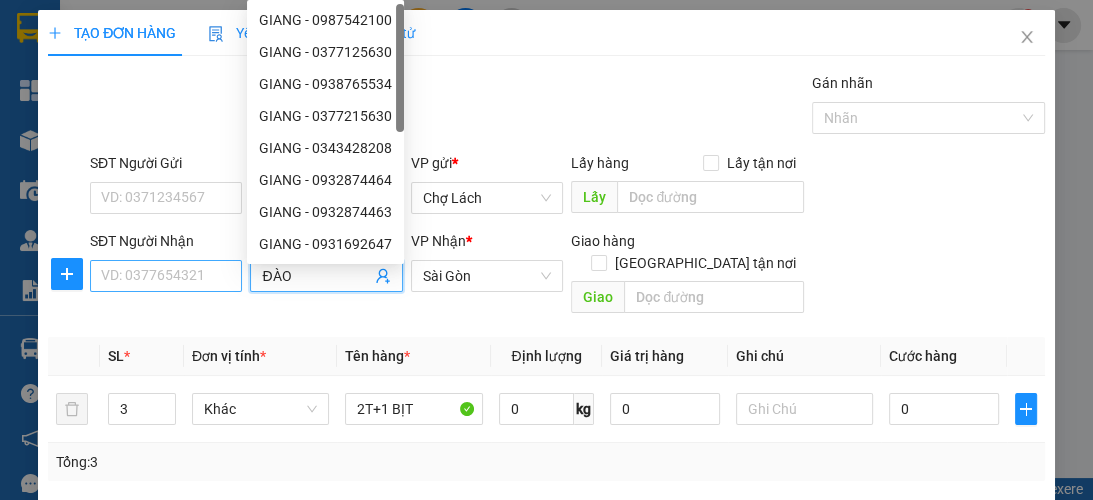type on "ĐÀO" 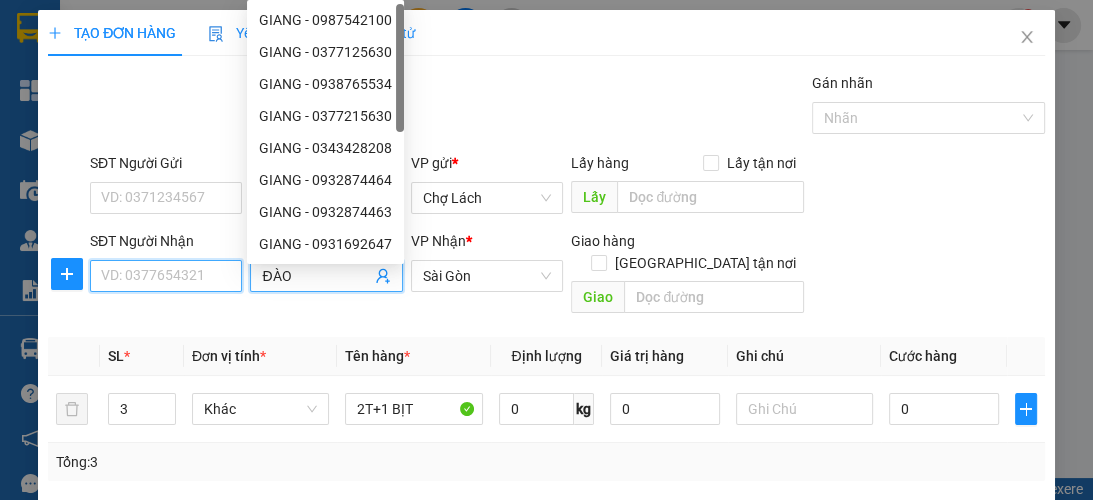 click on "SĐT Người Nhận" at bounding box center [166, 276] 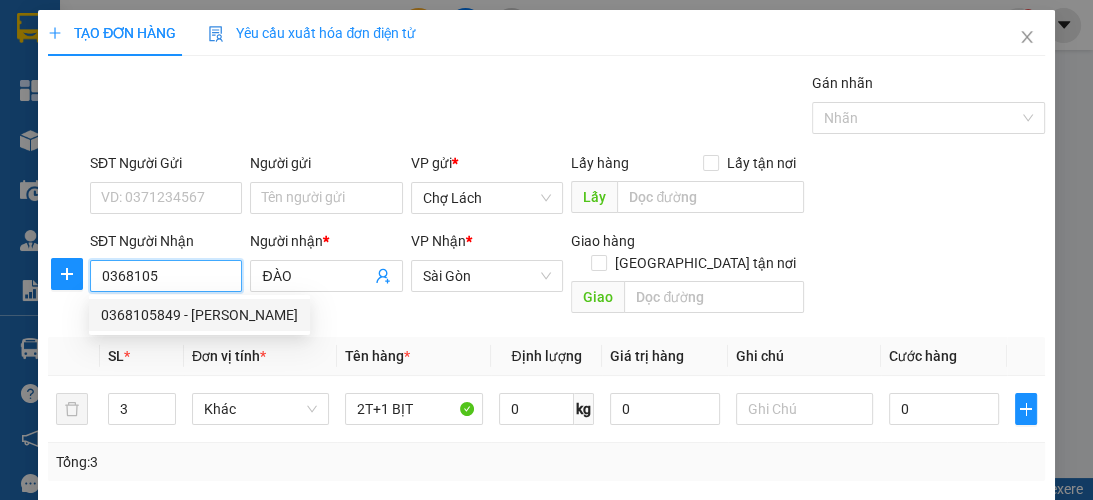 click on "0368105849 - [PERSON_NAME]" at bounding box center [199, 315] 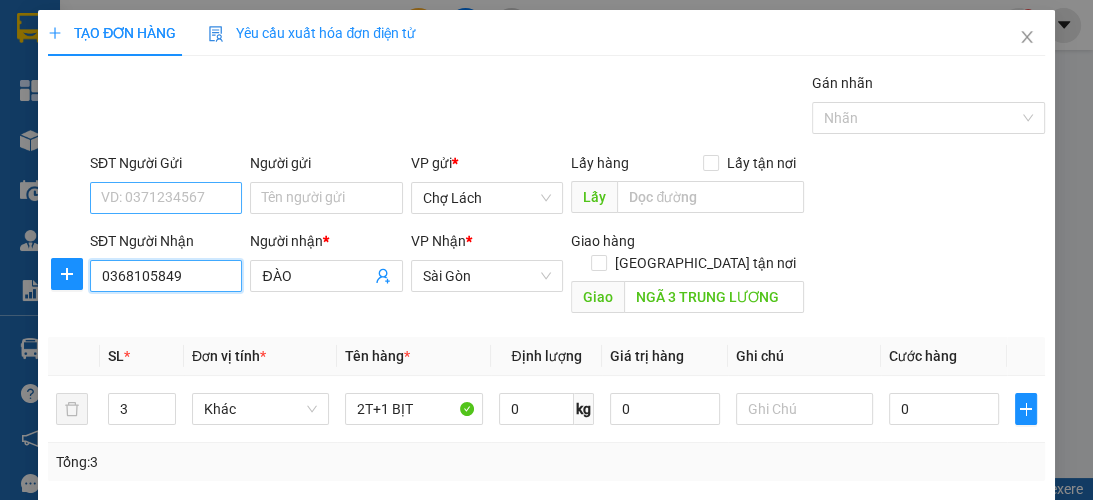 type on "0368105849" 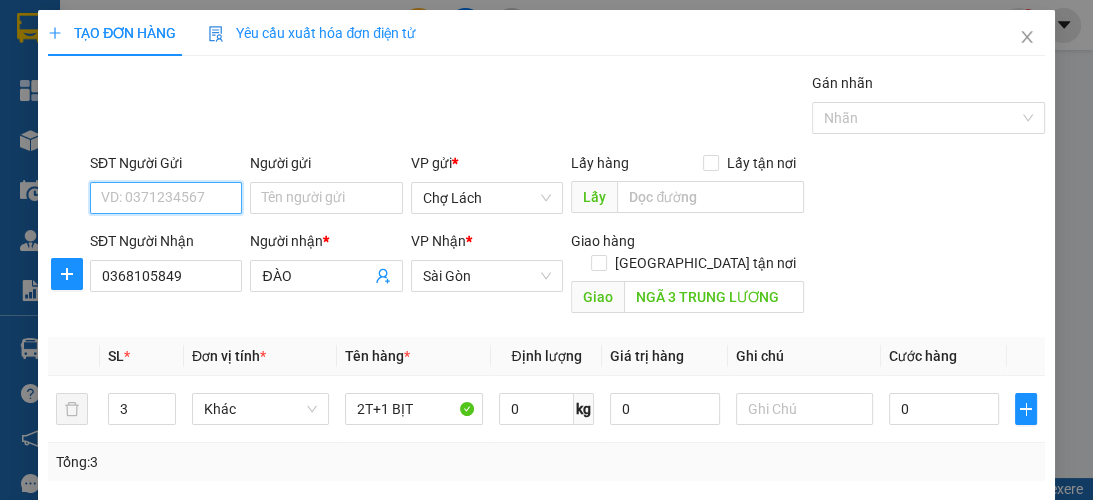 click on "SĐT Người Gửi" at bounding box center (166, 198) 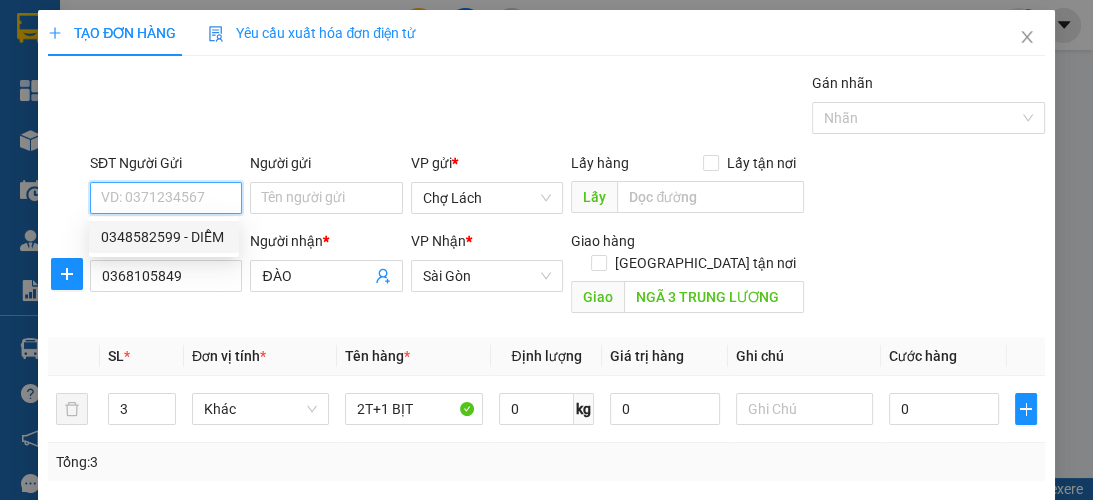 click on "0348582599 - DIỄM" at bounding box center [164, 237] 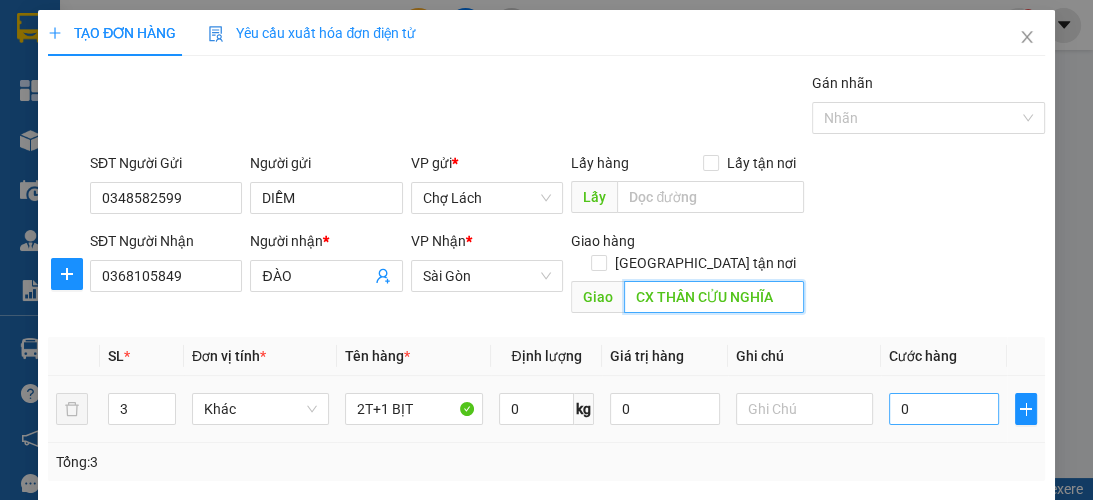type on "CX THÂN CỬU NGHĨA" 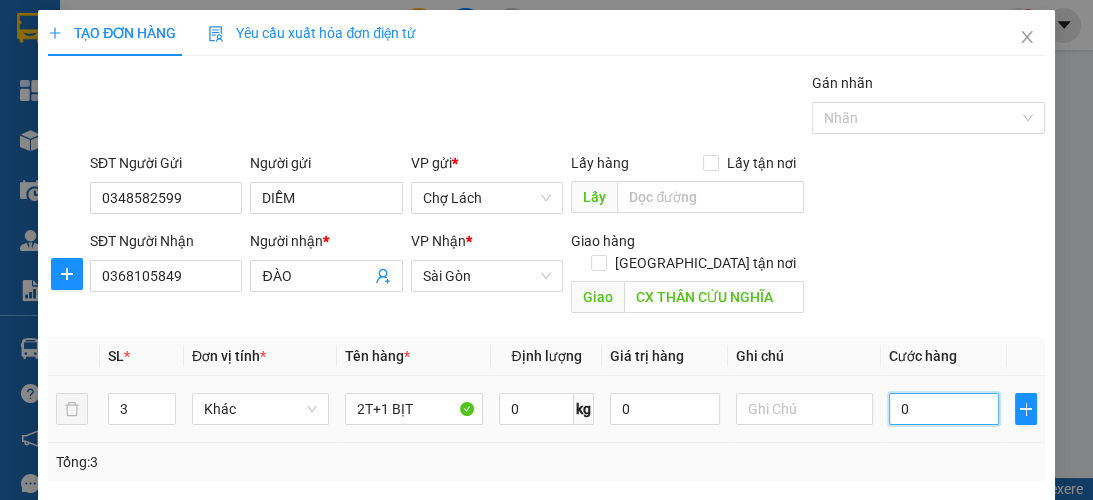 click on "0" at bounding box center (944, 409) 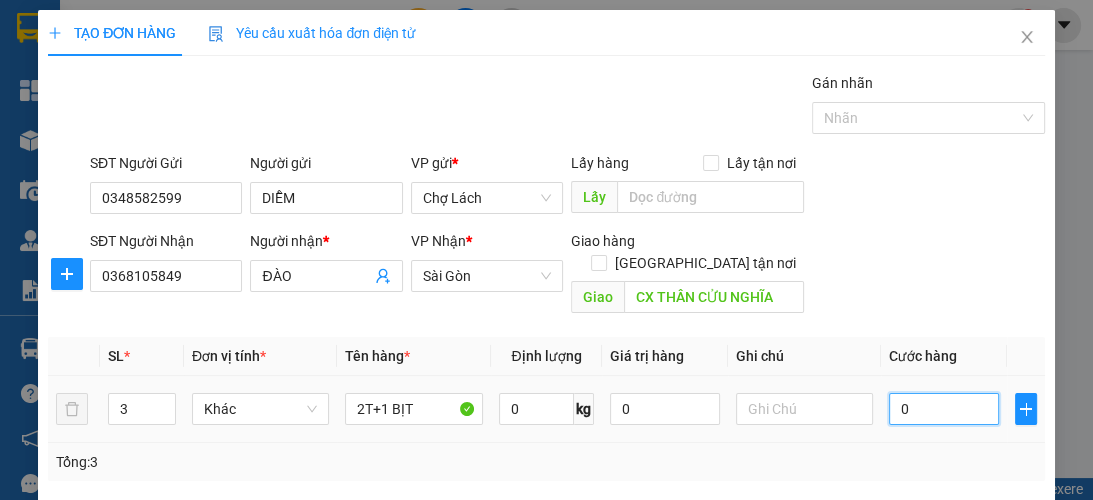 type on "1" 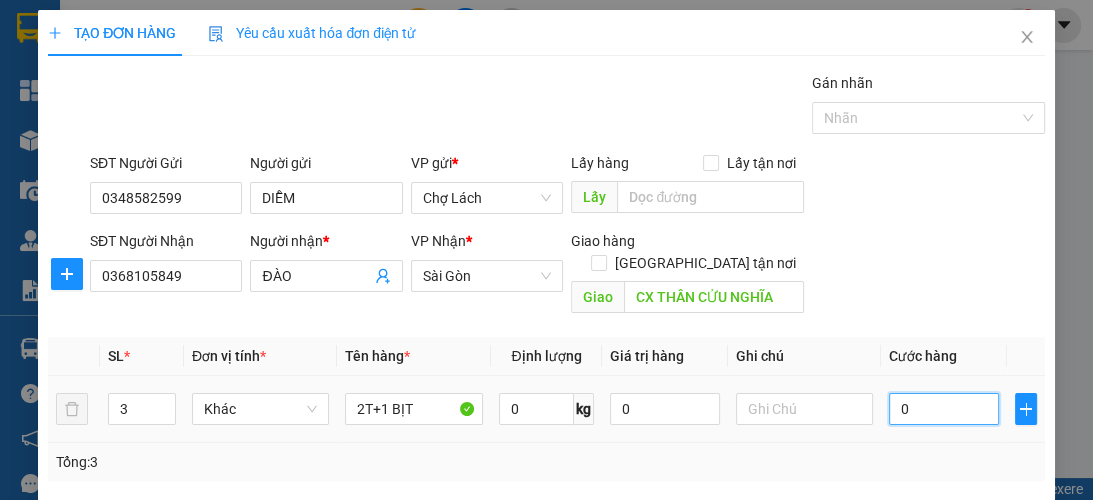 type on "1" 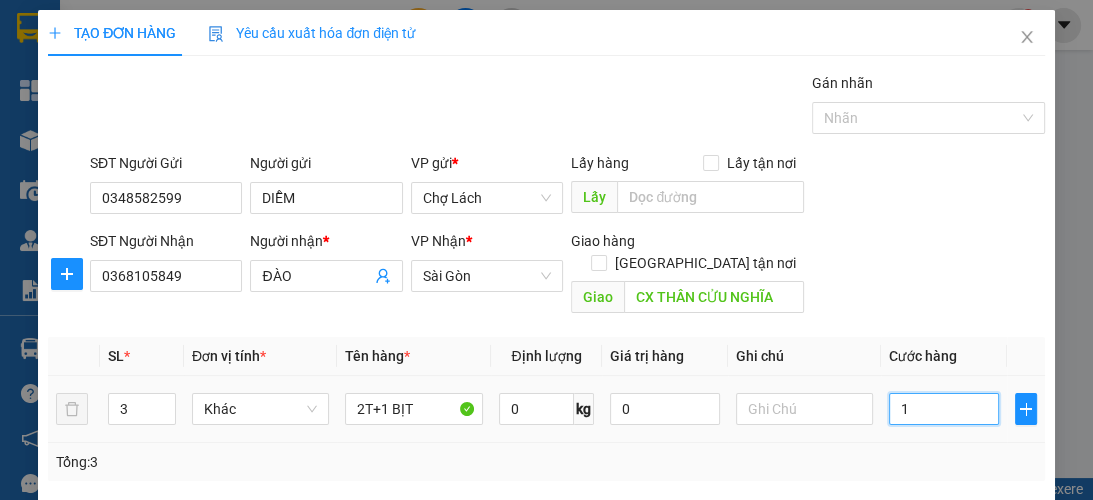 type on "18" 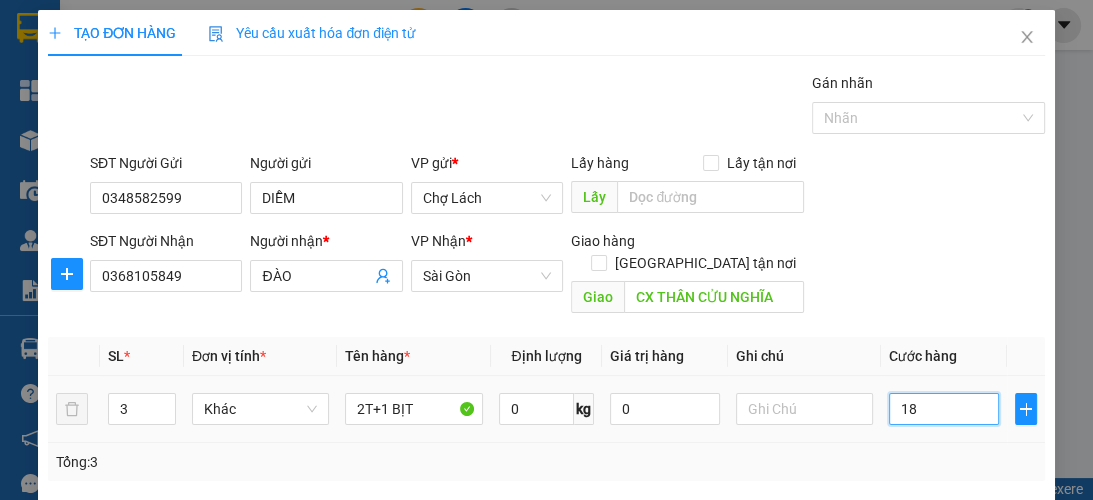 type on "180" 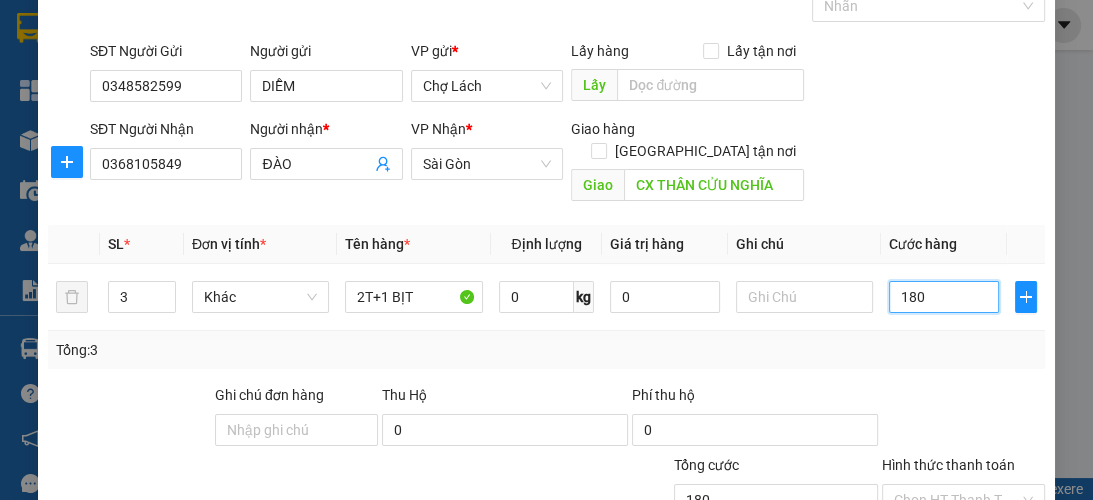 scroll, scrollTop: 133, scrollLeft: 0, axis: vertical 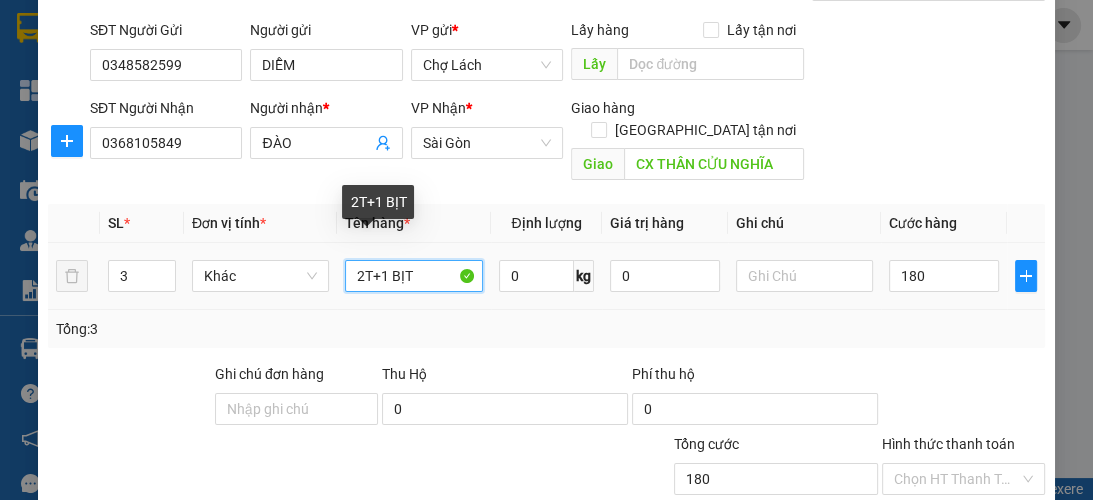 type on "180.000" 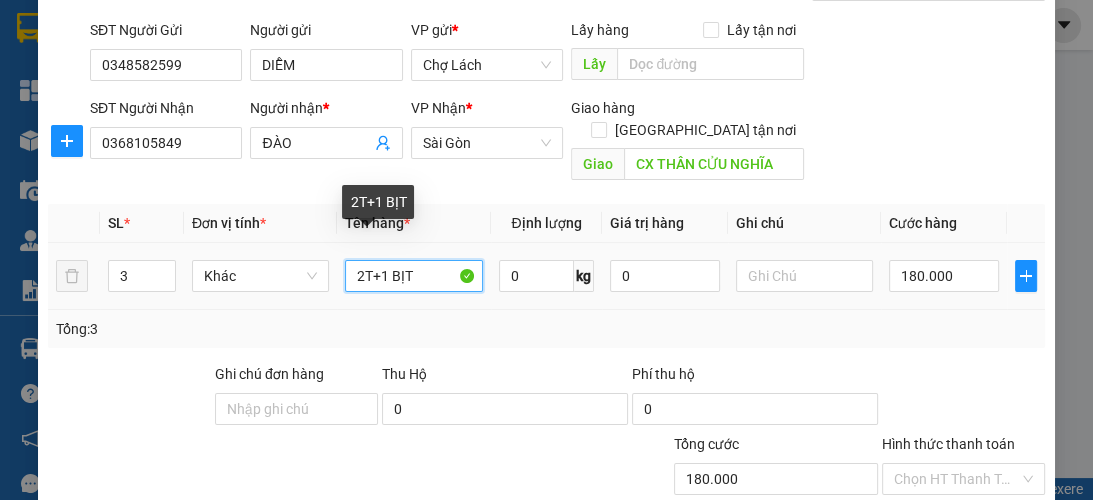 click on "2T+1 BỊT" at bounding box center (413, 276) 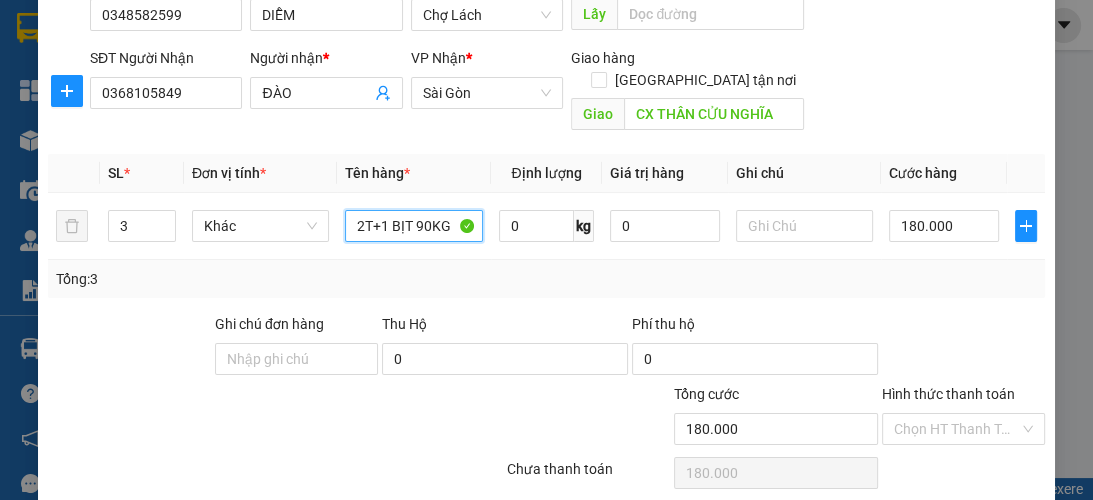scroll, scrollTop: 238, scrollLeft: 0, axis: vertical 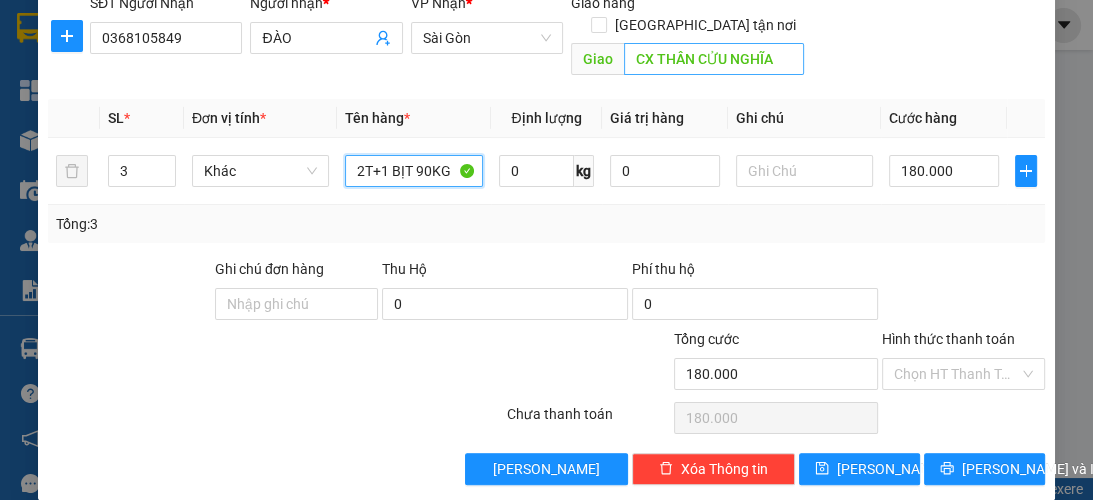 type on "2T+1 BỊT 90KG" 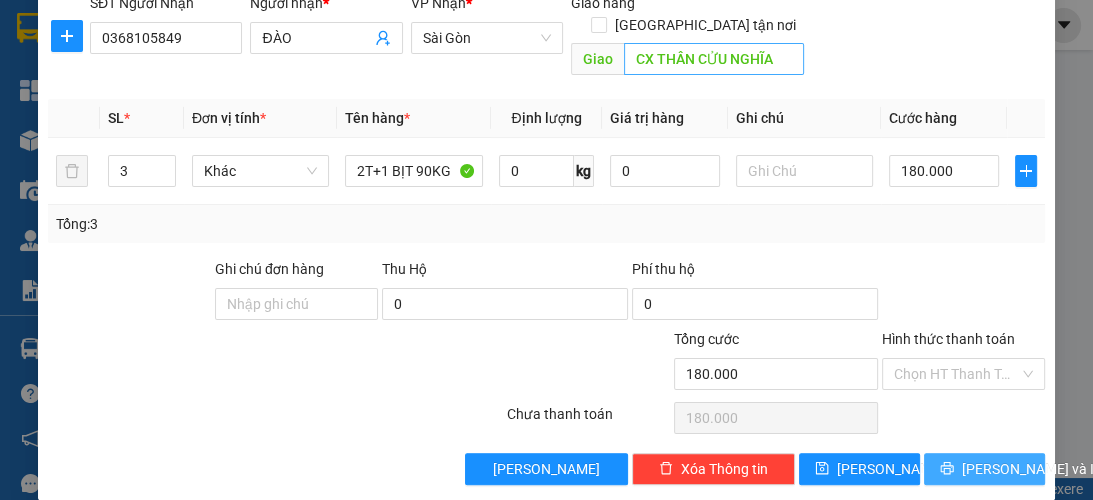 click on "[PERSON_NAME] và In" at bounding box center (1032, 469) 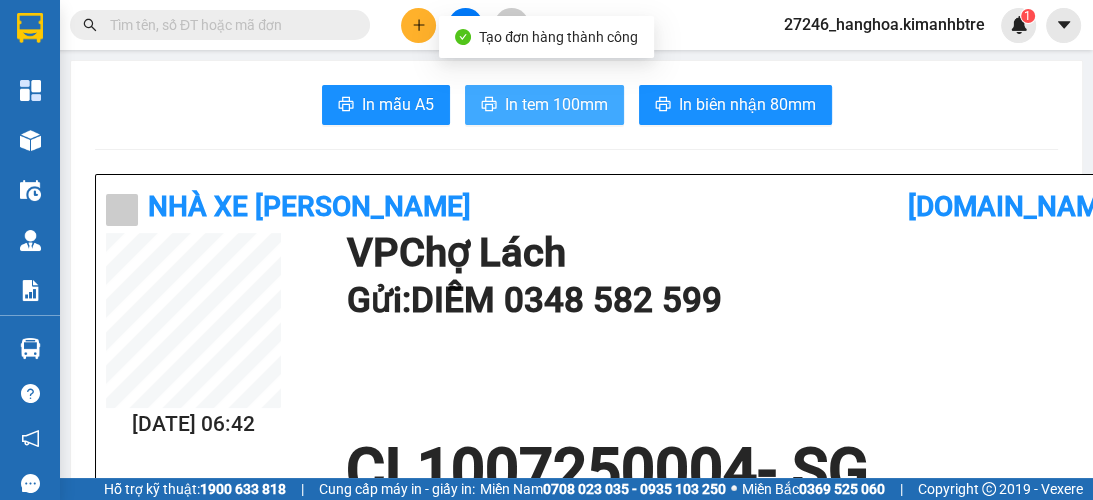 click on "In tem 100mm" at bounding box center (556, 104) 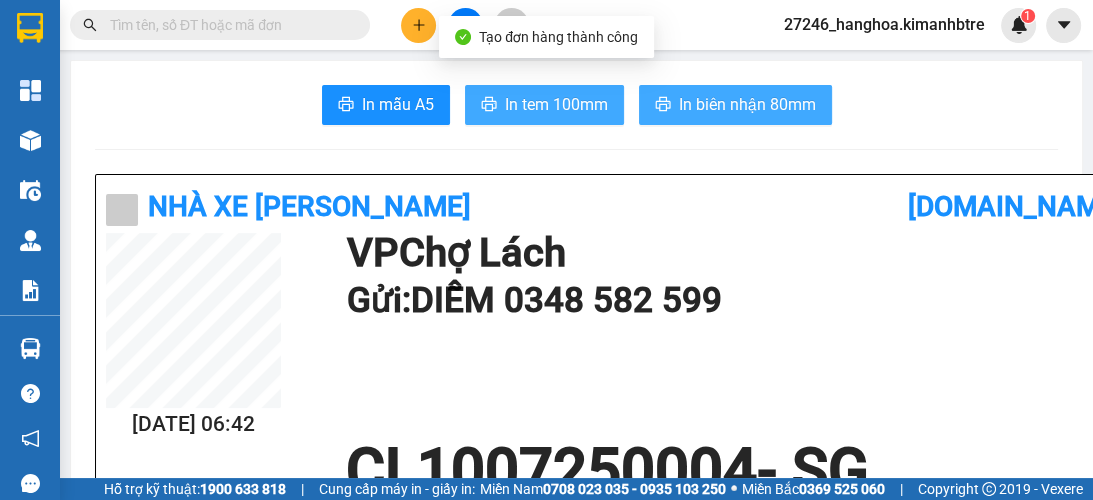 scroll, scrollTop: 0, scrollLeft: 0, axis: both 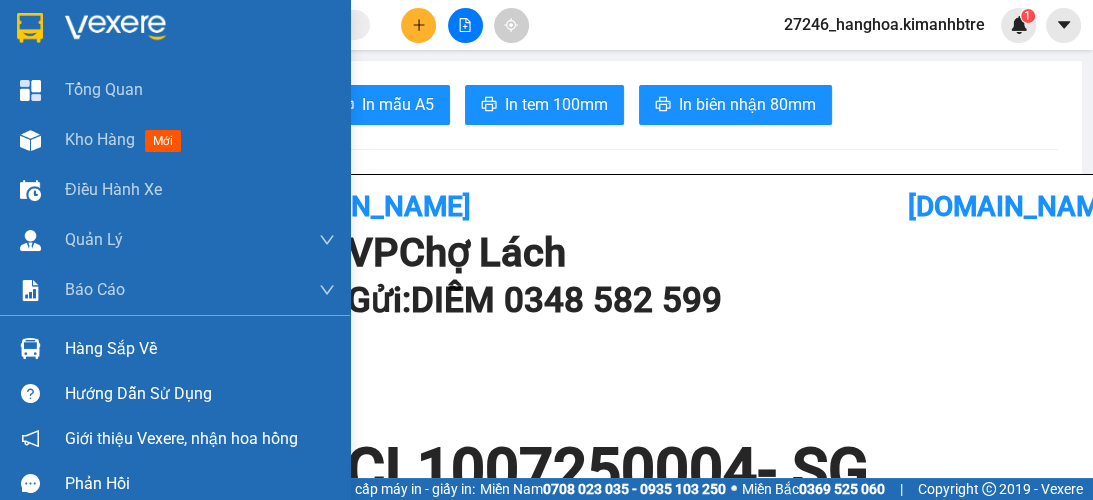 click on "Kho hàng" at bounding box center [100, 139] 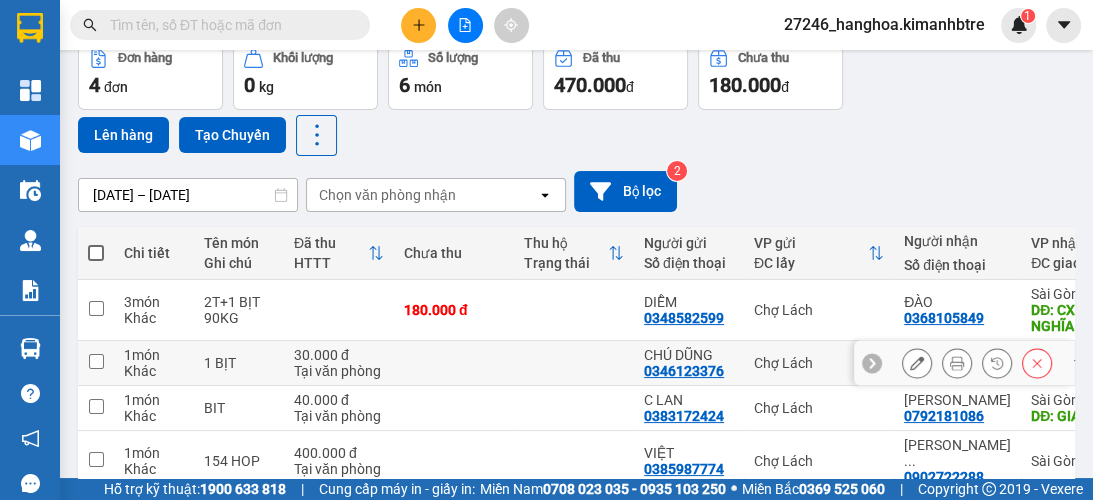 scroll, scrollTop: 160, scrollLeft: 0, axis: vertical 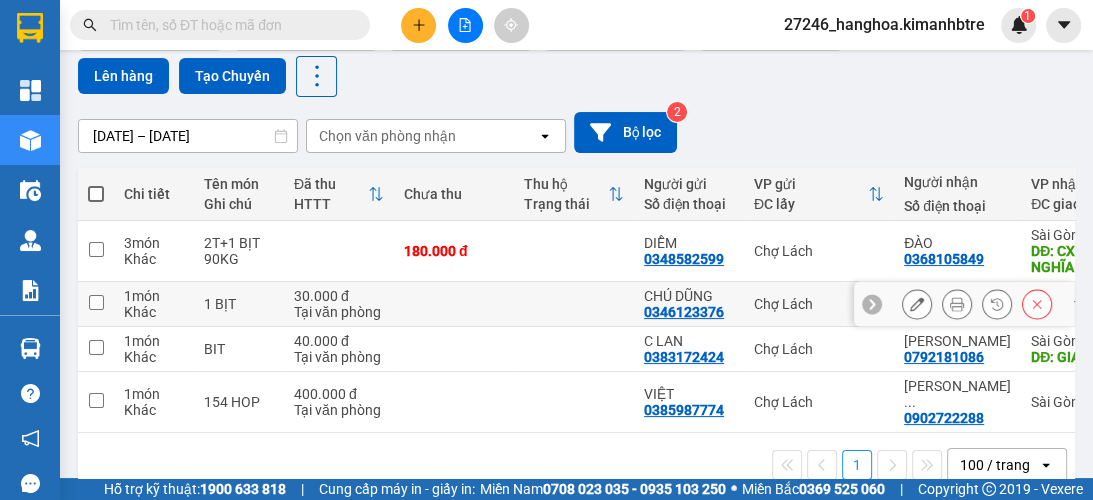 click at bounding box center [96, 304] 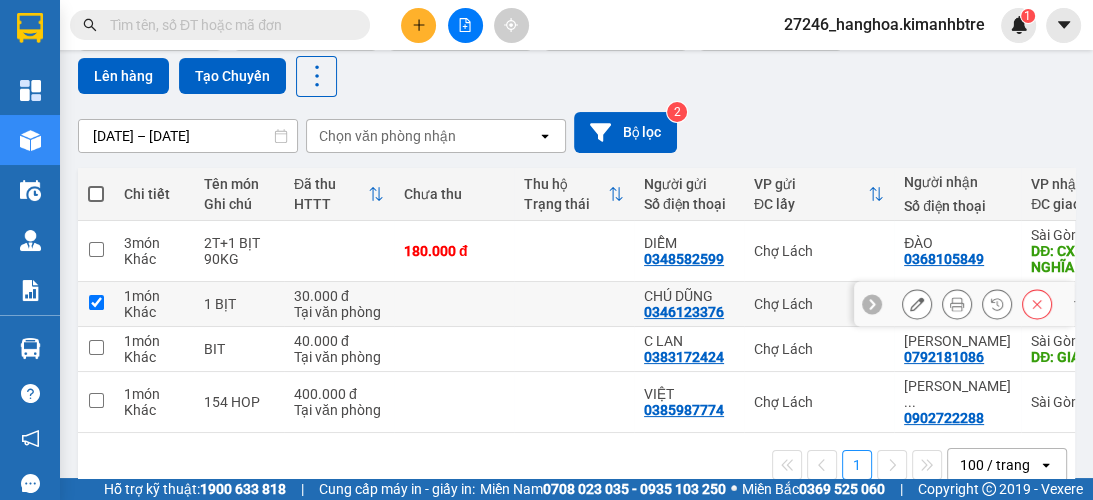 checkbox on "true" 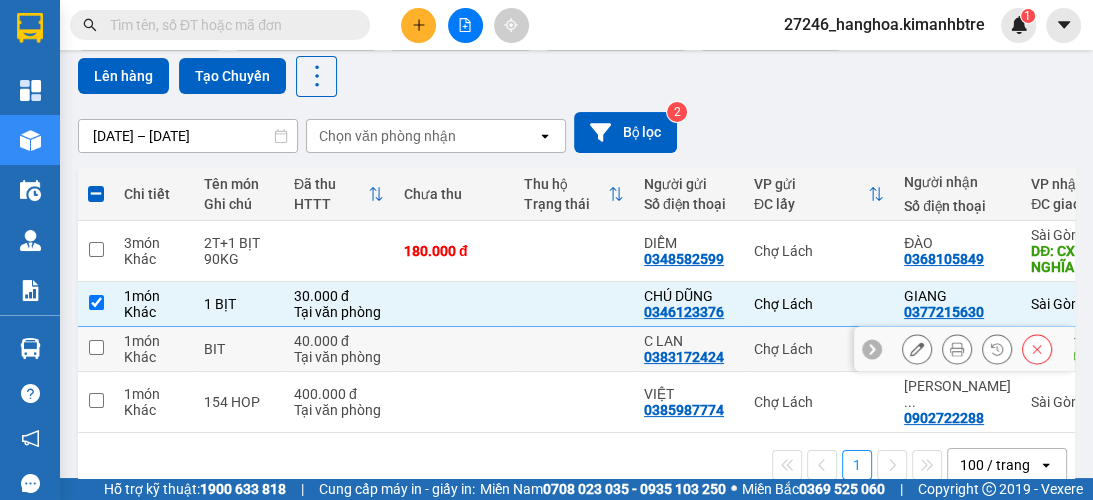 click at bounding box center (96, 347) 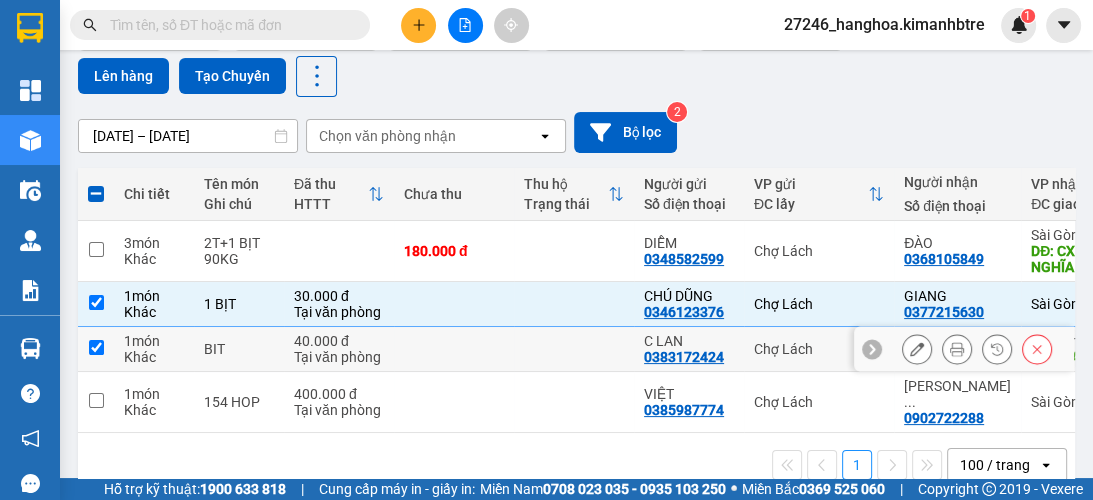 checkbox on "true" 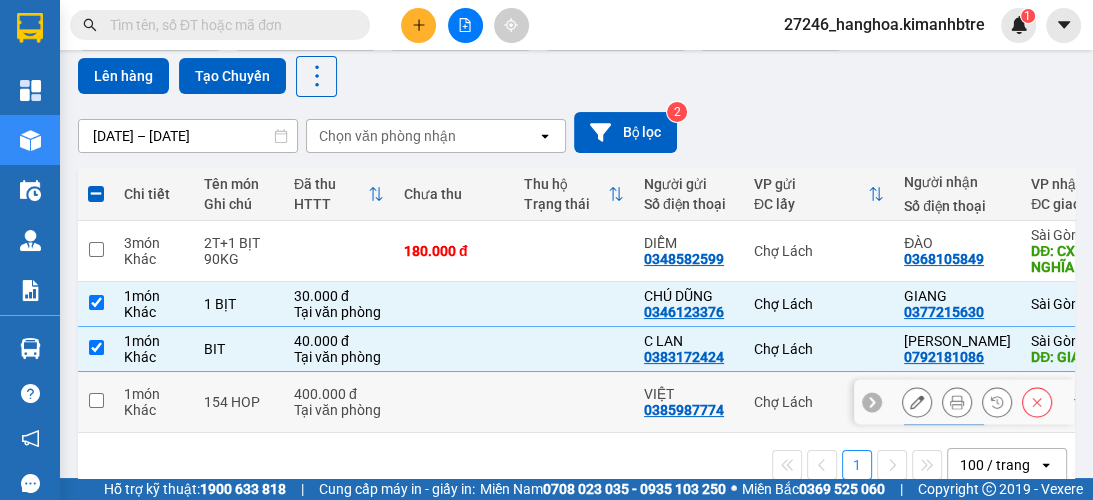 click at bounding box center (96, 400) 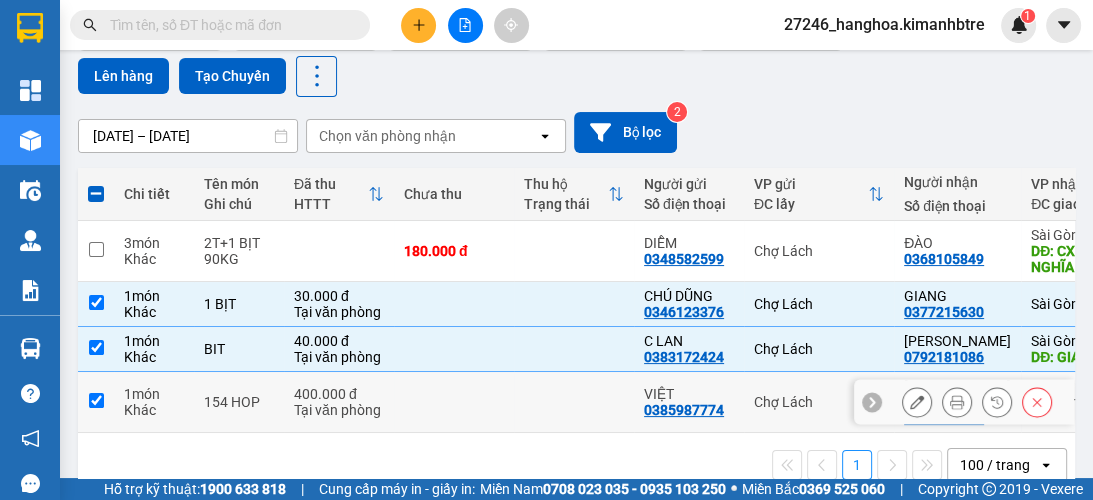 checkbox on "true" 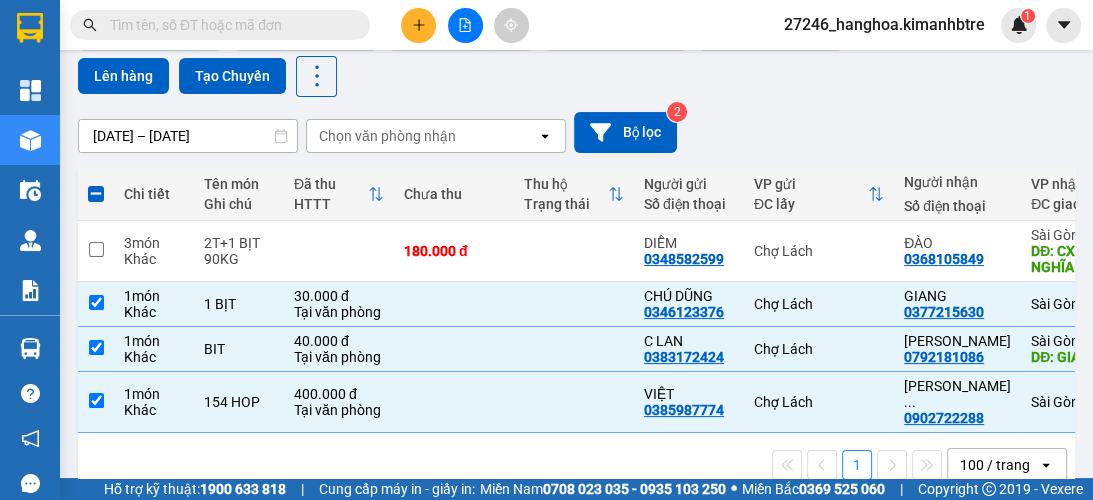 click at bounding box center [96, 194] 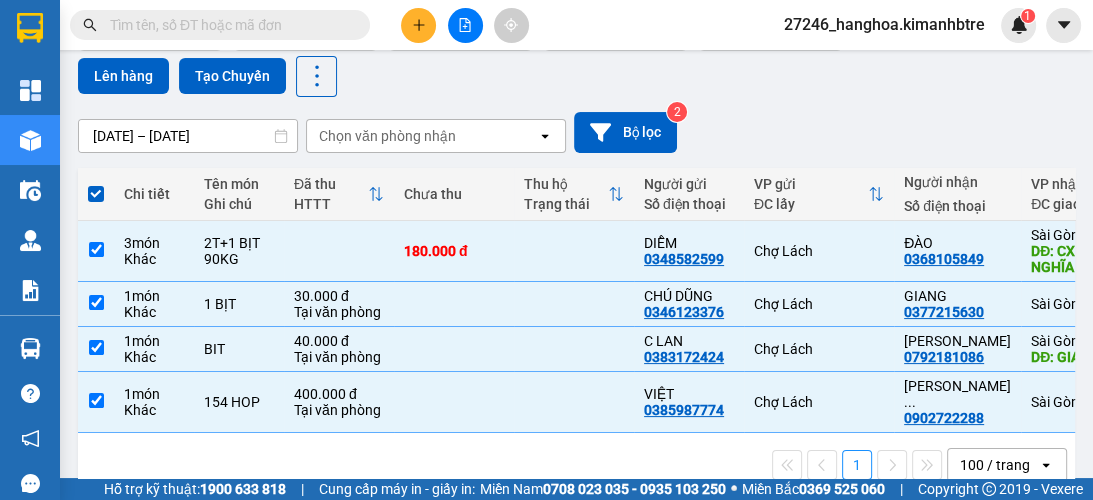 click at bounding box center [96, 194] 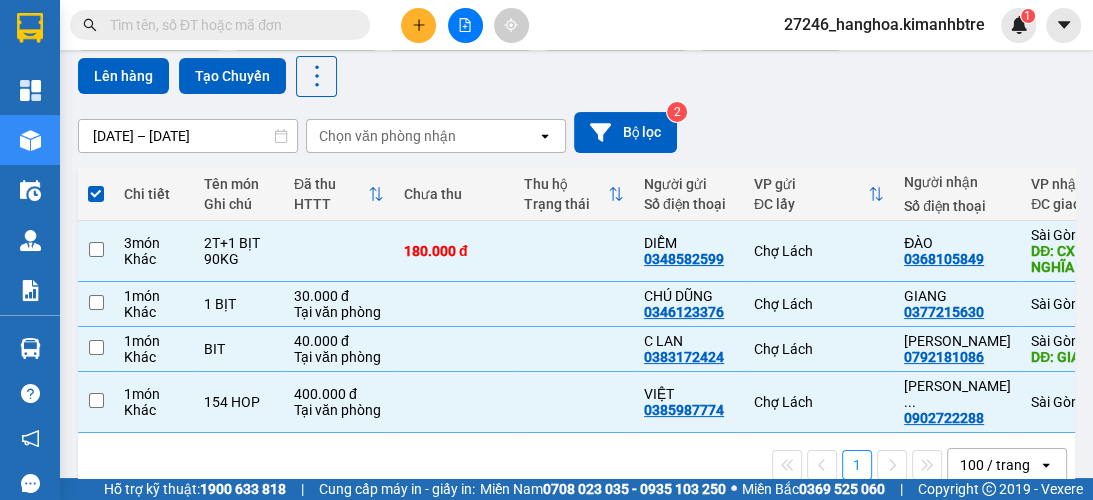checkbox on "false" 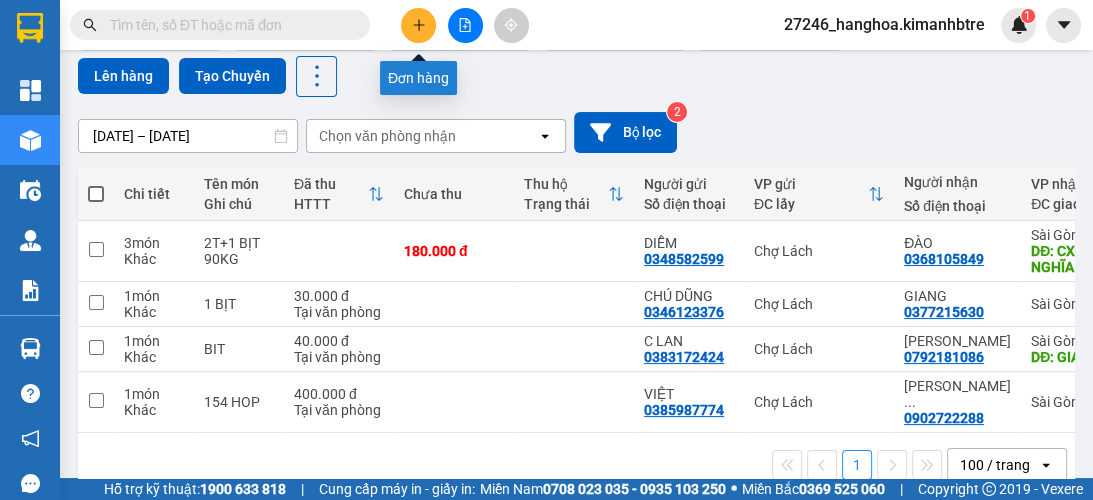 click 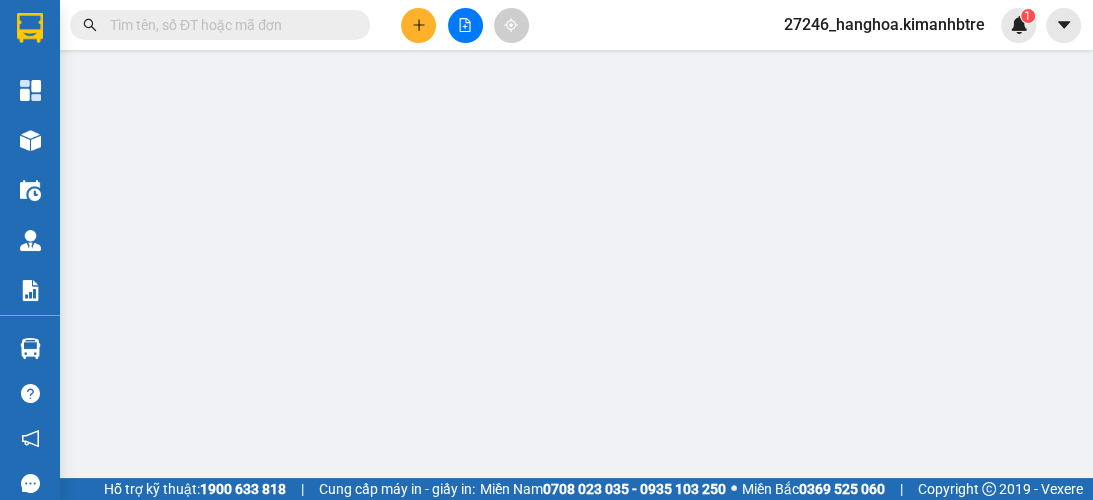 scroll, scrollTop: 0, scrollLeft: 0, axis: both 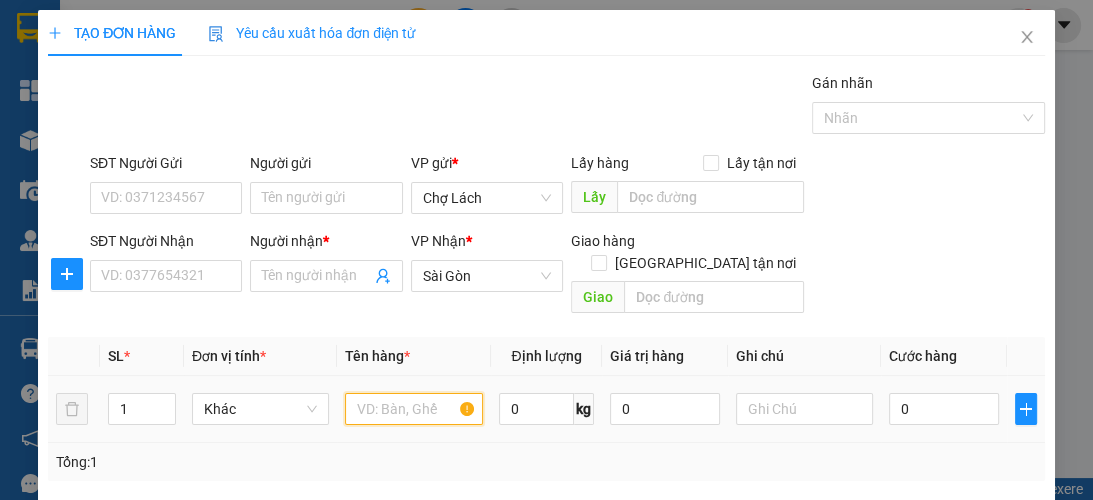 click at bounding box center (413, 409) 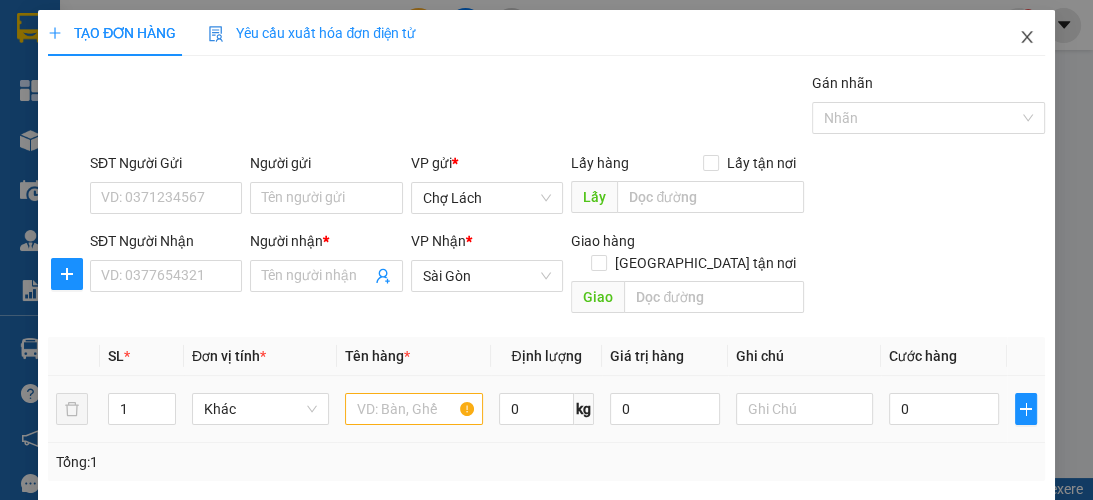 click 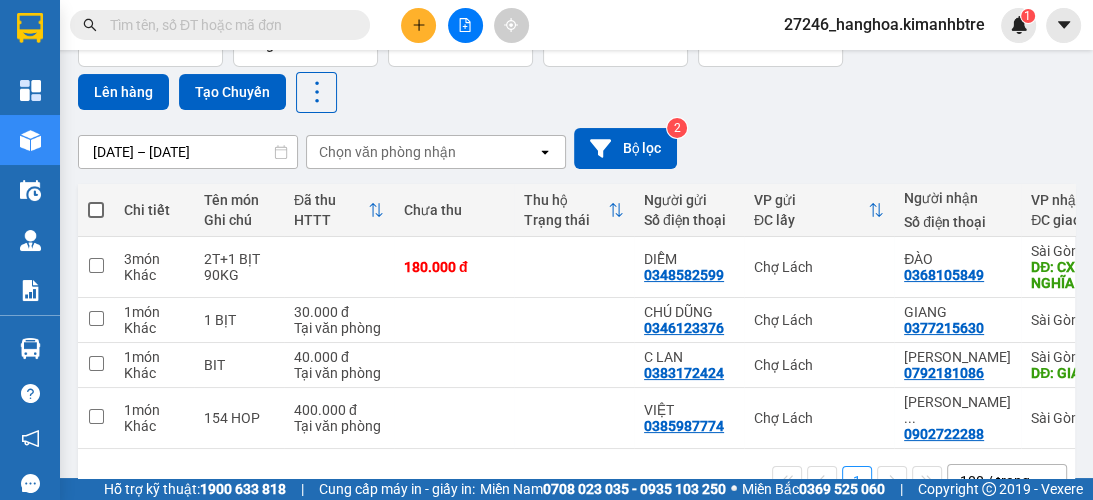 scroll, scrollTop: 160, scrollLeft: 0, axis: vertical 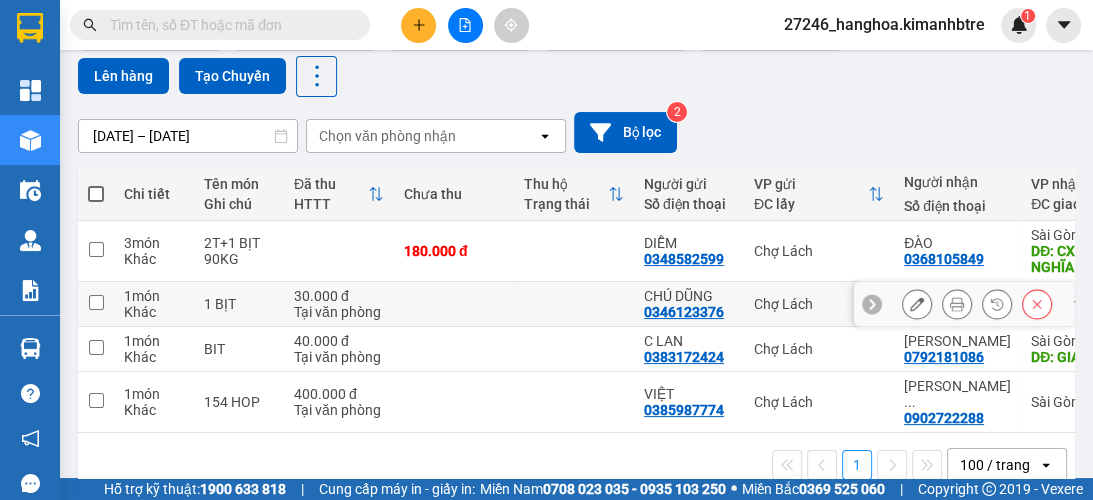 drag, startPoint x: 95, startPoint y: 301, endPoint x: 102, endPoint y: 314, distance: 14.764823 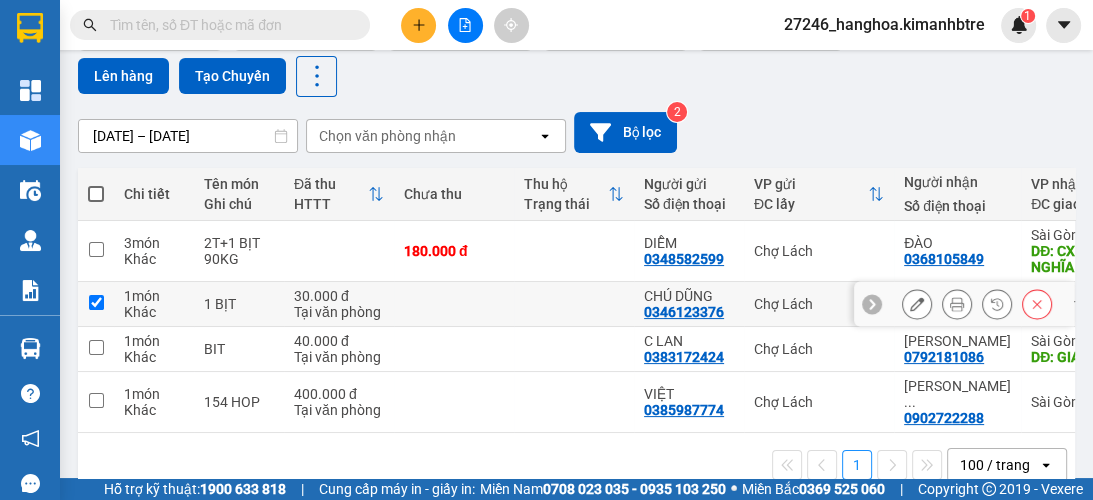 checkbox on "true" 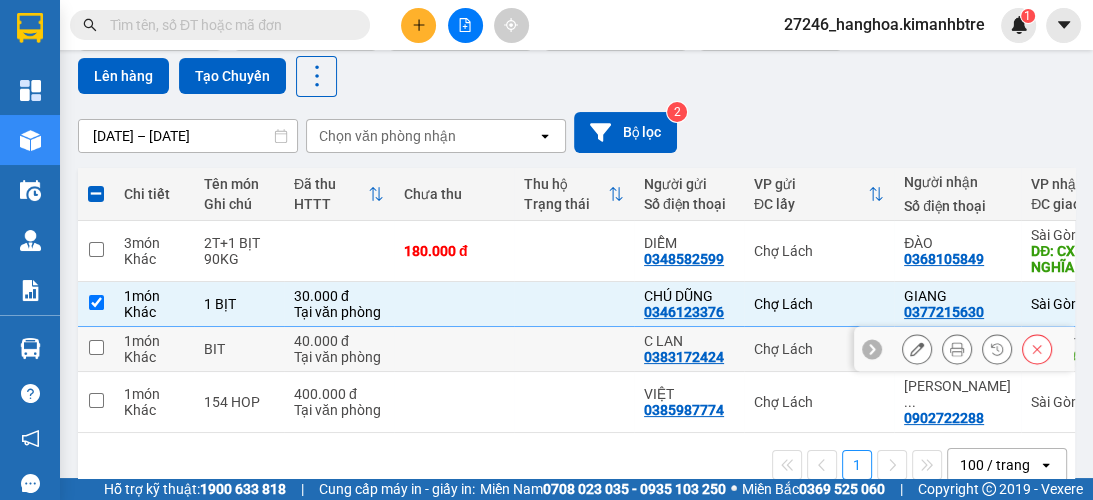 click at bounding box center [96, 347] 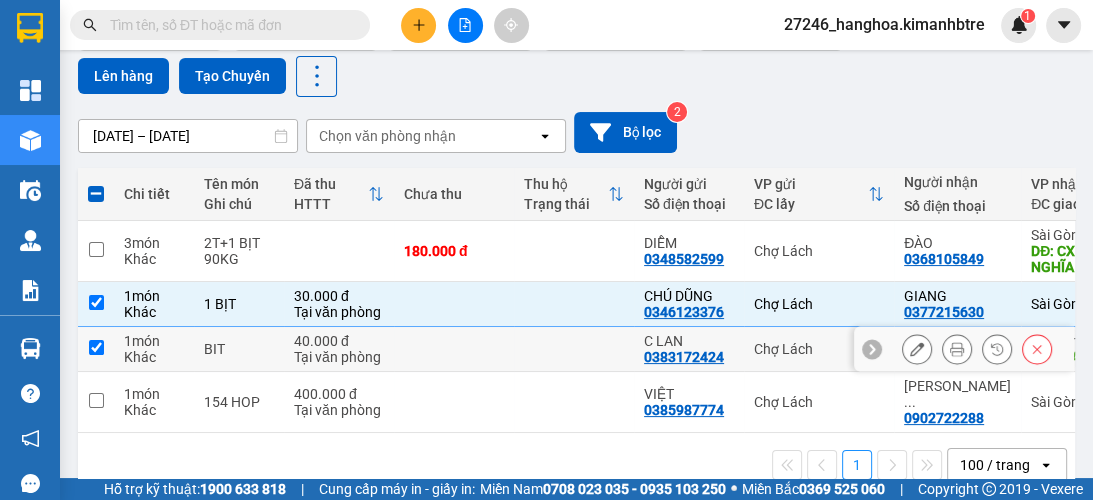 checkbox on "true" 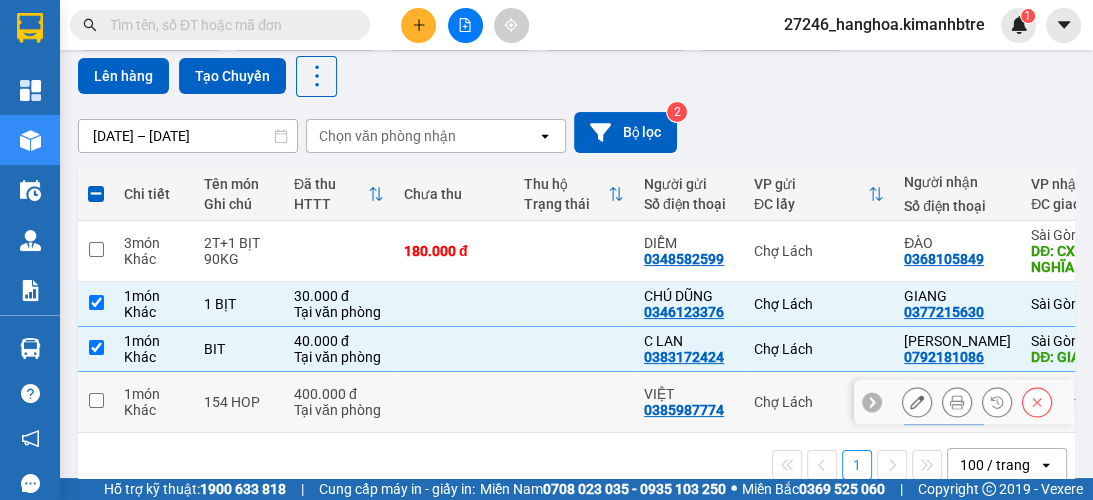 click at bounding box center [96, 402] 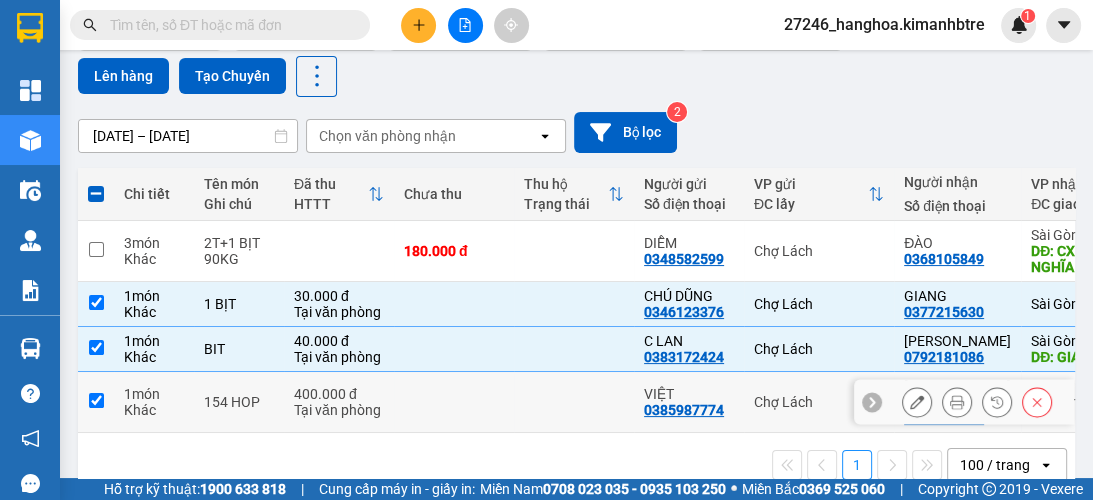 checkbox on "true" 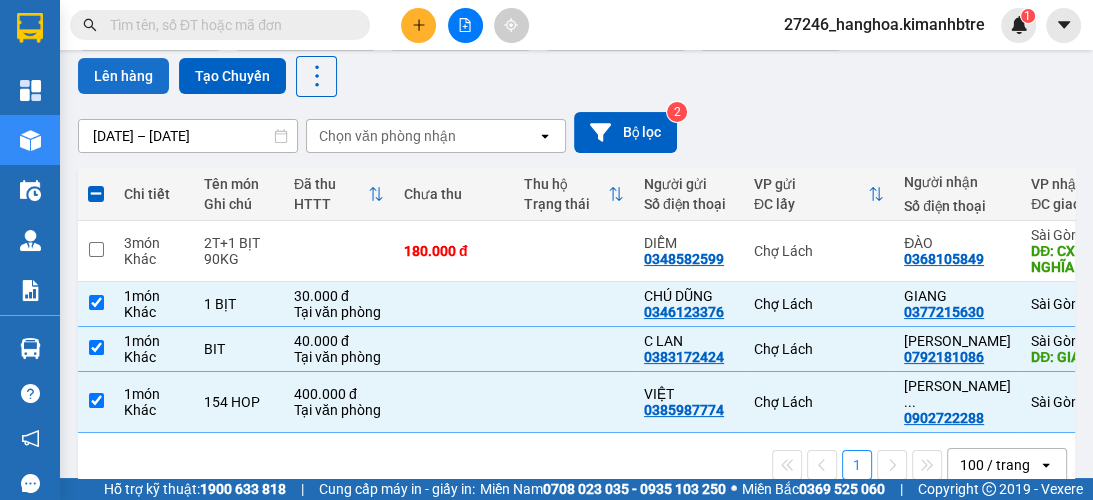 click on "Lên hàng" at bounding box center (123, 76) 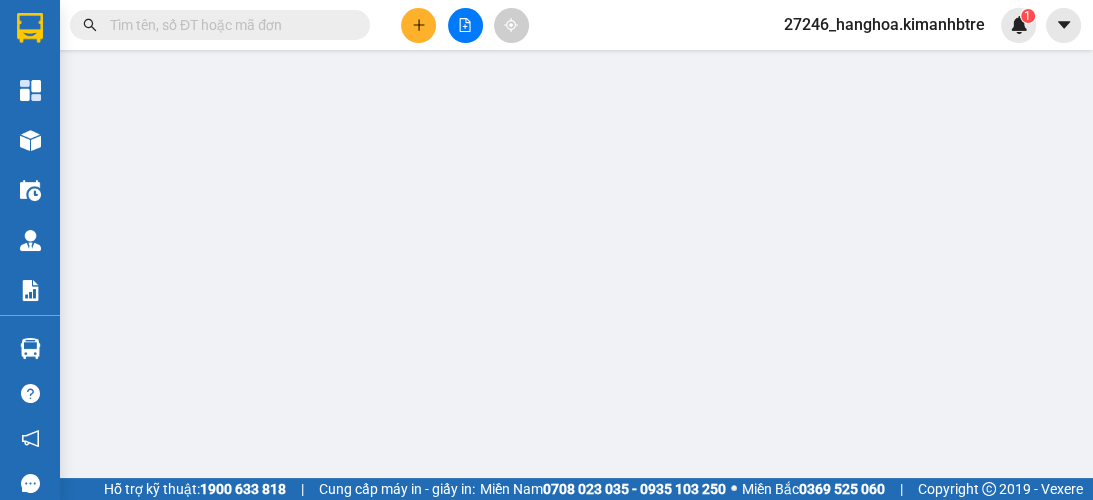 scroll, scrollTop: 0, scrollLeft: 0, axis: both 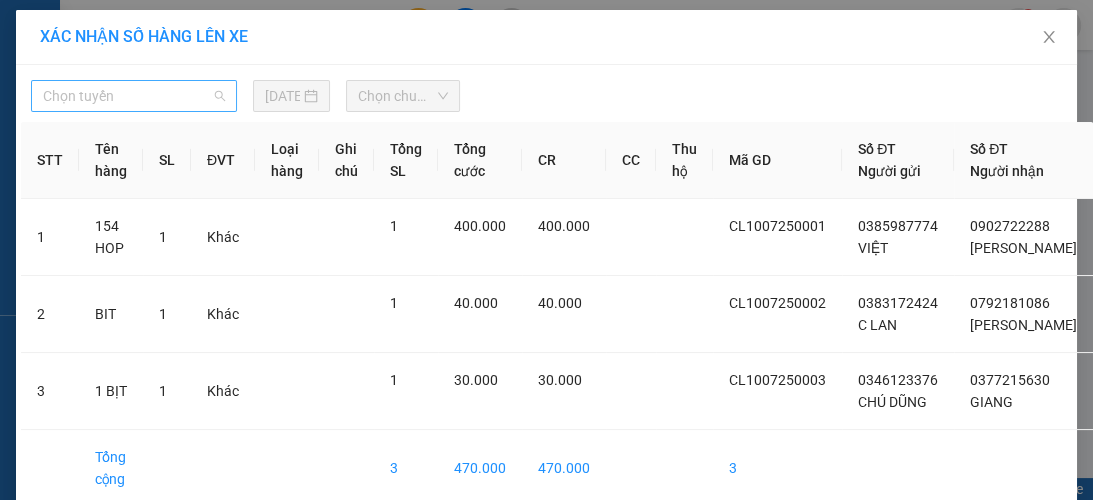 click on "Chọn tuyến" at bounding box center (134, 96) 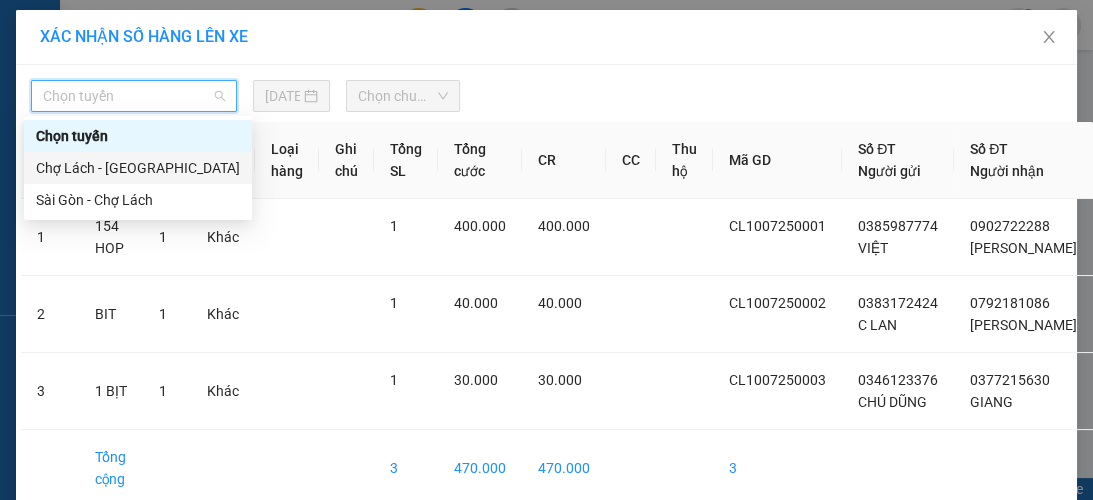 click on "Chợ Lách - [GEOGRAPHIC_DATA]" at bounding box center (138, 168) 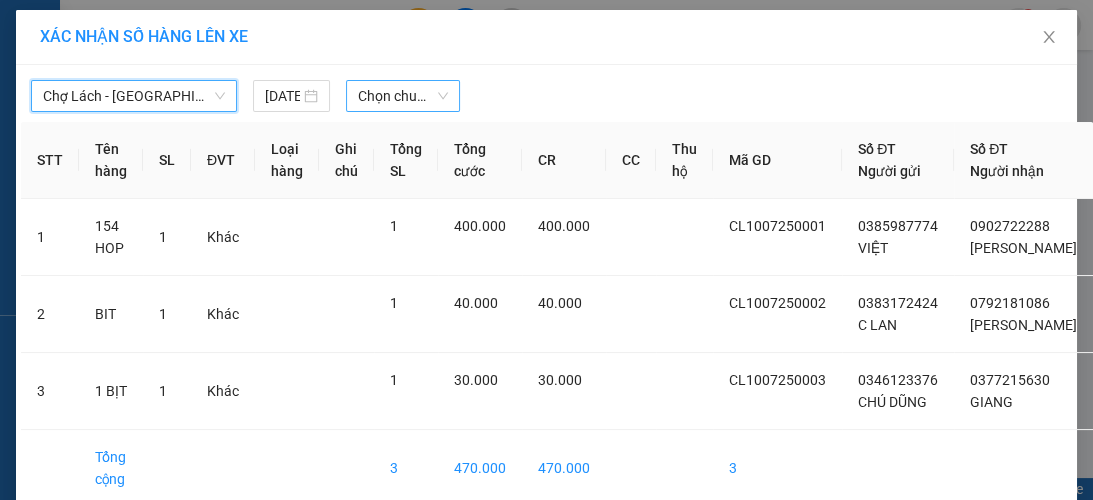 click on "Chọn chuyến" at bounding box center (403, 96) 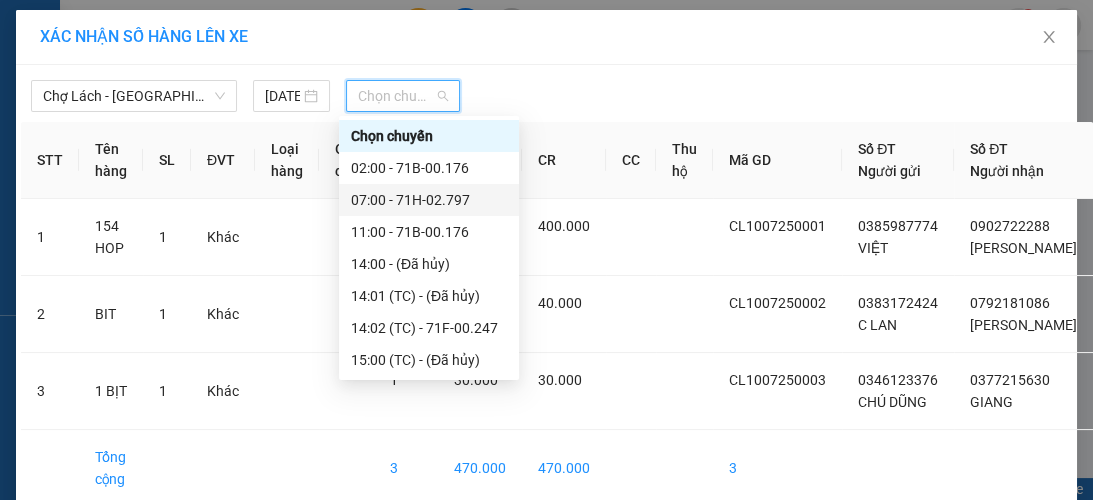 click on "07:00     - 71H-02.797" at bounding box center (429, 200) 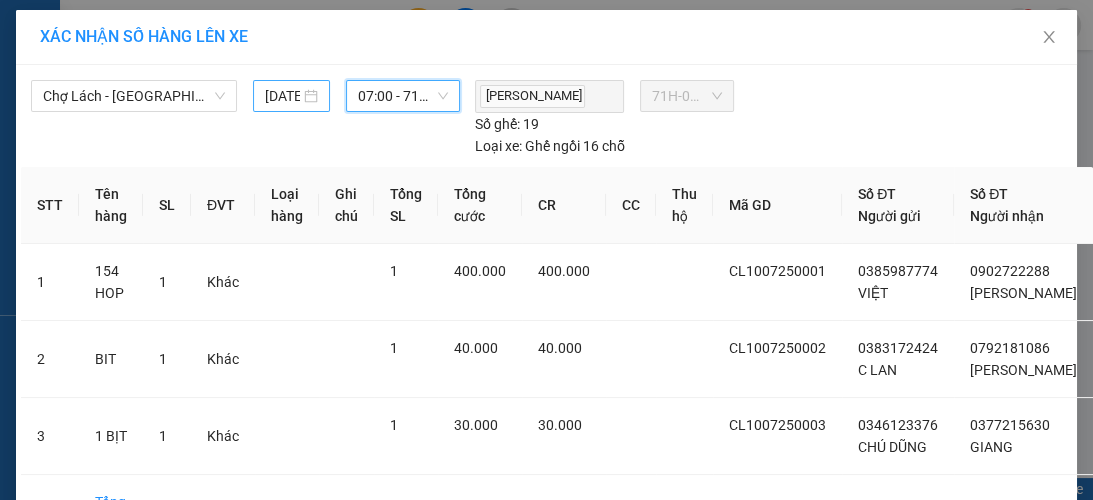 click on "[DATE]" at bounding box center (282, 96) 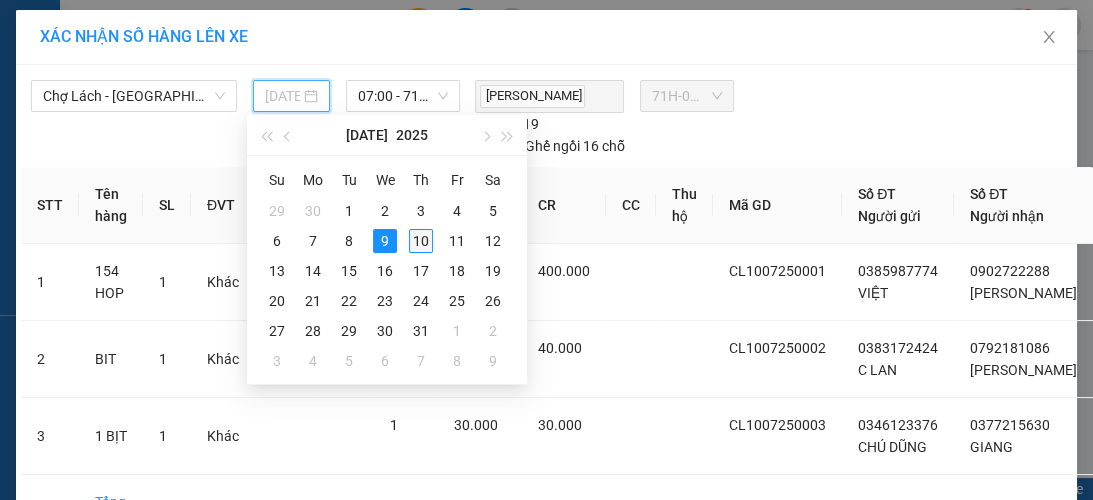 drag, startPoint x: 425, startPoint y: 243, endPoint x: 422, endPoint y: 219, distance: 24.186773 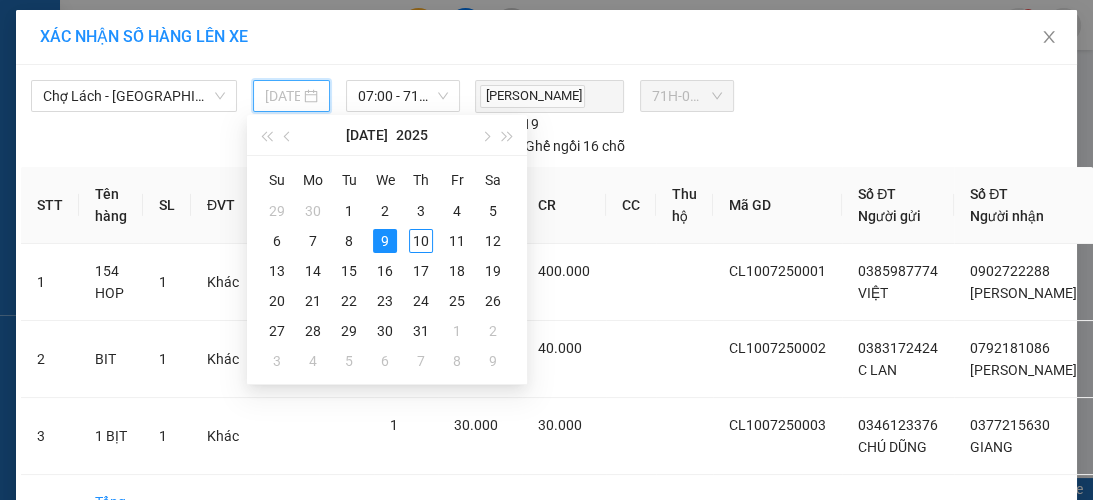 type on "[DATE]" 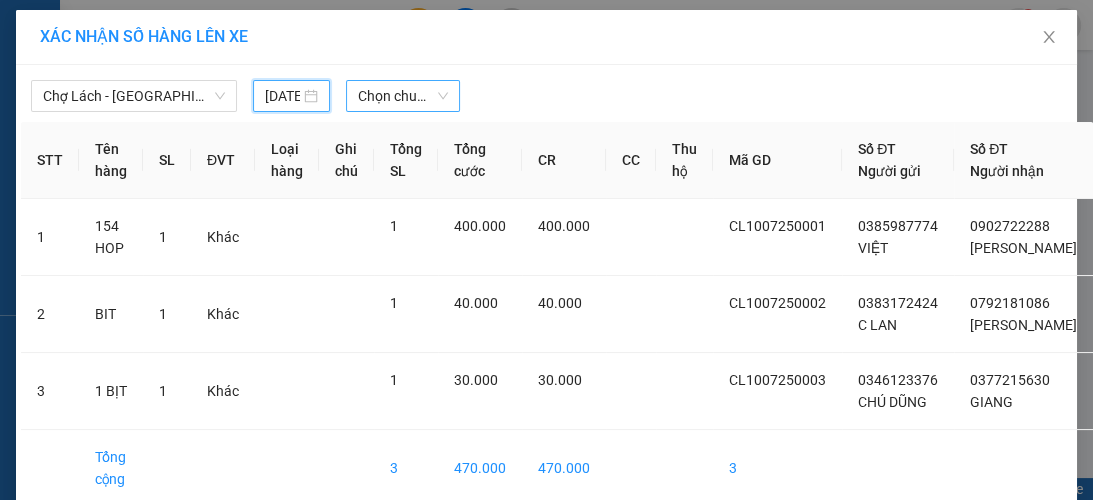 click on "Chọn chuyến" at bounding box center (403, 96) 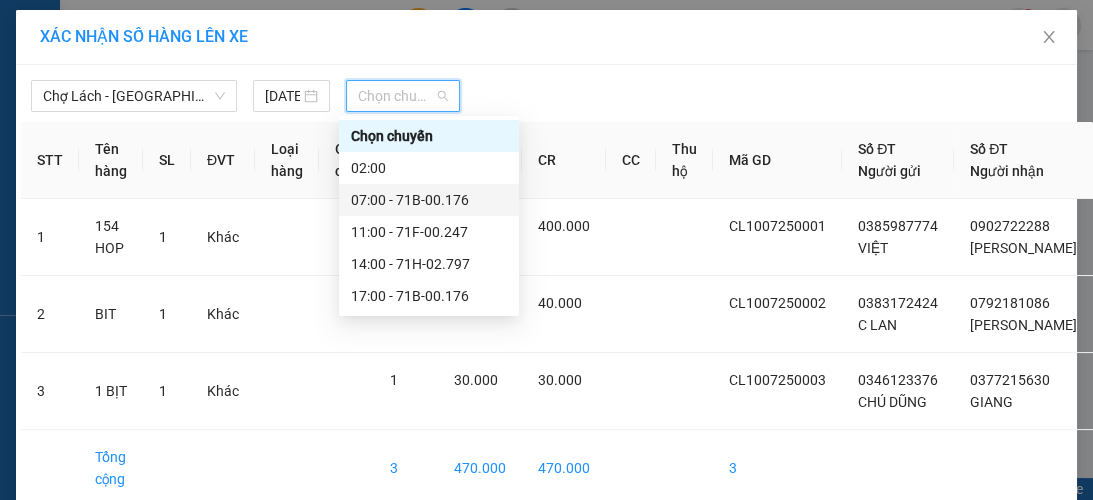 click on "07:00     - 71B-00.176" at bounding box center (429, 200) 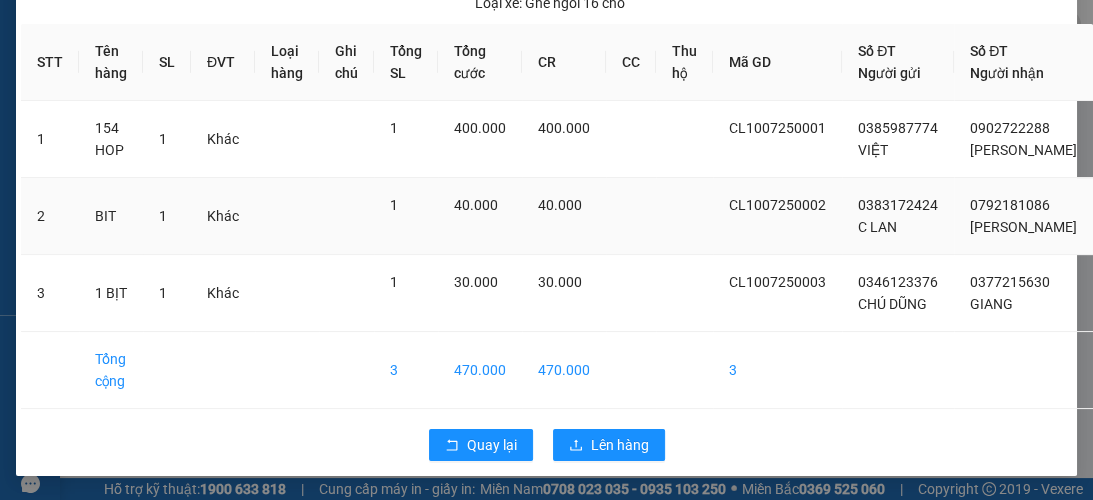 scroll, scrollTop: 163, scrollLeft: 0, axis: vertical 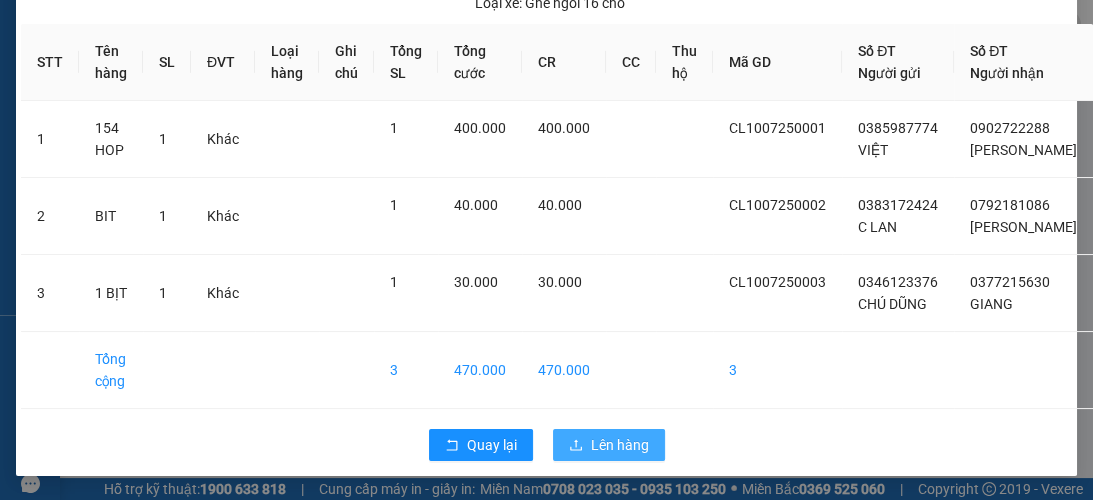 click on "Lên hàng" at bounding box center [620, 445] 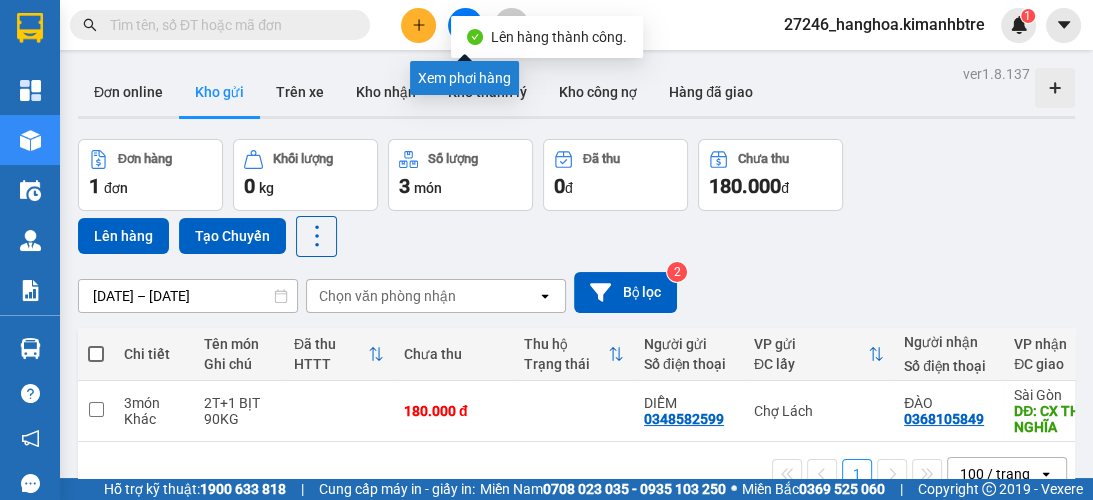 click at bounding box center (465, 25) 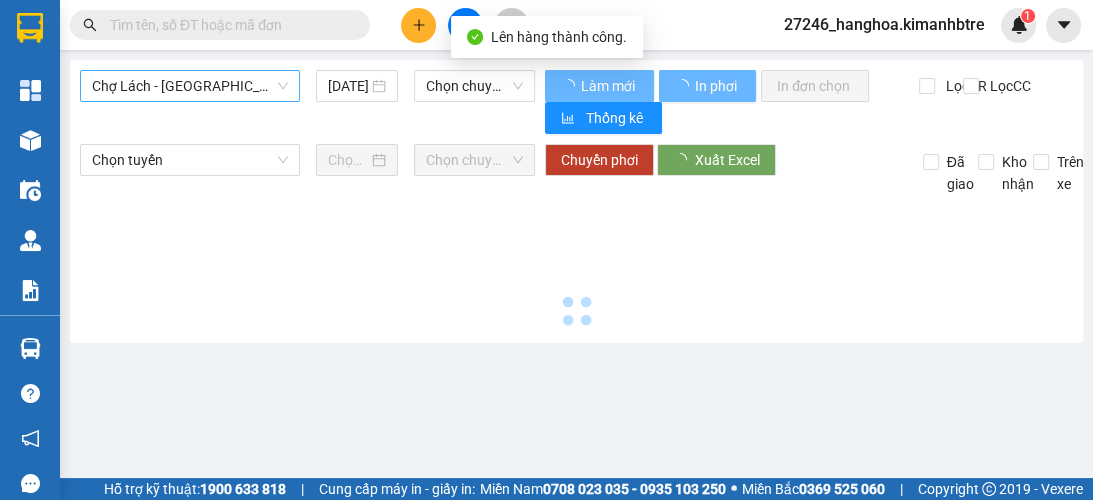 type on "[DATE]" 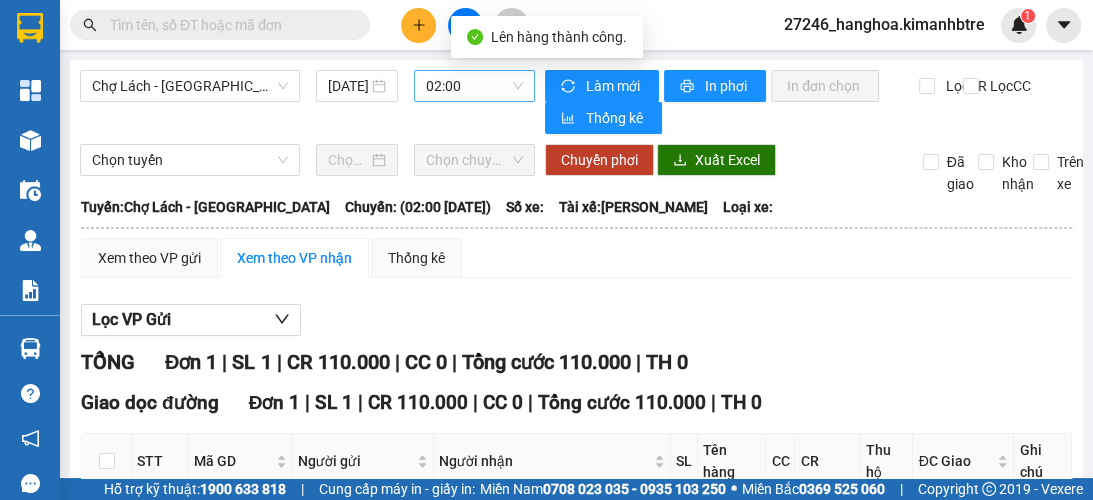 click on "02:00" at bounding box center [474, 86] 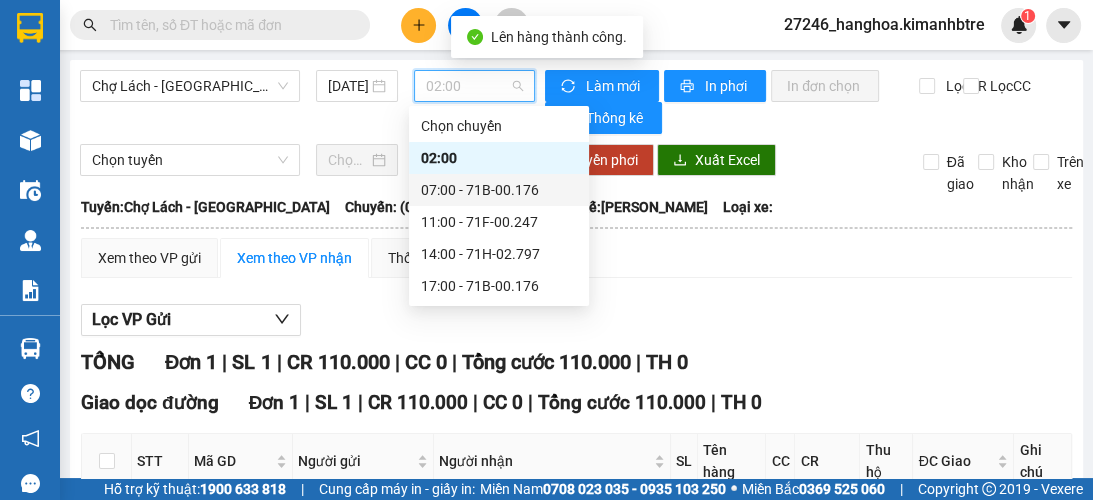click on "07:00     - 71B-00.176" at bounding box center (499, 190) 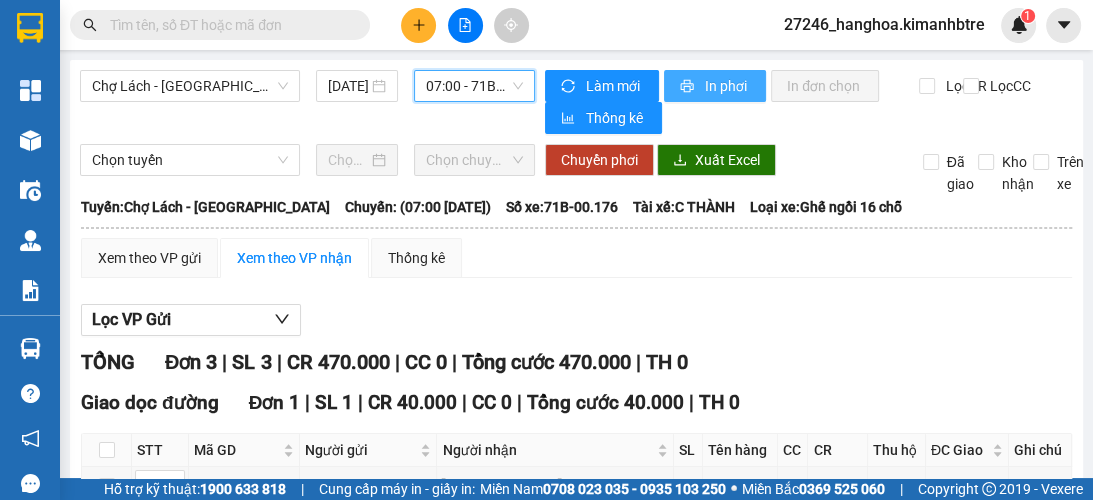 click on "In phơi" at bounding box center (727, 86) 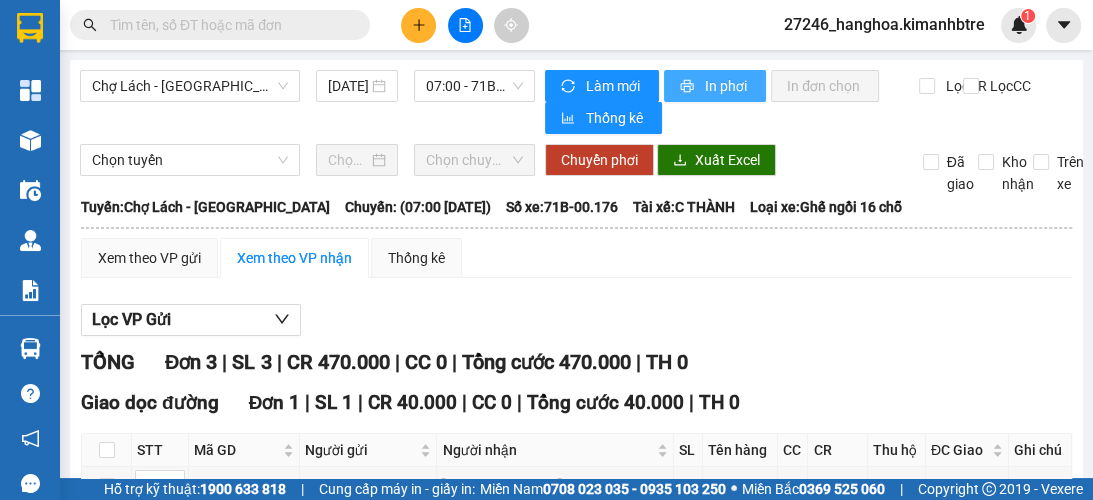 scroll, scrollTop: 0, scrollLeft: 0, axis: both 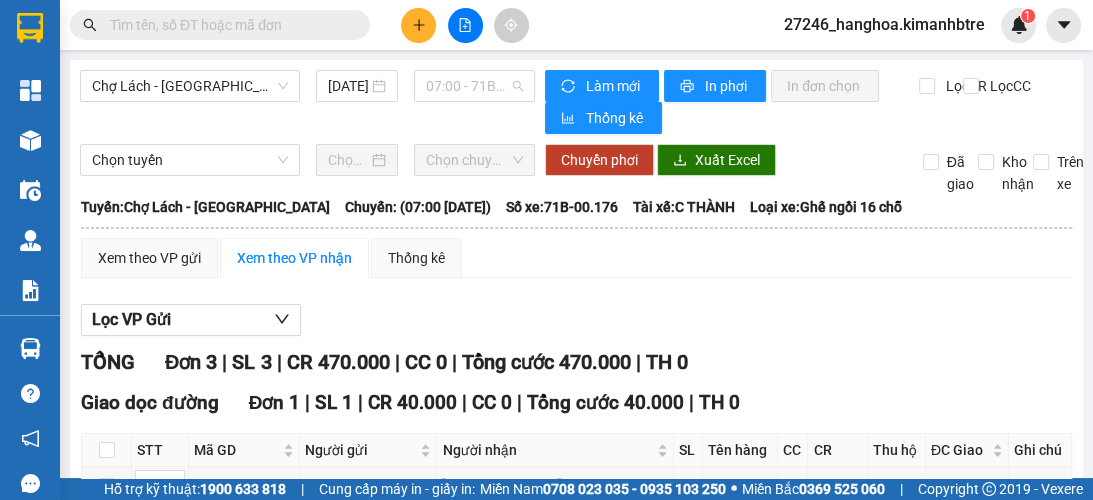 drag, startPoint x: 440, startPoint y: 83, endPoint x: 496, endPoint y: 173, distance: 106 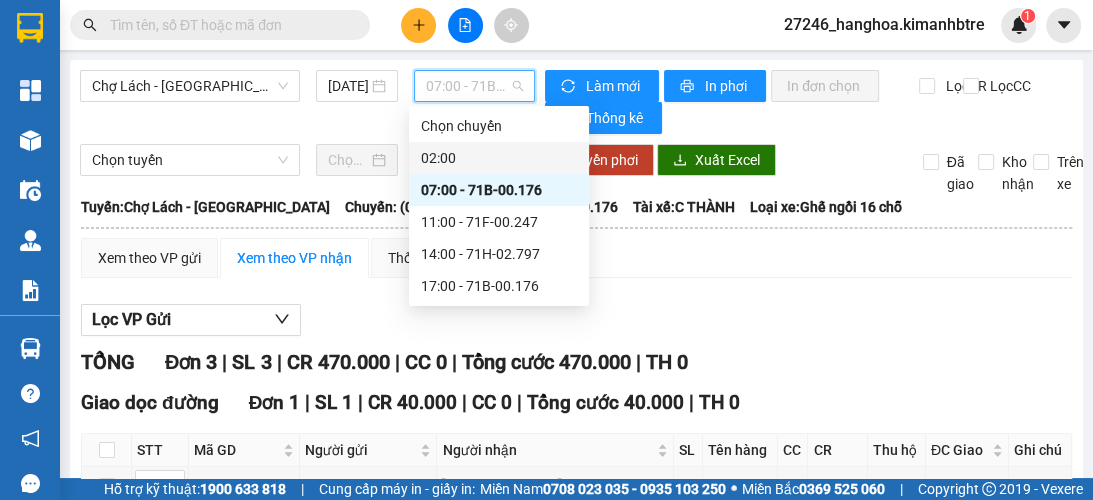 click on "02:00" at bounding box center (499, 158) 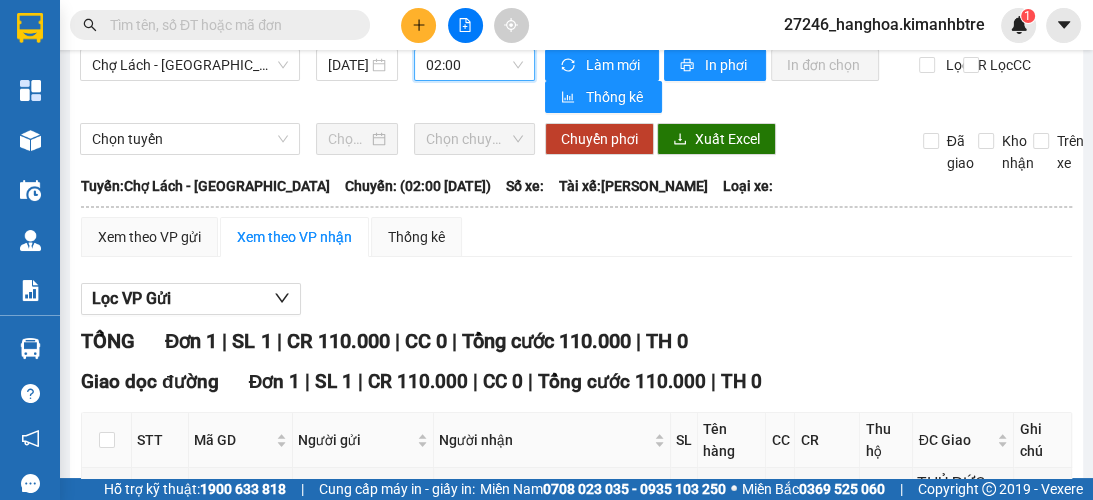 scroll, scrollTop: 0, scrollLeft: 0, axis: both 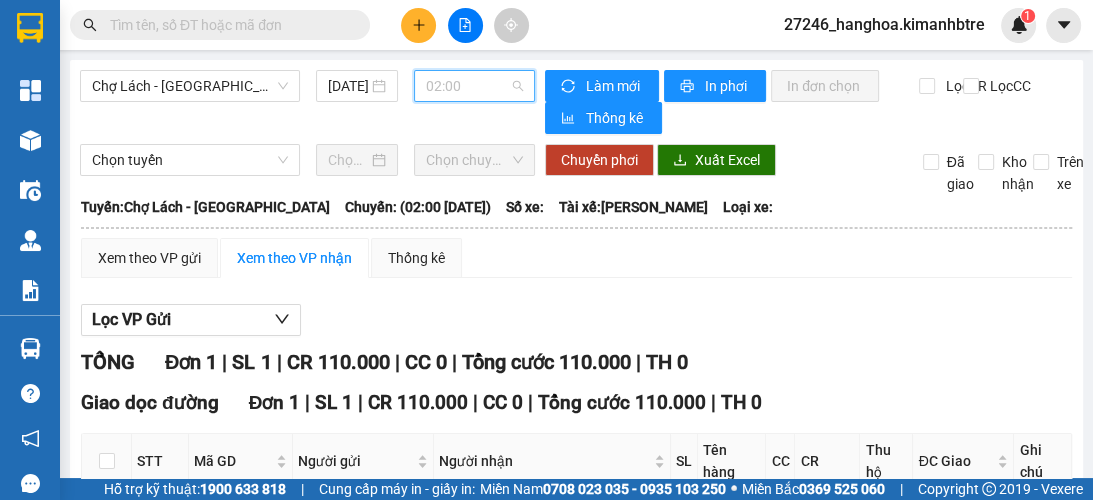 click on "02:00" at bounding box center [474, 86] 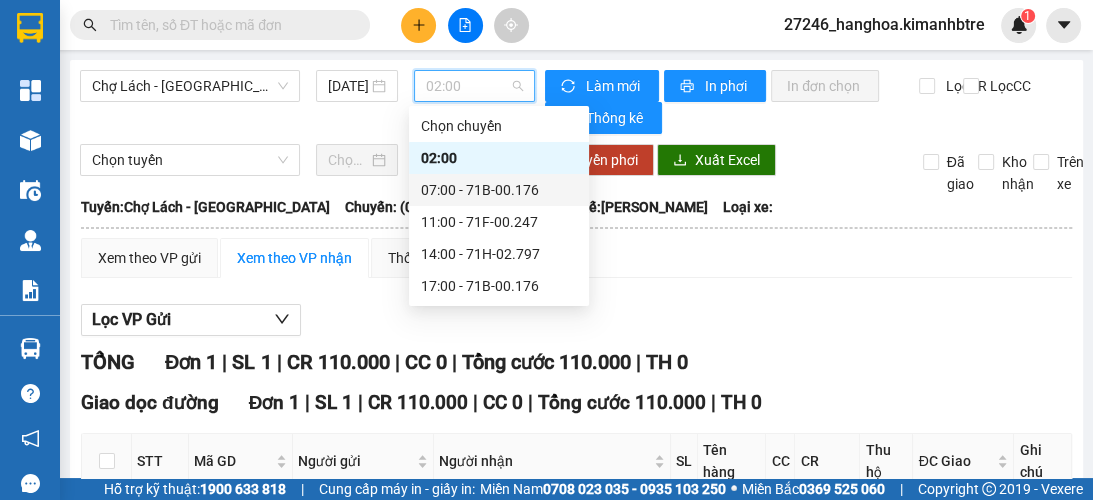 click on "07:00     - 71B-00.176" at bounding box center [499, 190] 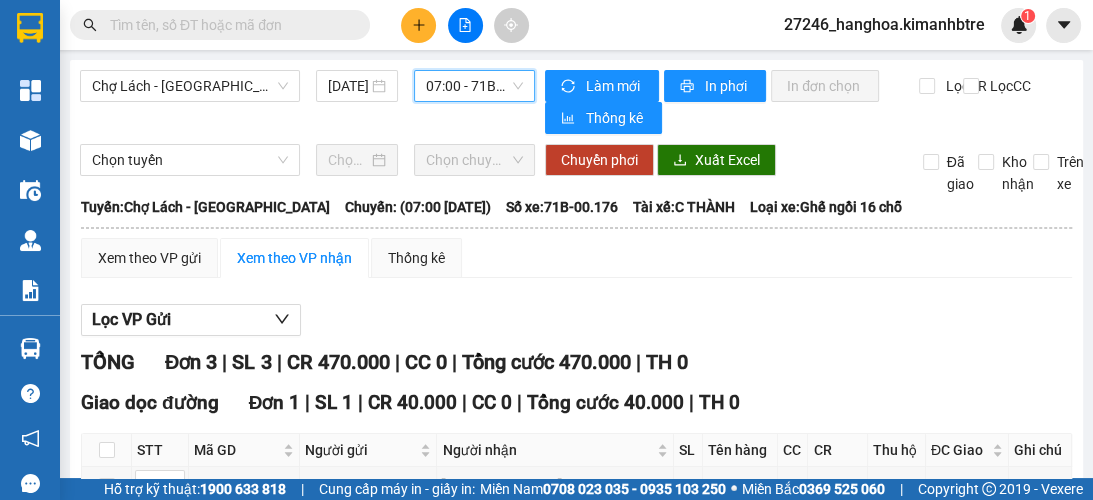 click on "07:00     - 71B-00.176" at bounding box center (474, 86) 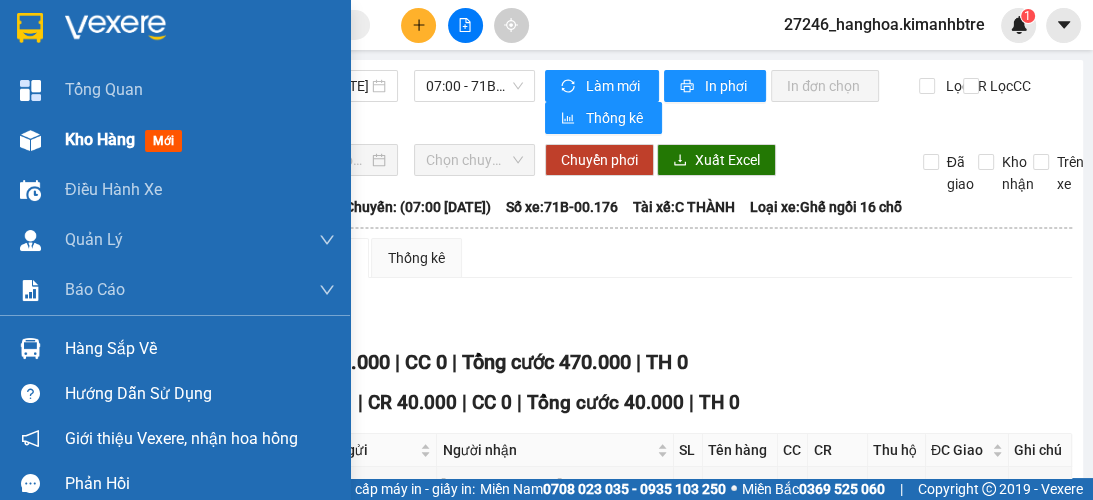 click on "Kho hàng" at bounding box center (100, 139) 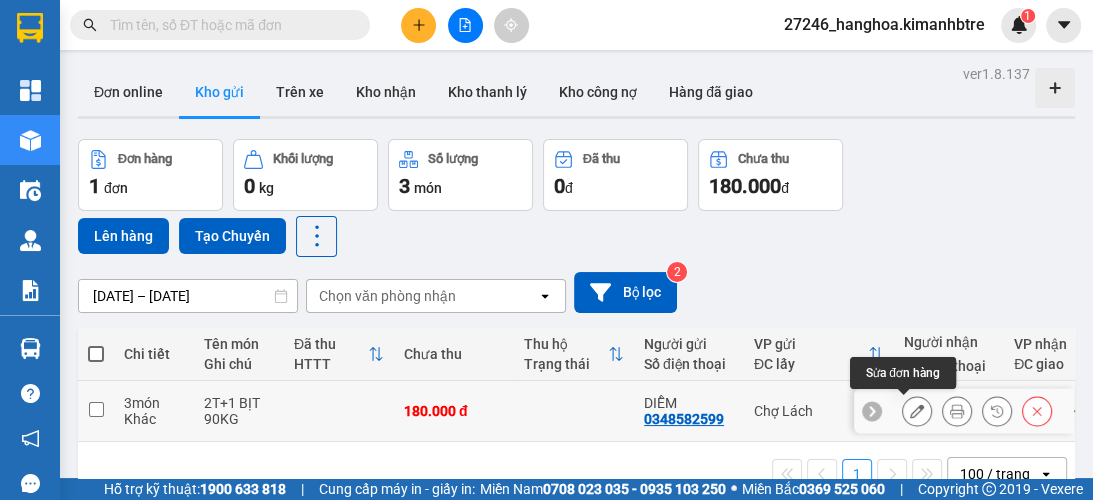 click 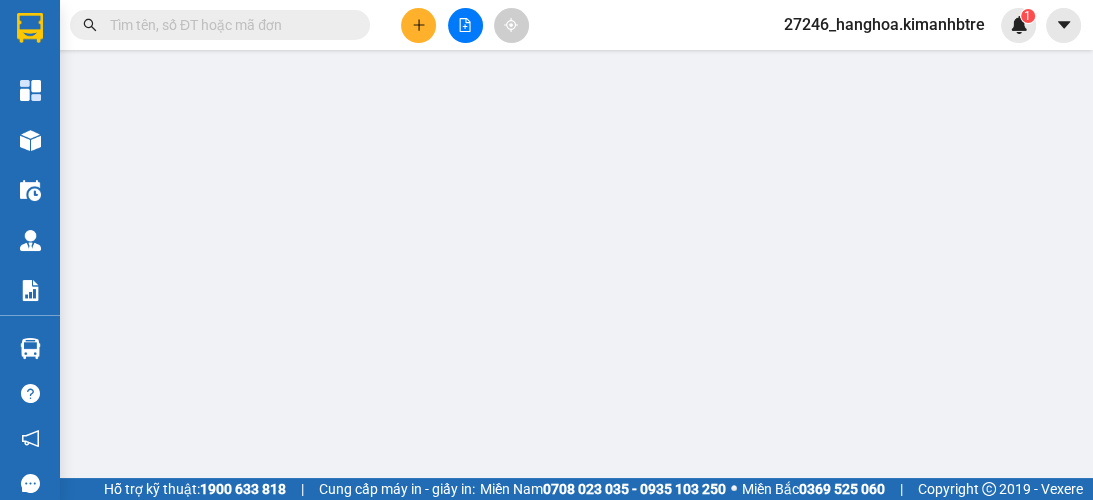 type on "0348582599" 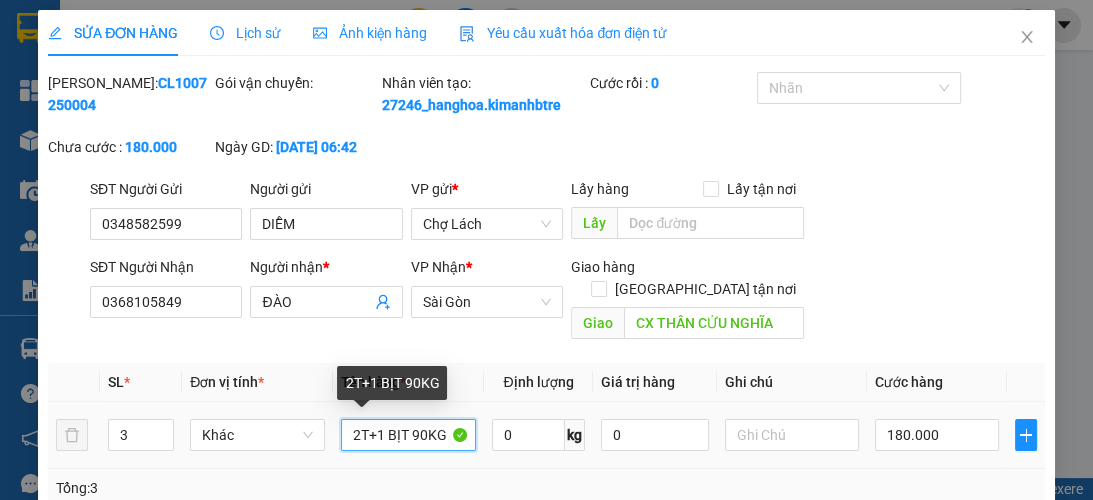 drag, startPoint x: 410, startPoint y: 438, endPoint x: 439, endPoint y: 440, distance: 29.068884 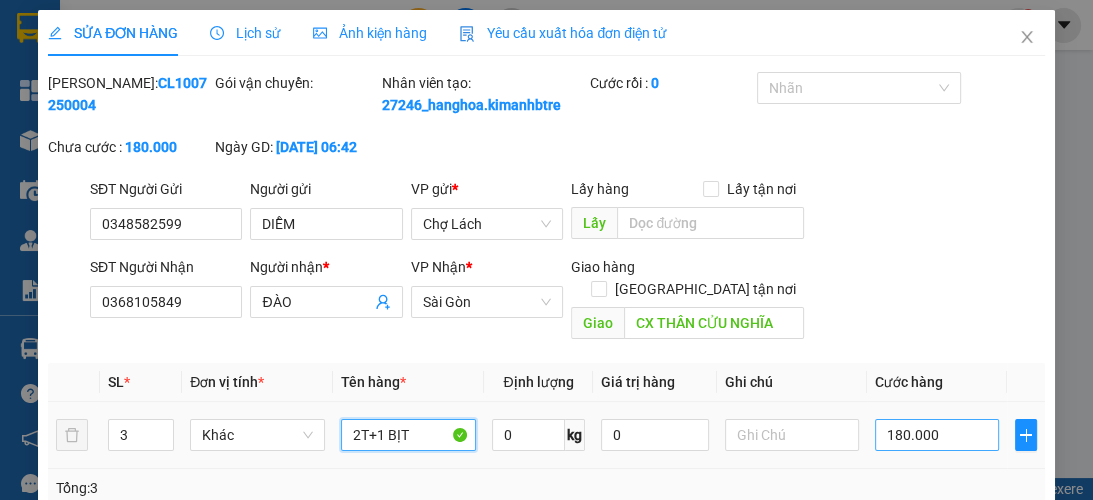 type on "2T+1 BỊT" 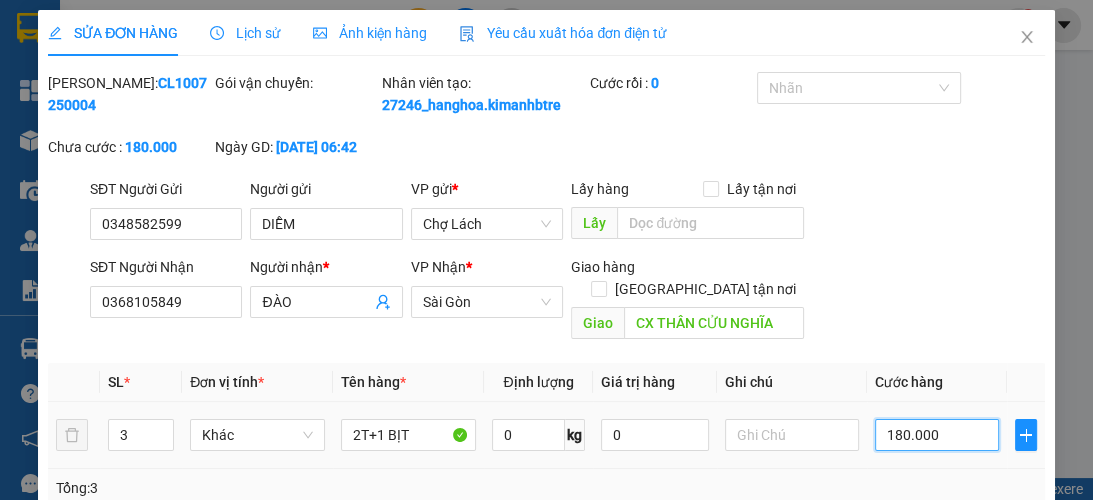 click on "180.000" at bounding box center (937, 435) 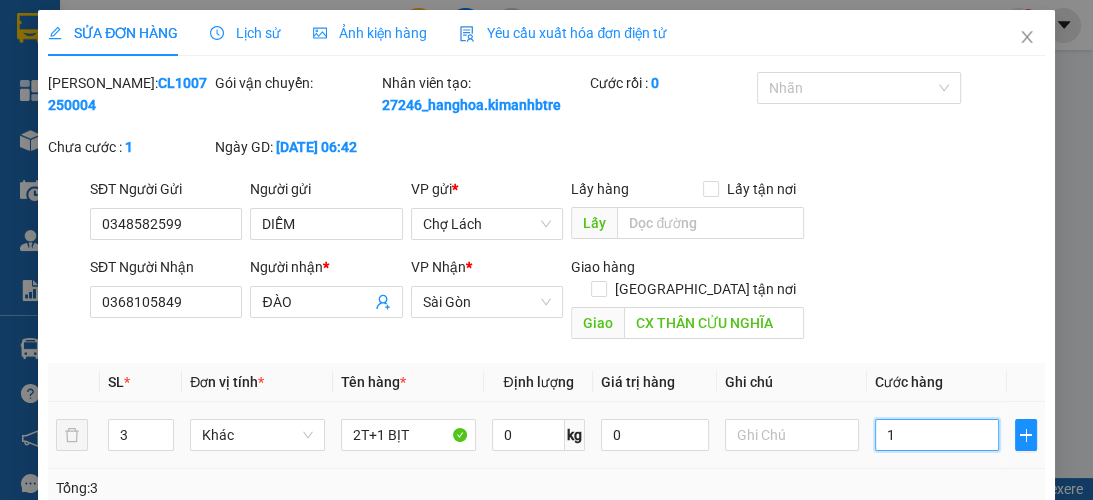 type on "17" 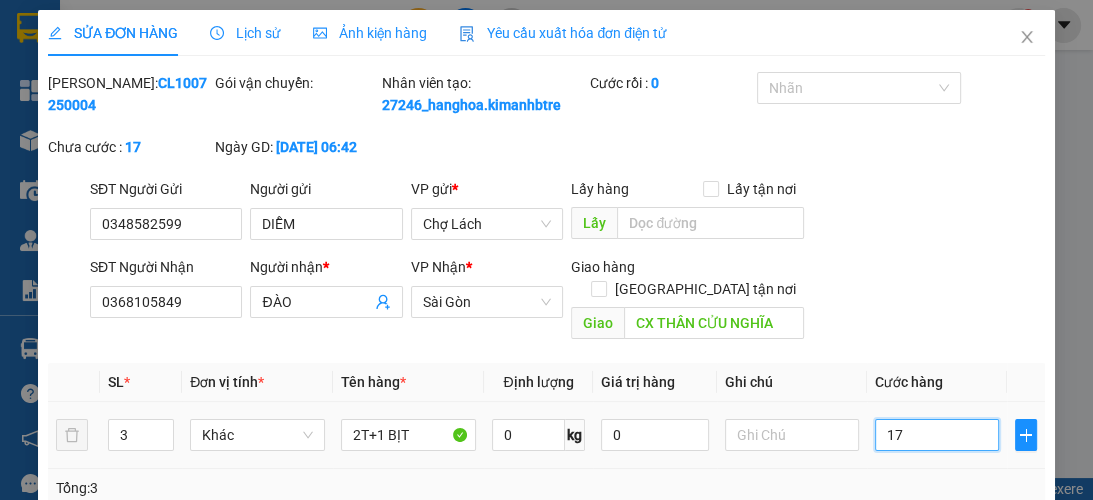 type on "170" 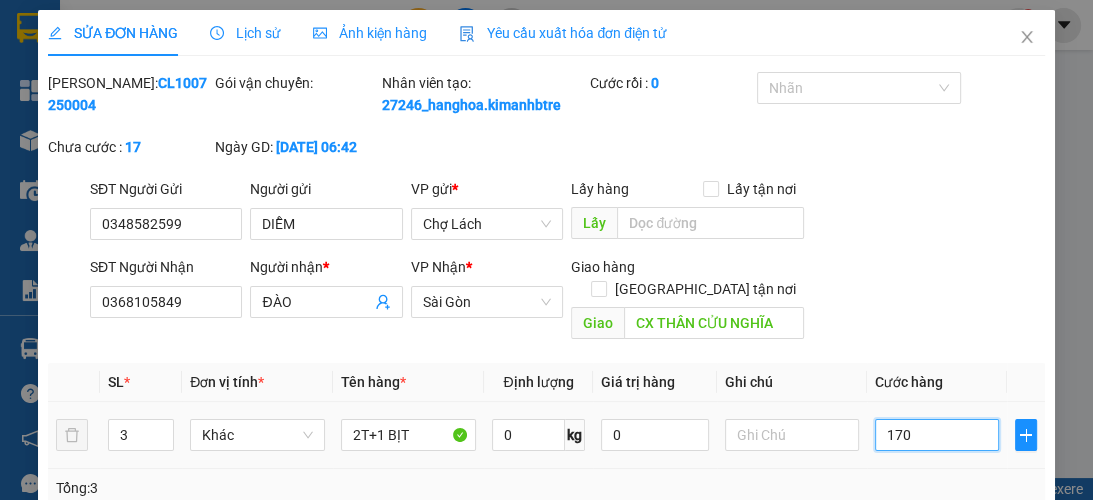 type on "170" 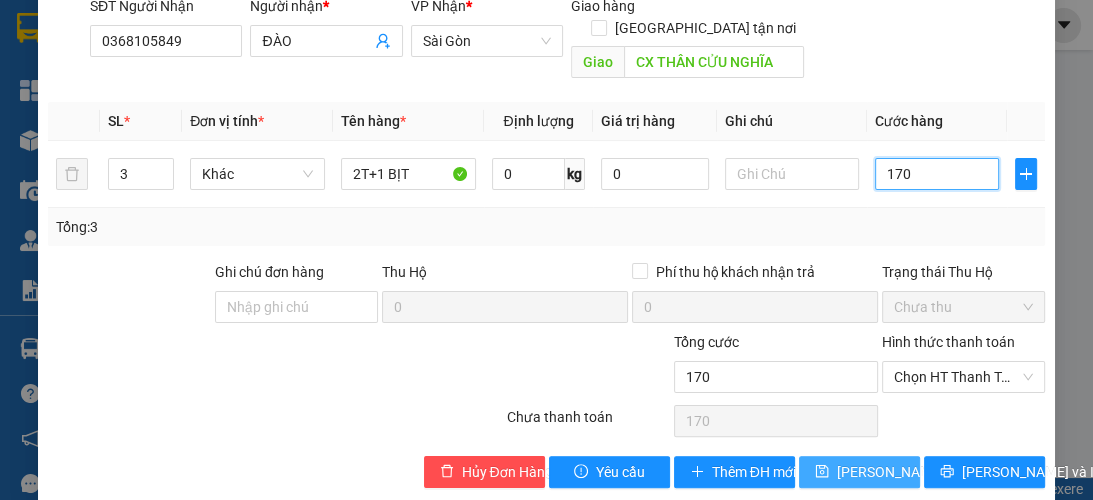 scroll, scrollTop: 287, scrollLeft: 0, axis: vertical 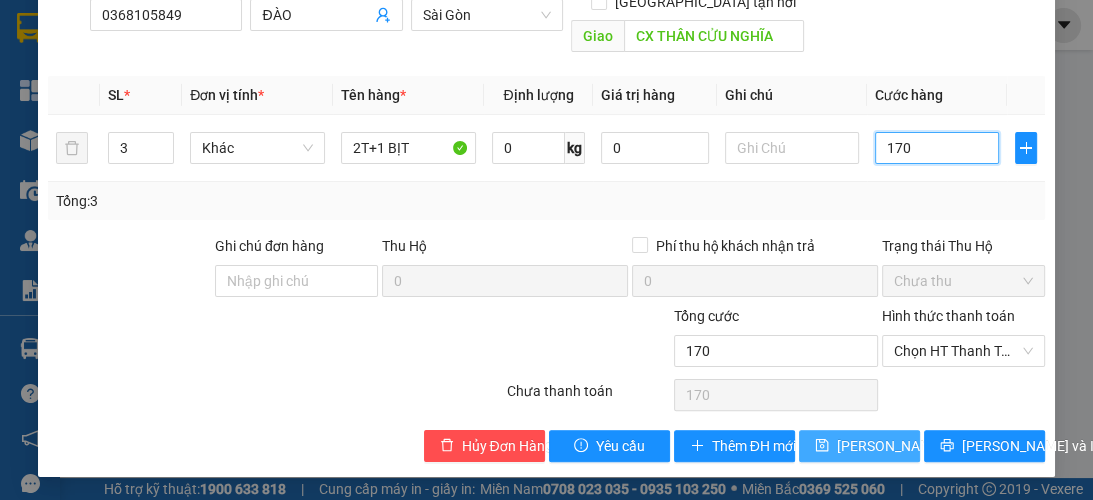type on "170" 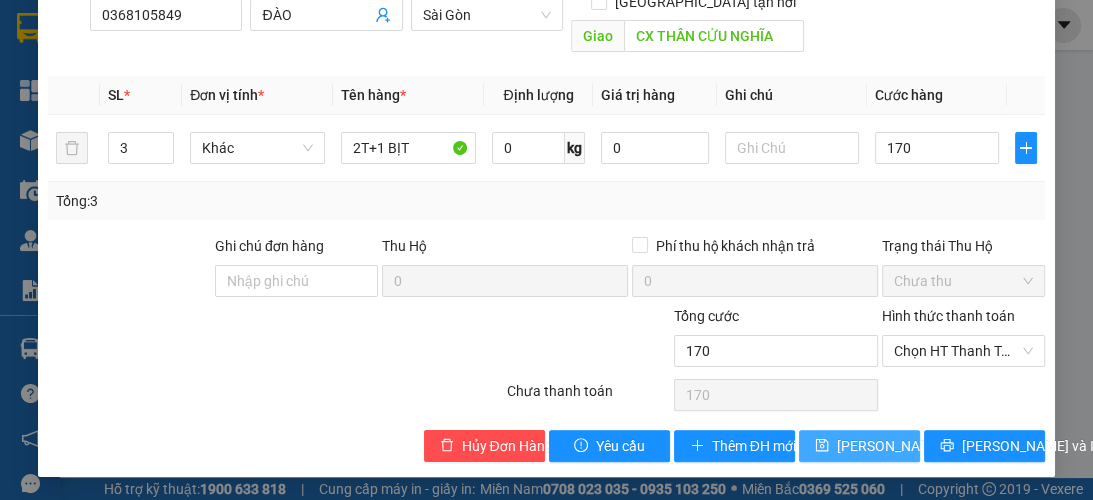 click on "[PERSON_NAME] thay đổi" at bounding box center [917, 446] 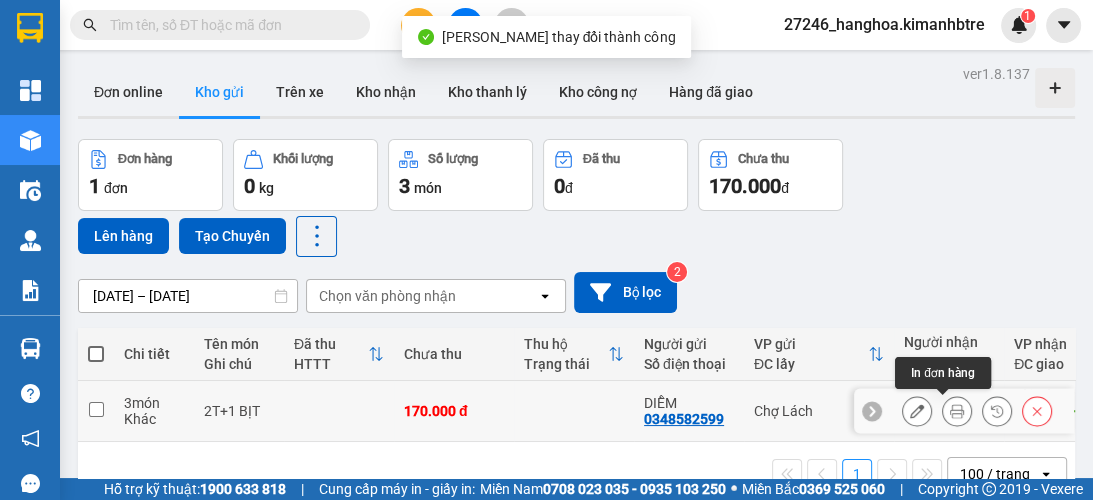 click 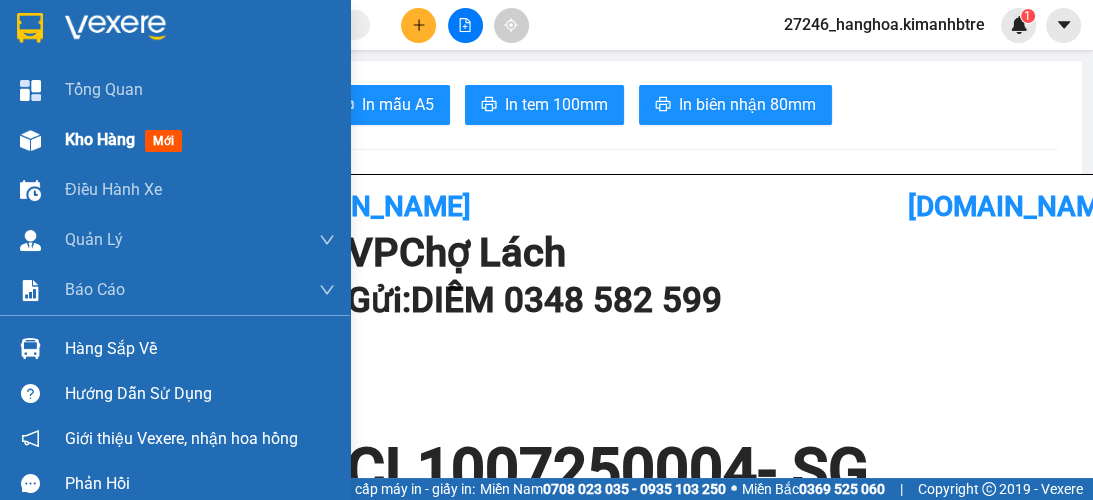 click on "Kho hàng" at bounding box center [100, 139] 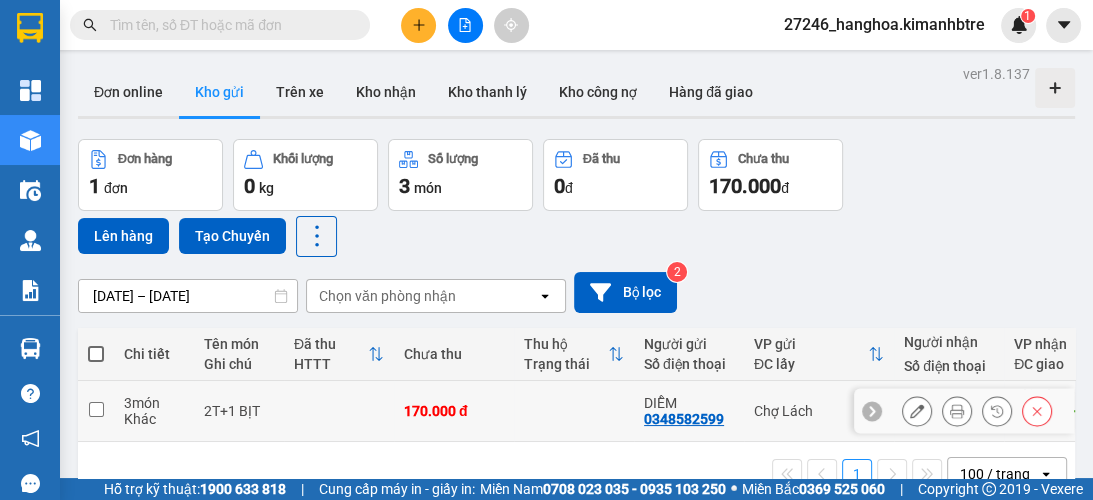 click 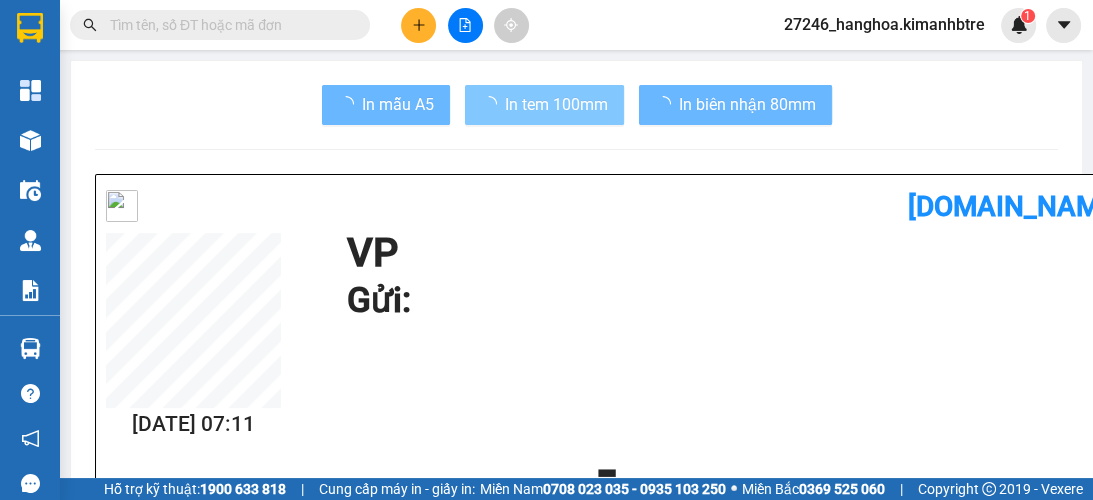 click on "In tem 100mm" at bounding box center (556, 104) 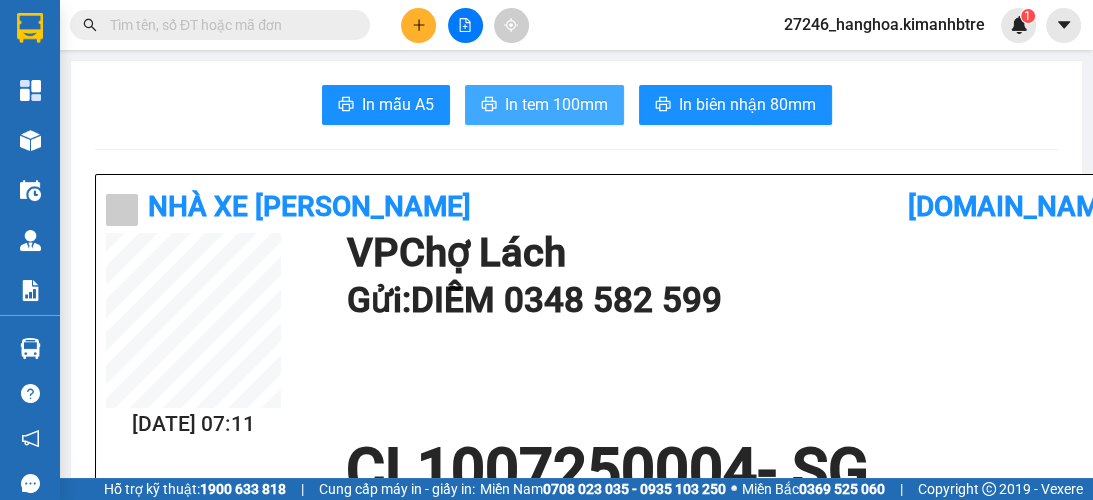 click on "In tem 100mm" at bounding box center (556, 104) 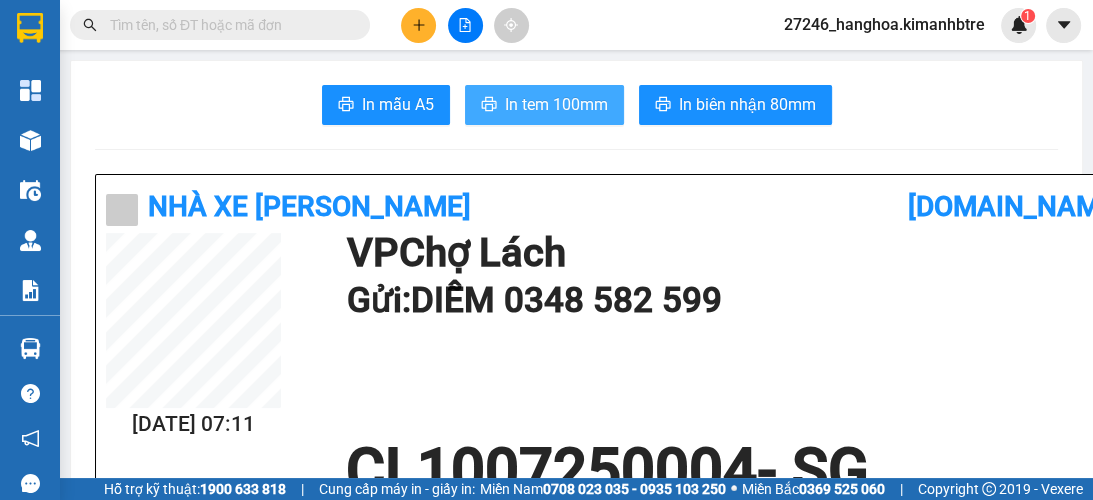 scroll, scrollTop: 0, scrollLeft: 0, axis: both 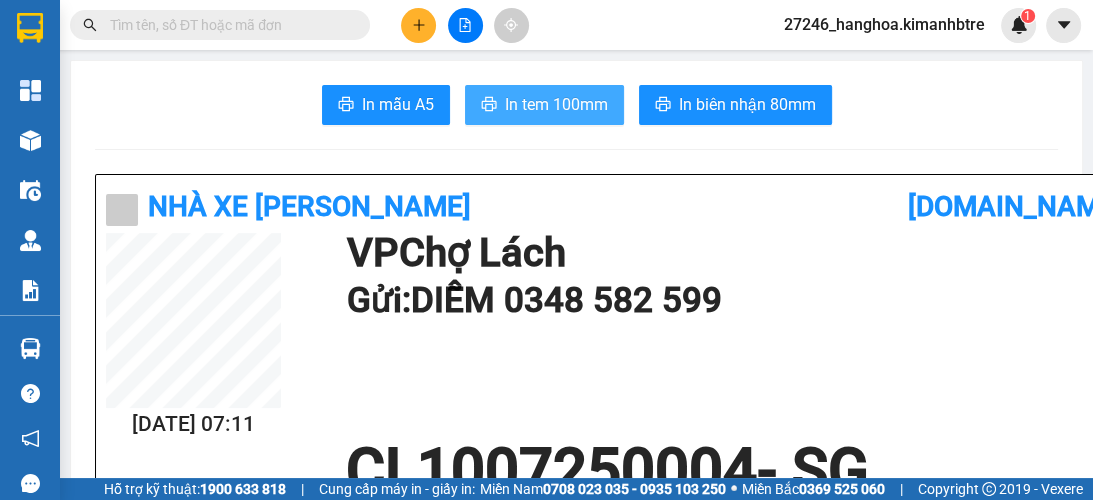 click on "In tem 100mm" at bounding box center [544, 105] 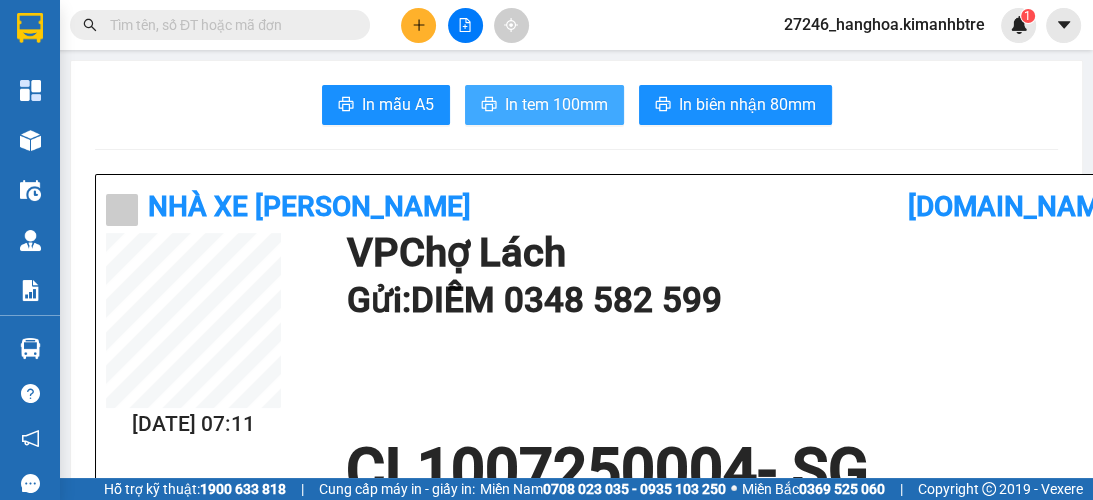 scroll, scrollTop: 0, scrollLeft: 0, axis: both 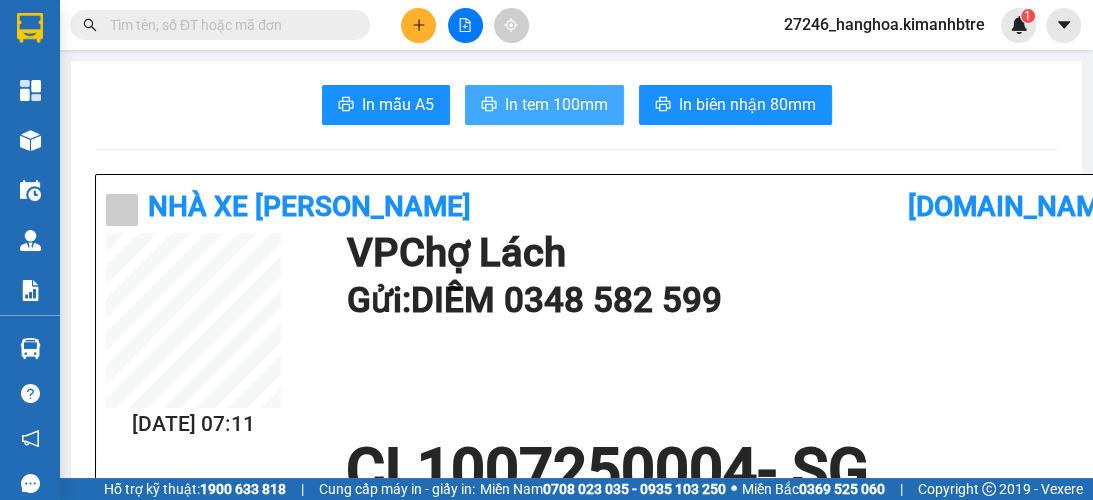 click on "In tem 100mm" at bounding box center [556, 104] 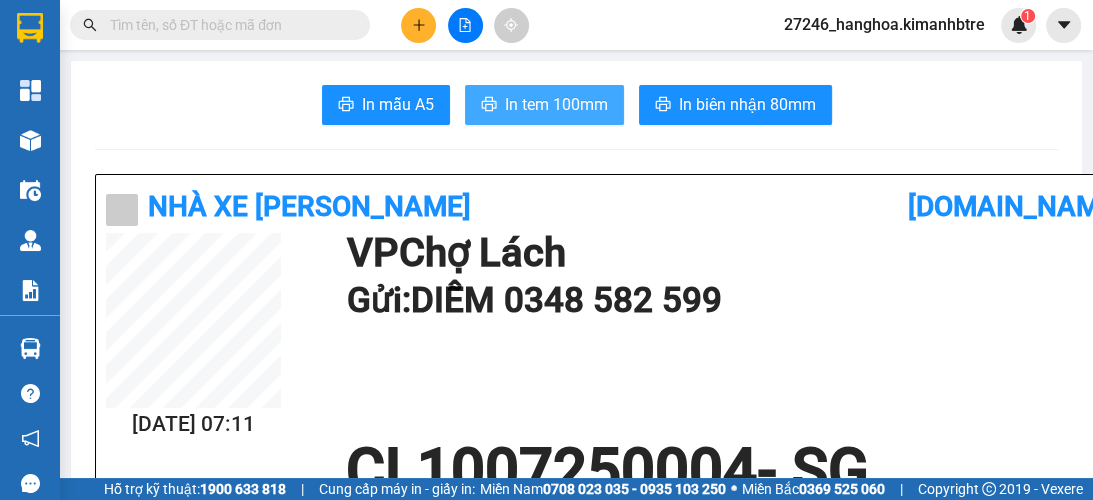 scroll, scrollTop: 0, scrollLeft: 0, axis: both 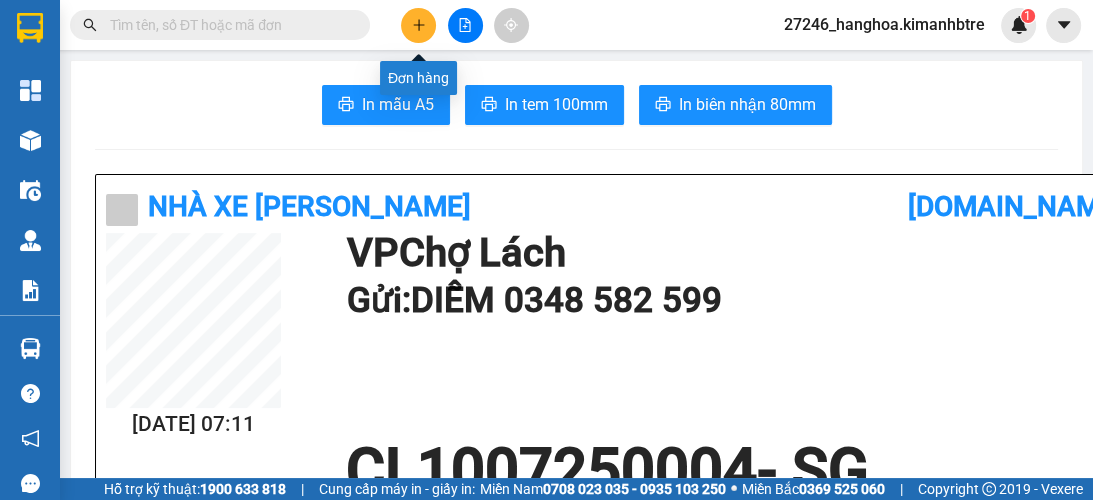 click at bounding box center [418, 25] 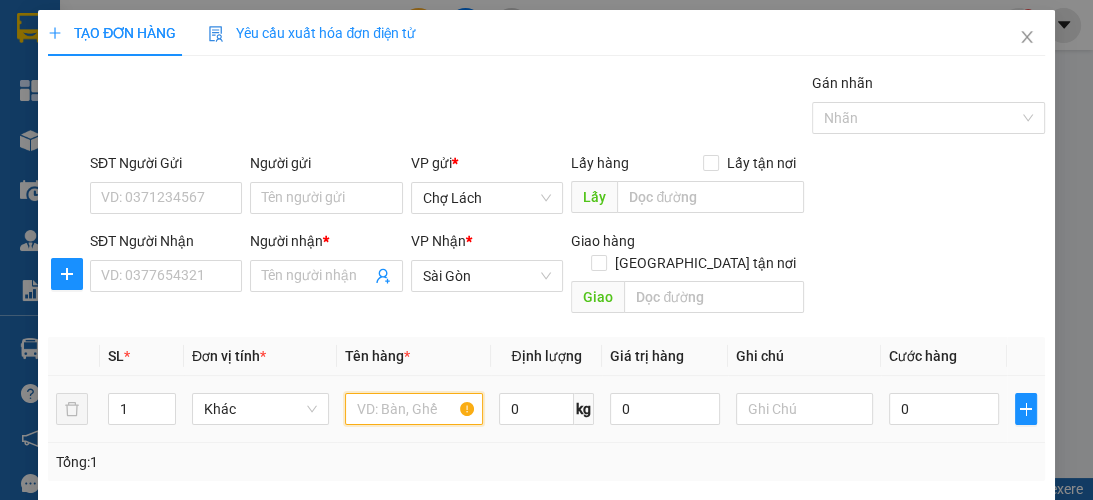 click at bounding box center (413, 409) 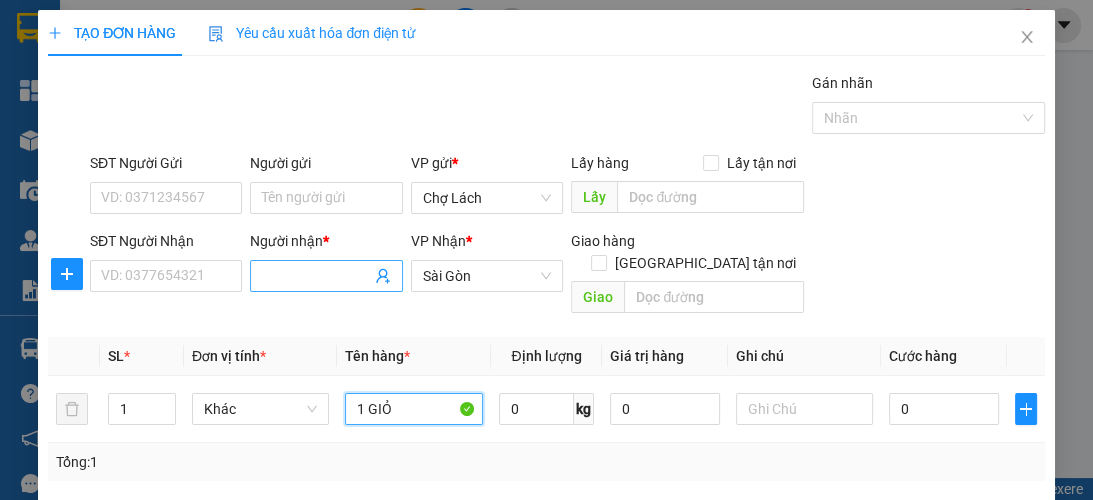 type on "1 GIỎ" 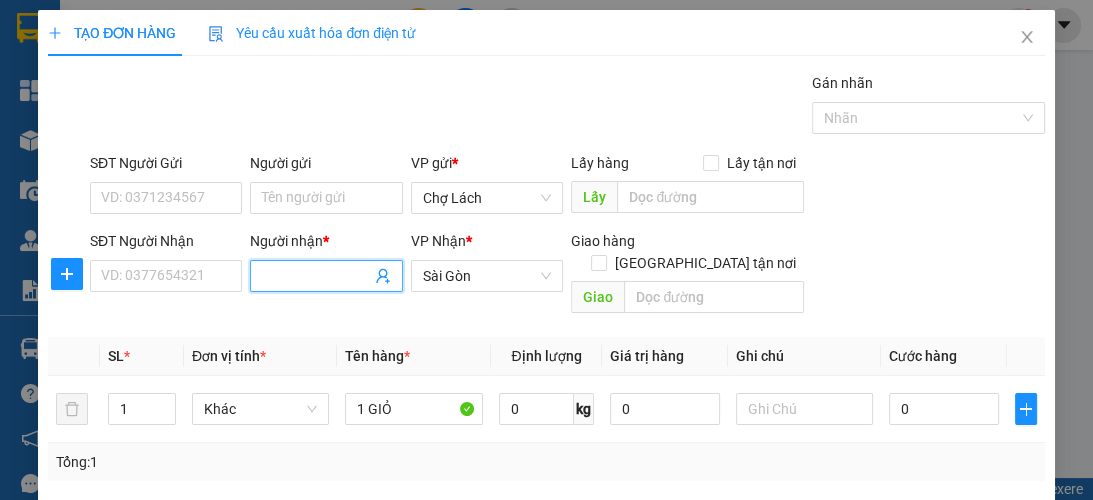 click on "Người nhận  *" at bounding box center [316, 276] 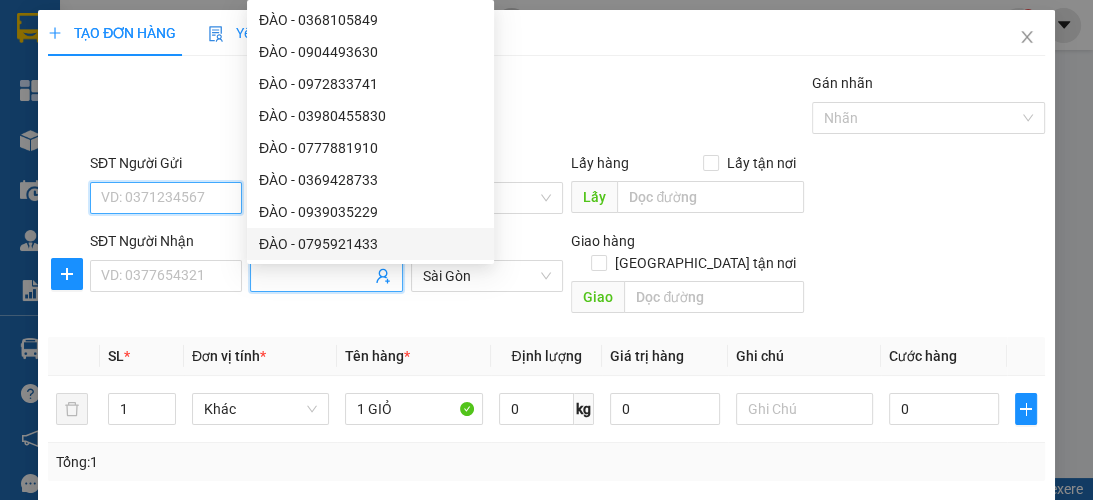 click on "SĐT Người Gửi" at bounding box center (166, 198) 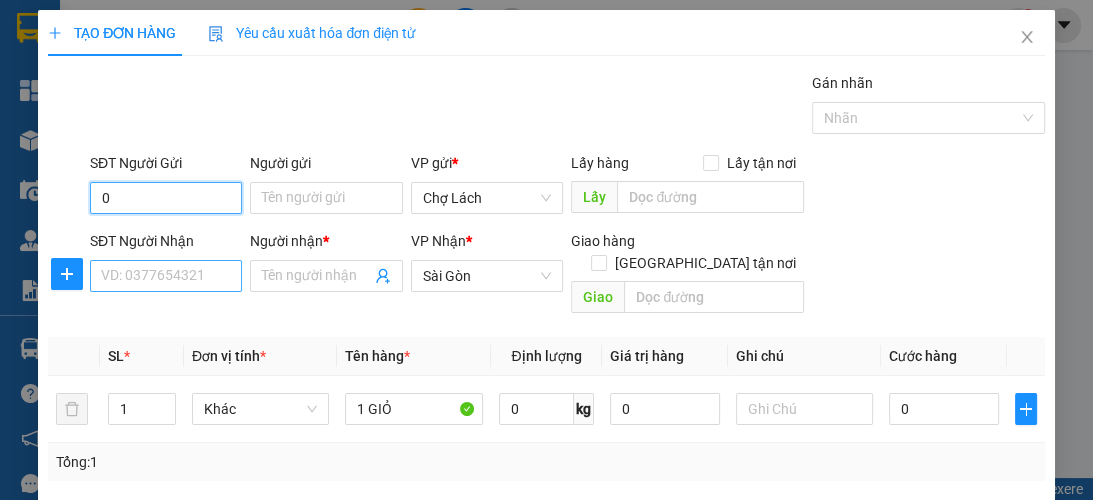 type on "0" 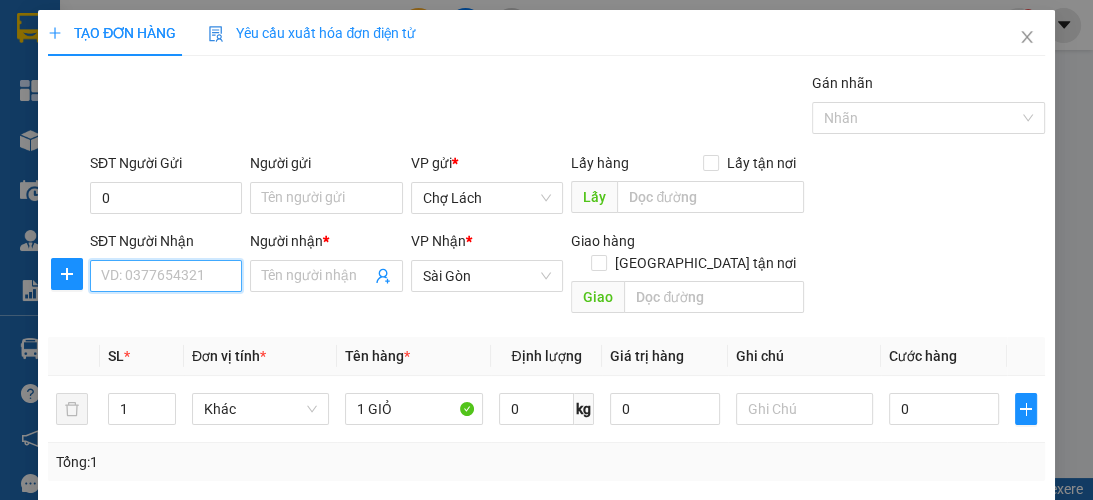 click on "SĐT Người Nhận" at bounding box center [166, 276] 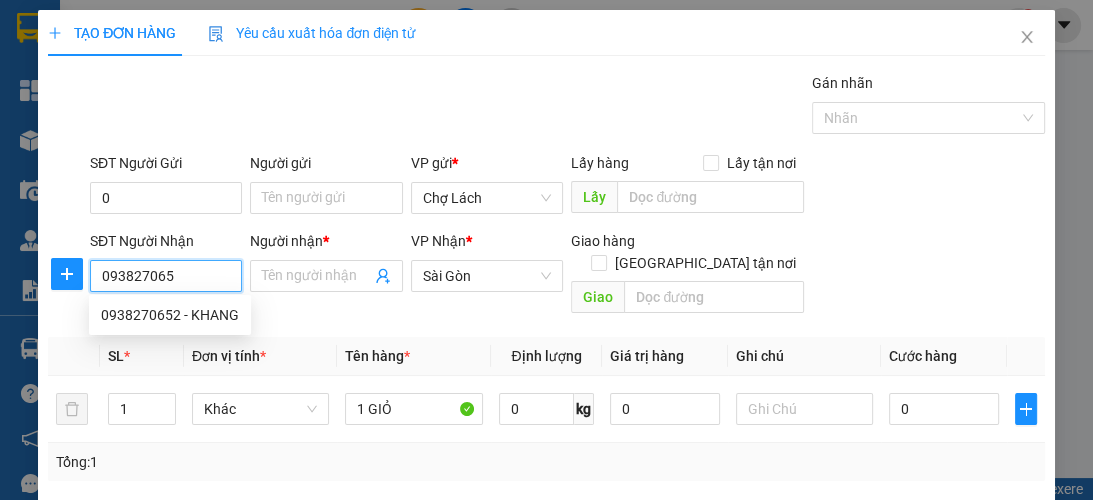 type on "0938270652" 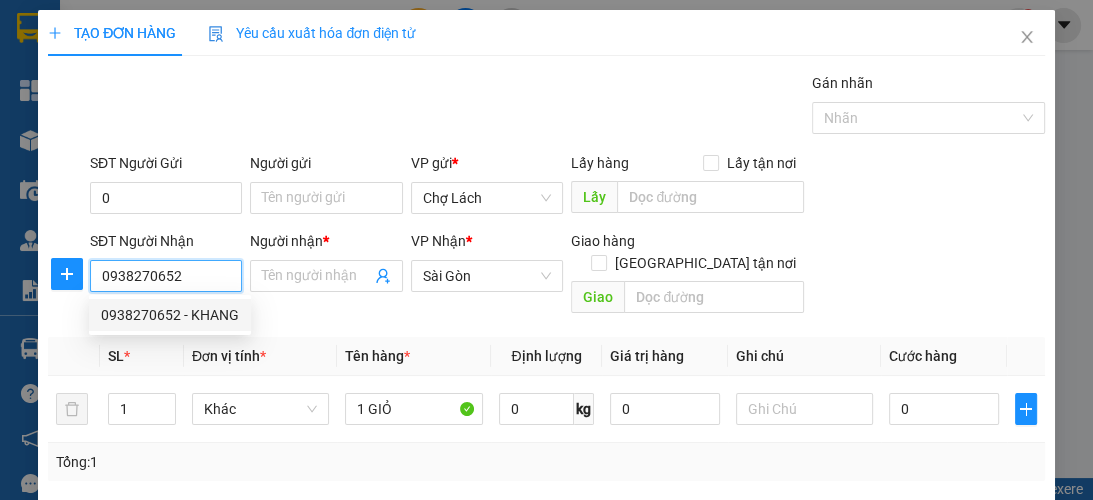 click on "0938270652 - KHANG" at bounding box center [170, 315] 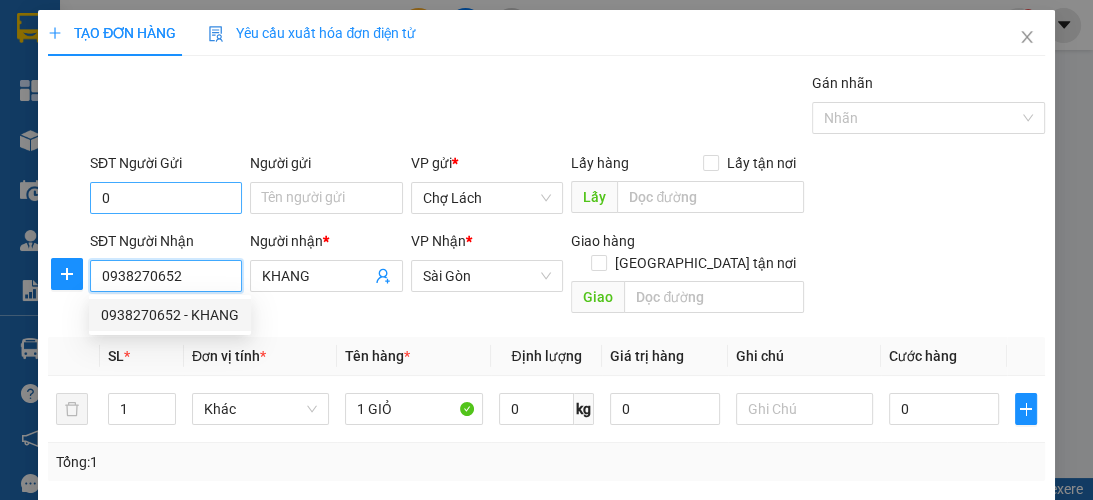 type on "0938270652" 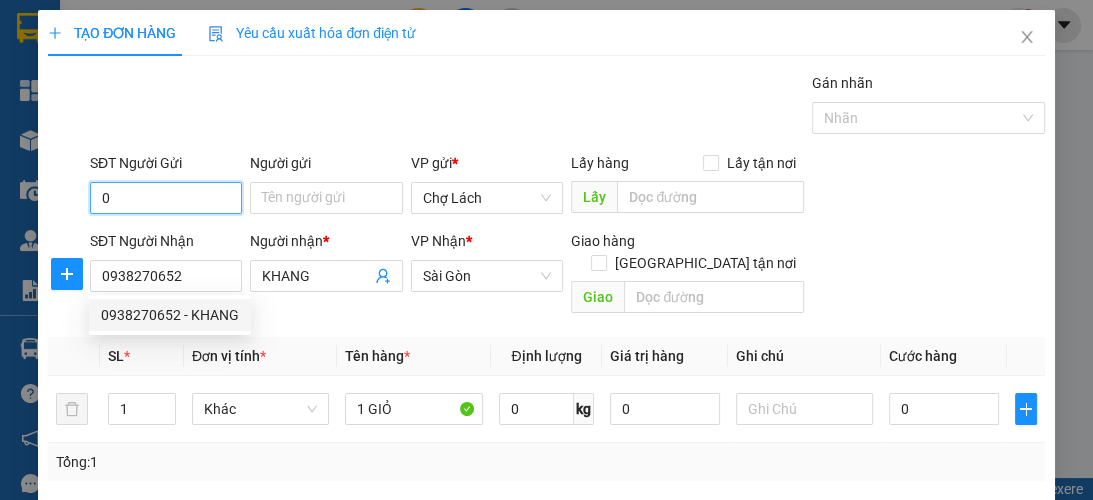 click on "0" at bounding box center (166, 198) 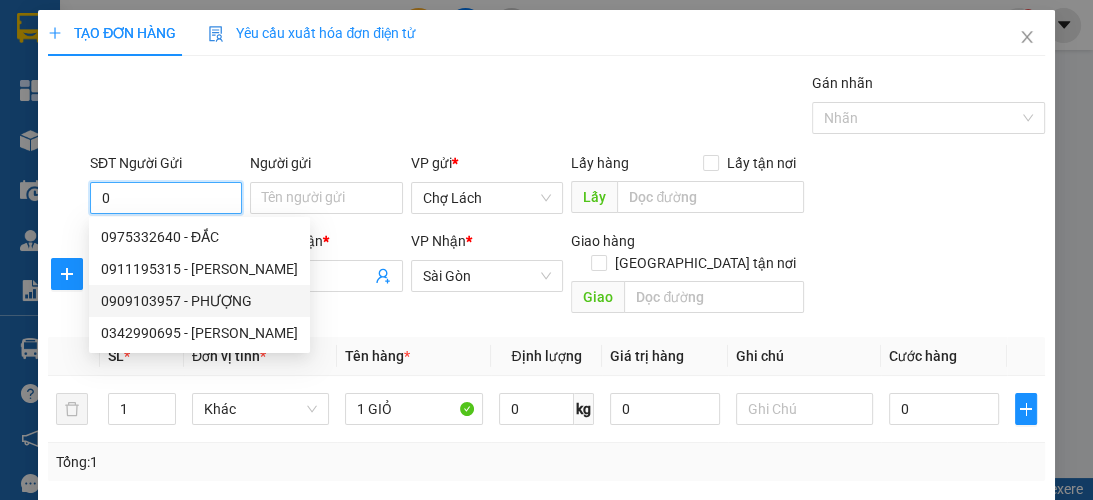 click on "0909103957 - PHƯỢNG" at bounding box center (199, 301) 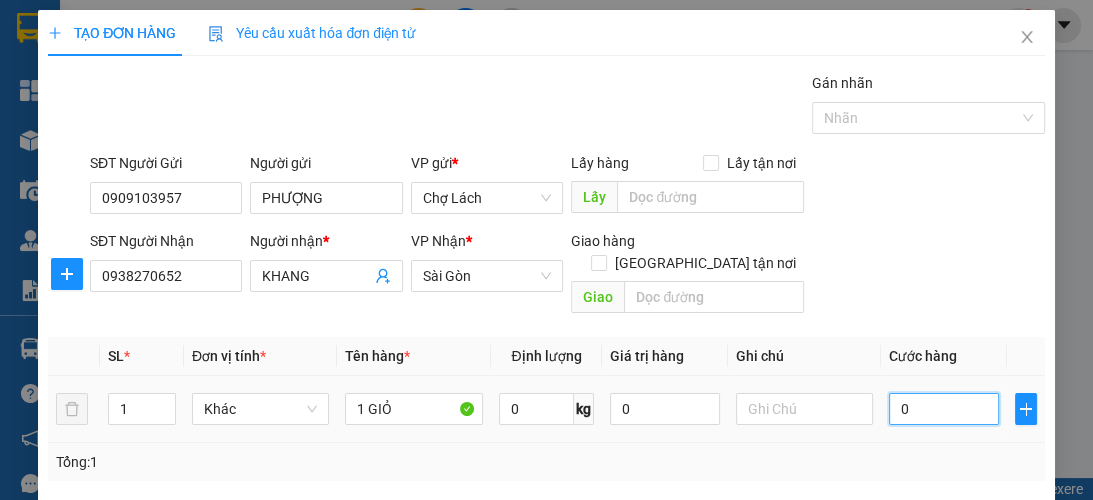 click on "0" at bounding box center (944, 409) 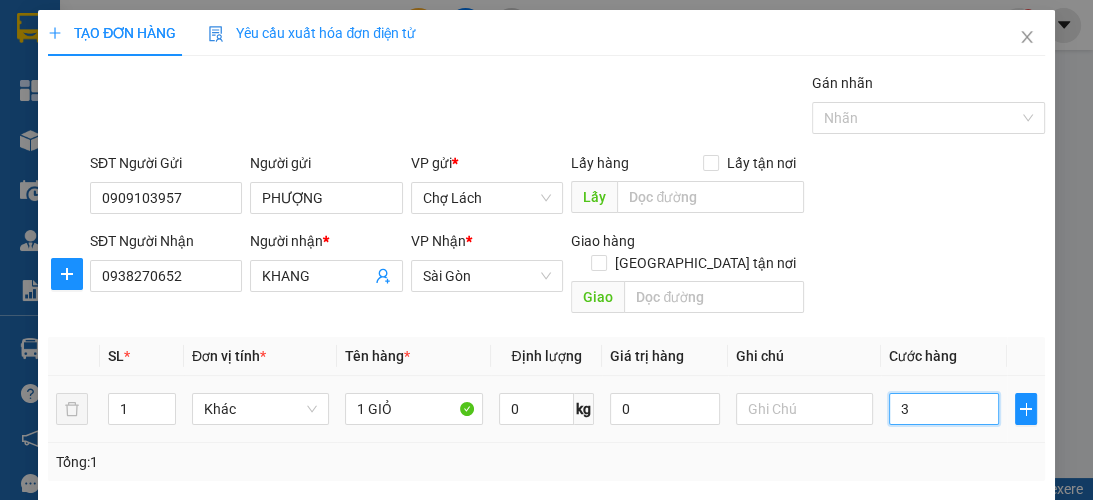 type on "30" 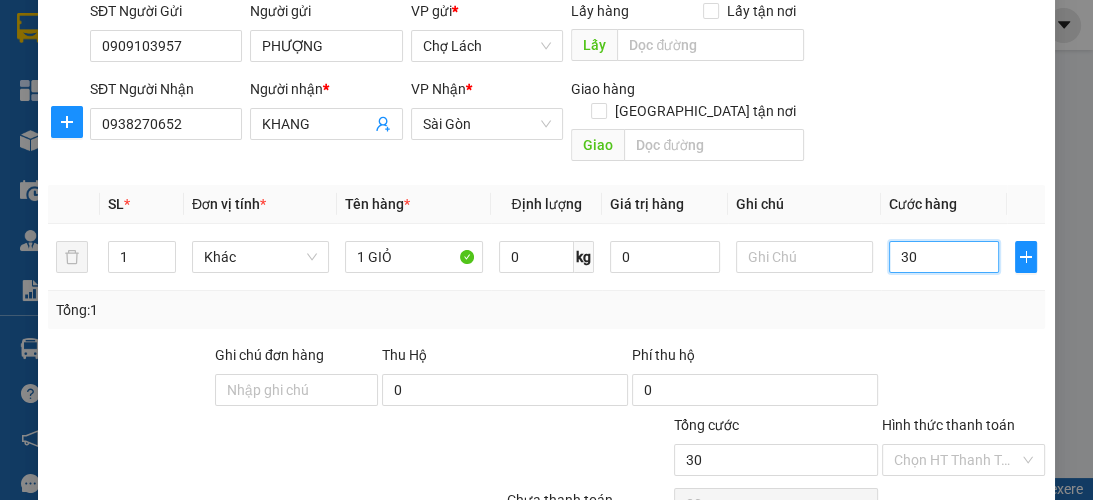 scroll, scrollTop: 160, scrollLeft: 0, axis: vertical 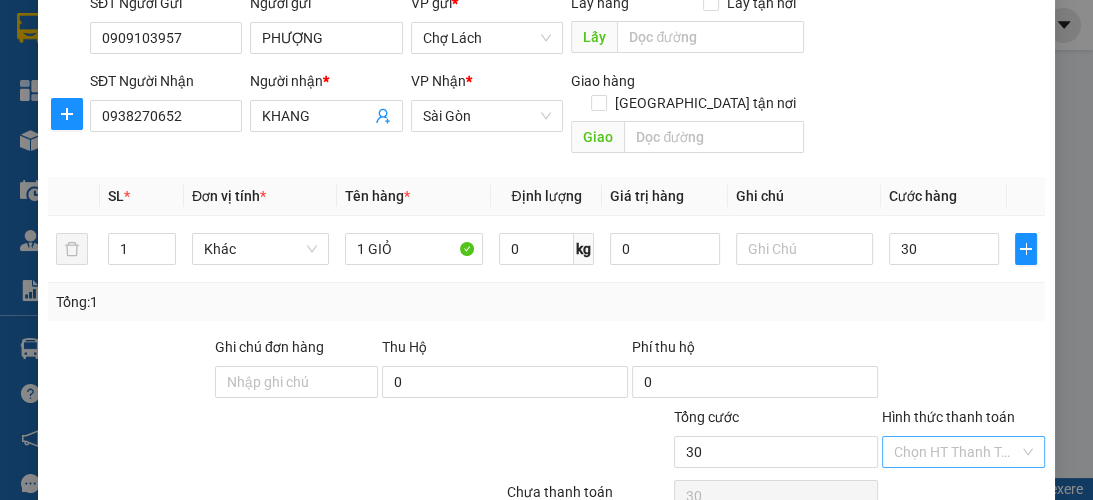 click on "Hình thức thanh toán" at bounding box center (956, 452) 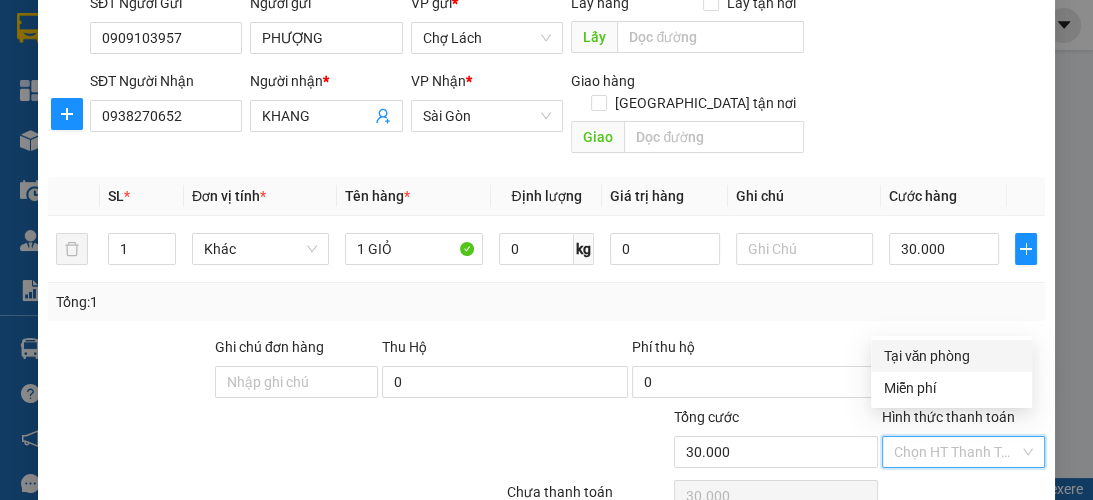 click on "Tại văn phòng" at bounding box center (951, 356) 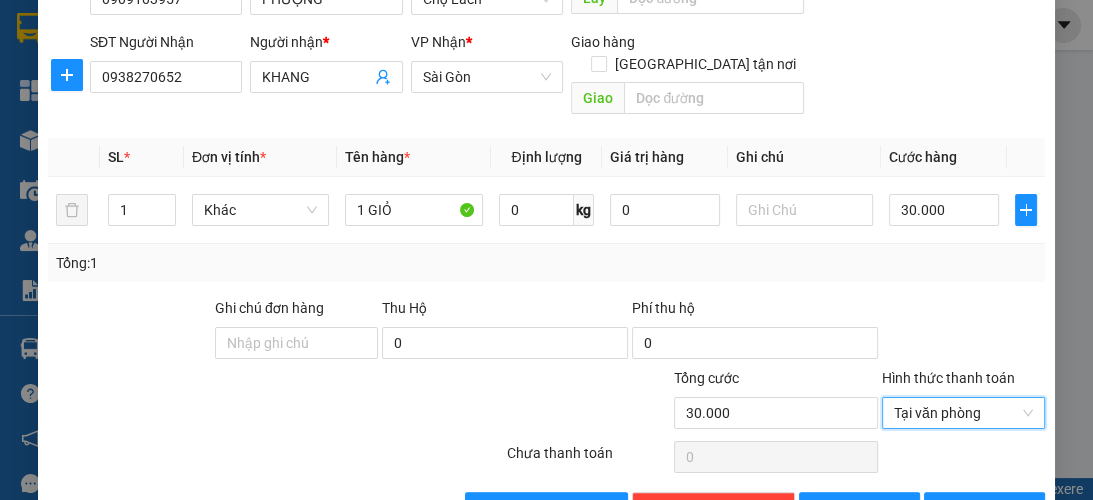 scroll, scrollTop: 238, scrollLeft: 0, axis: vertical 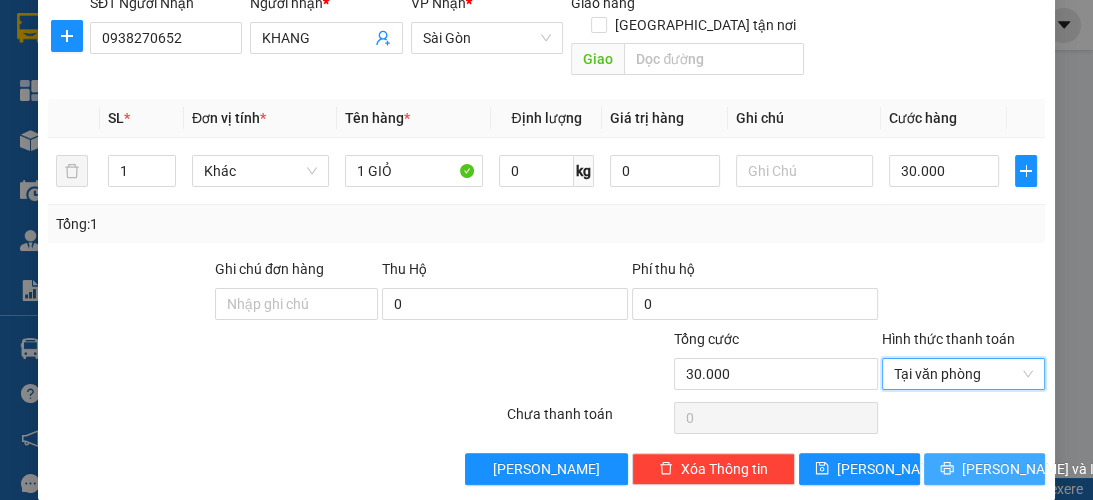 click on "[PERSON_NAME] và In" at bounding box center [1032, 469] 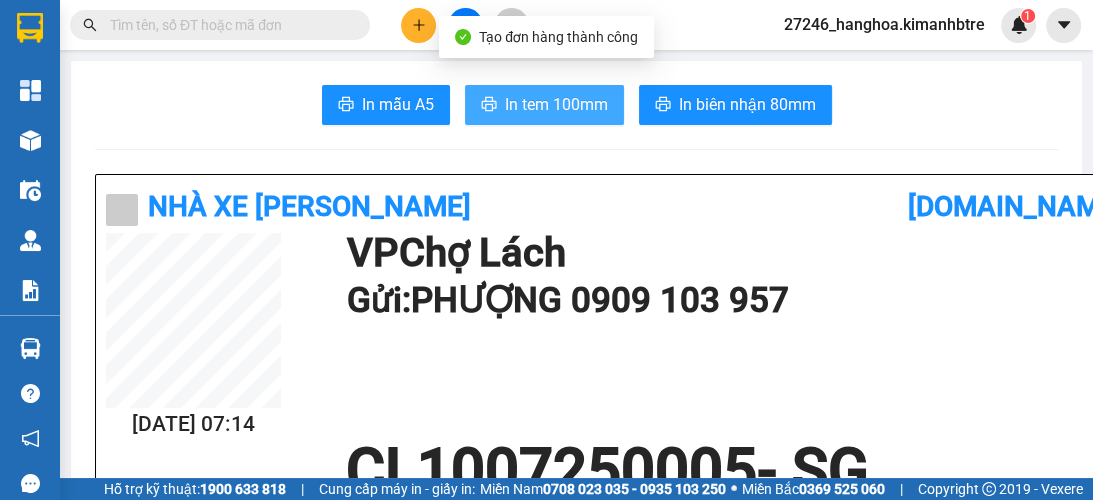 click on "In tem 100mm" at bounding box center (556, 104) 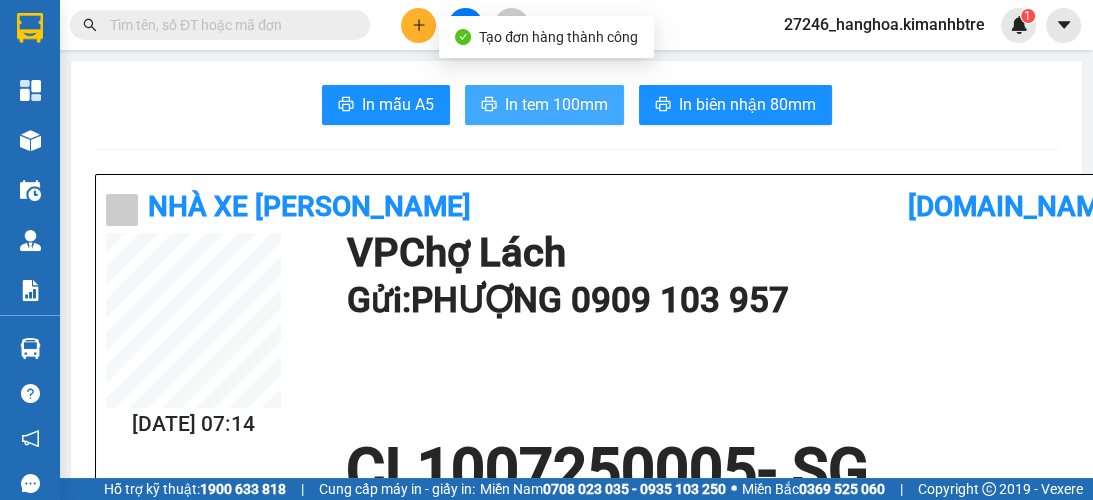 scroll, scrollTop: 0, scrollLeft: 0, axis: both 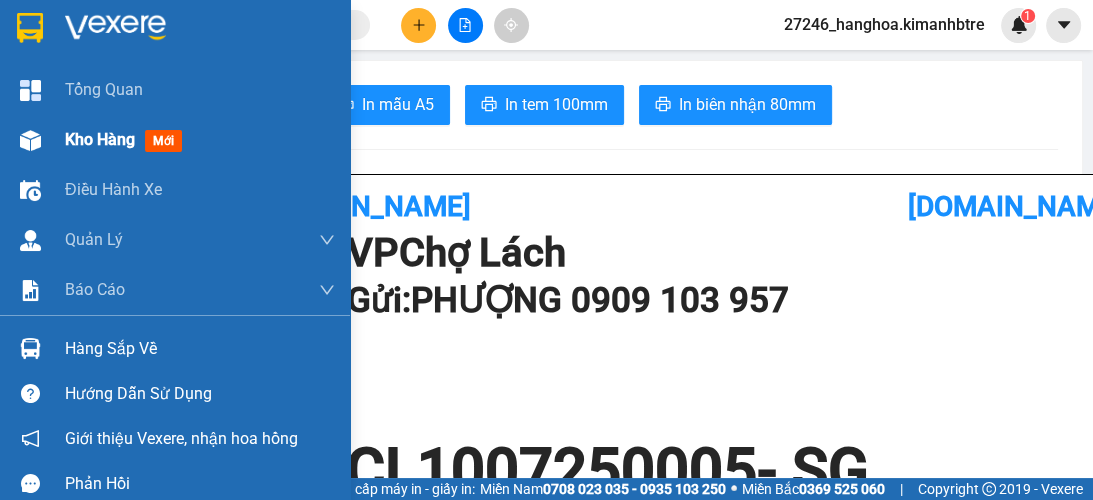 click on "Kho hàng" at bounding box center (100, 139) 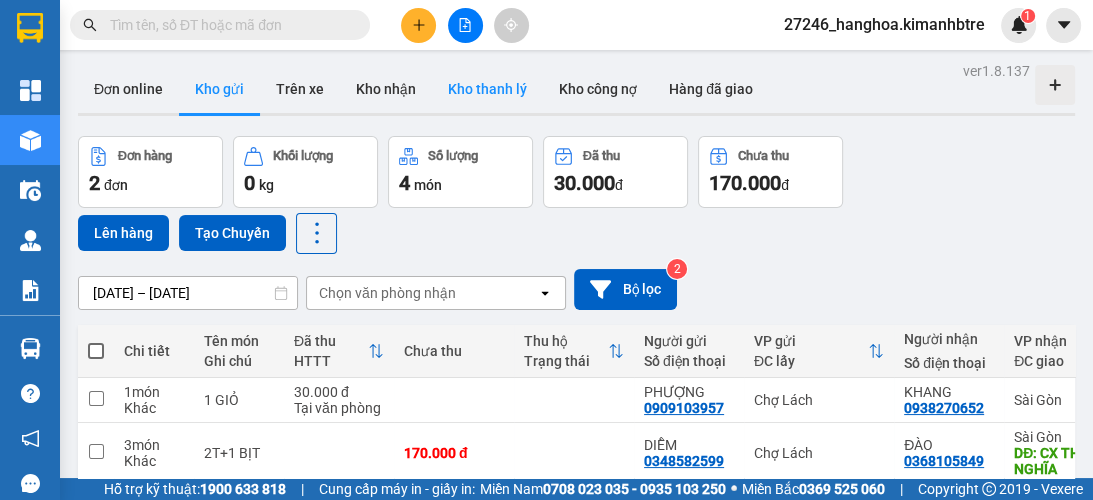 scroll, scrollTop: 0, scrollLeft: 0, axis: both 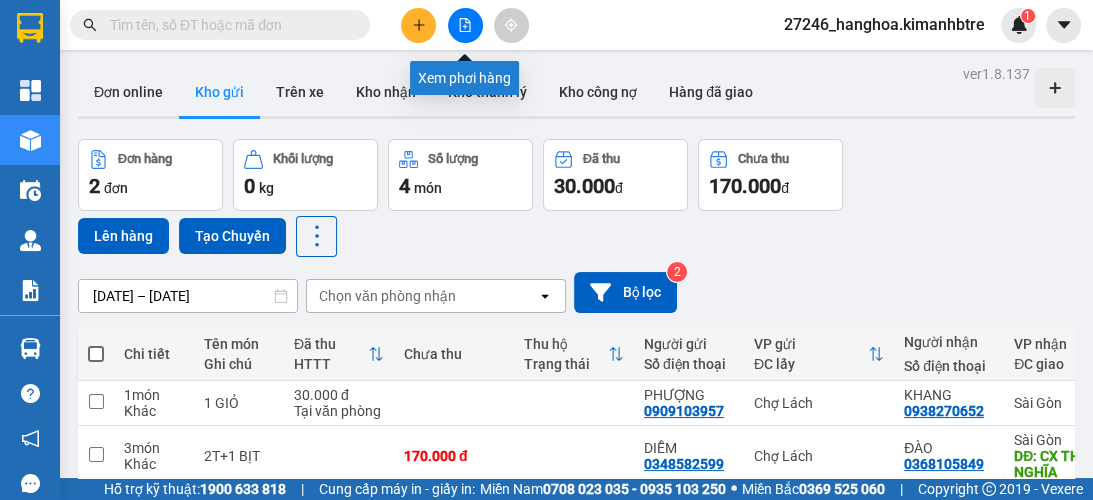 click at bounding box center (465, 25) 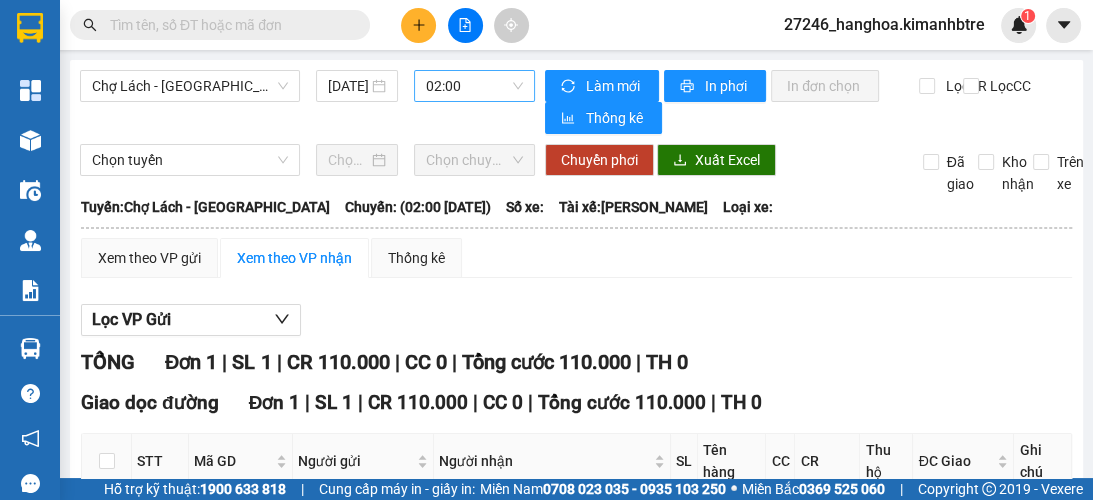 click on "02:00" at bounding box center (474, 86) 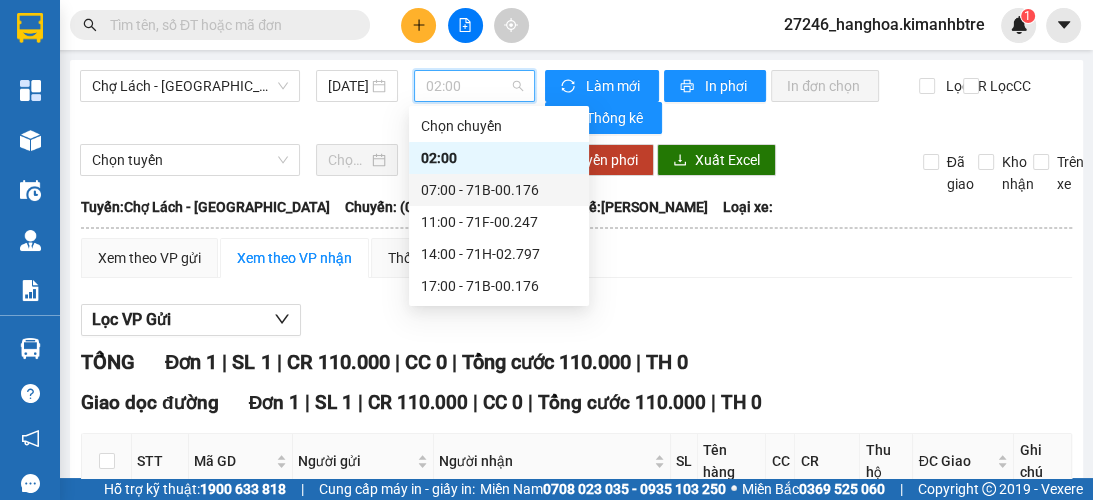click on "07:00     - 71B-00.176" at bounding box center [499, 190] 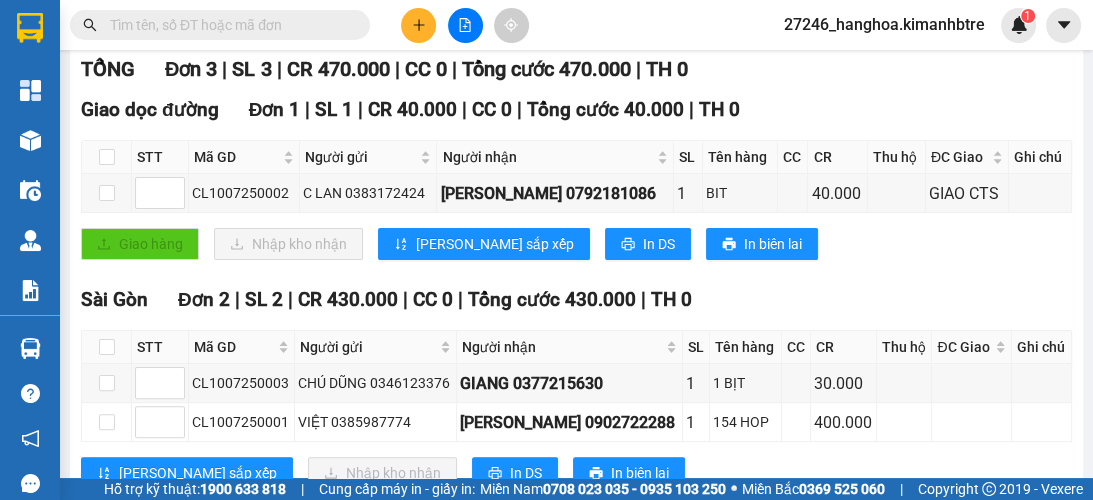 scroll, scrollTop: 320, scrollLeft: 0, axis: vertical 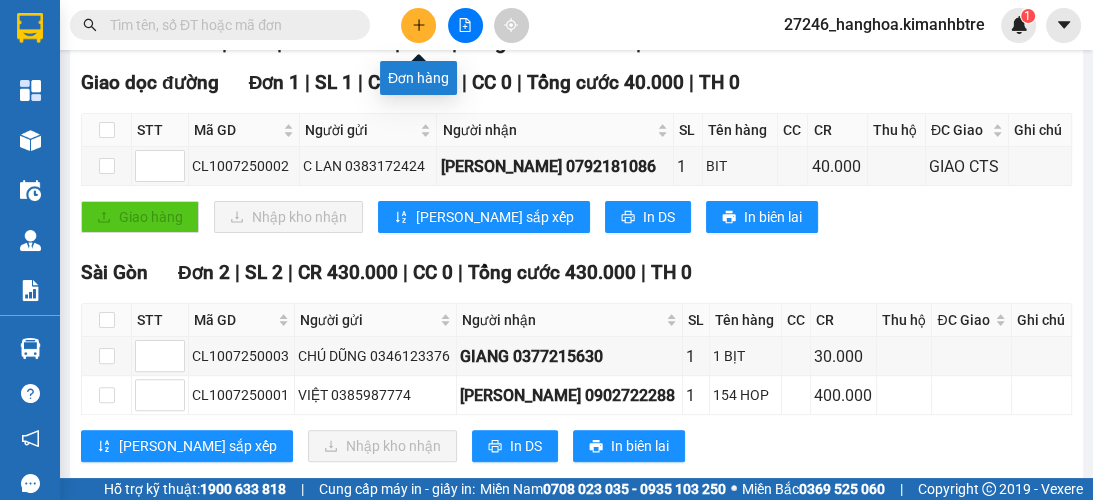 click 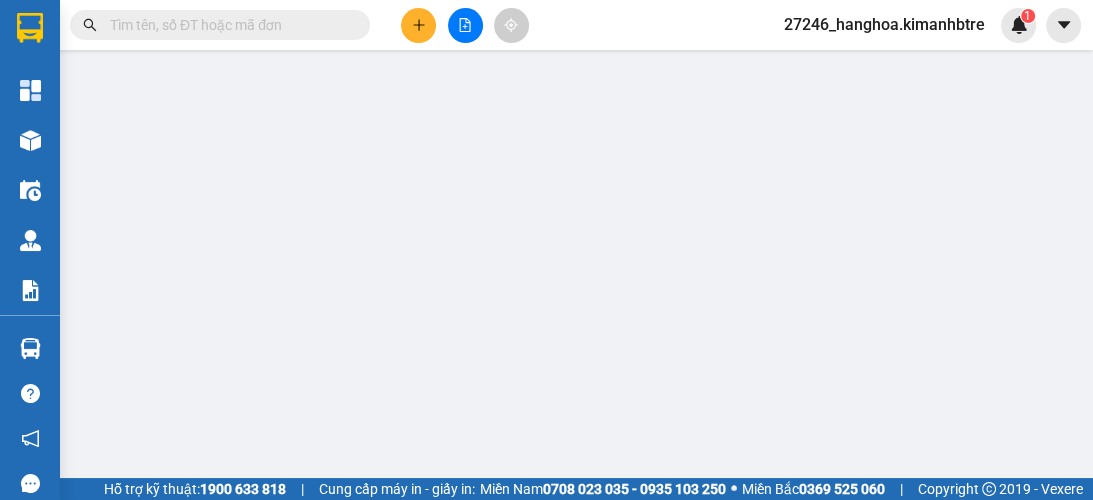 scroll, scrollTop: 0, scrollLeft: 0, axis: both 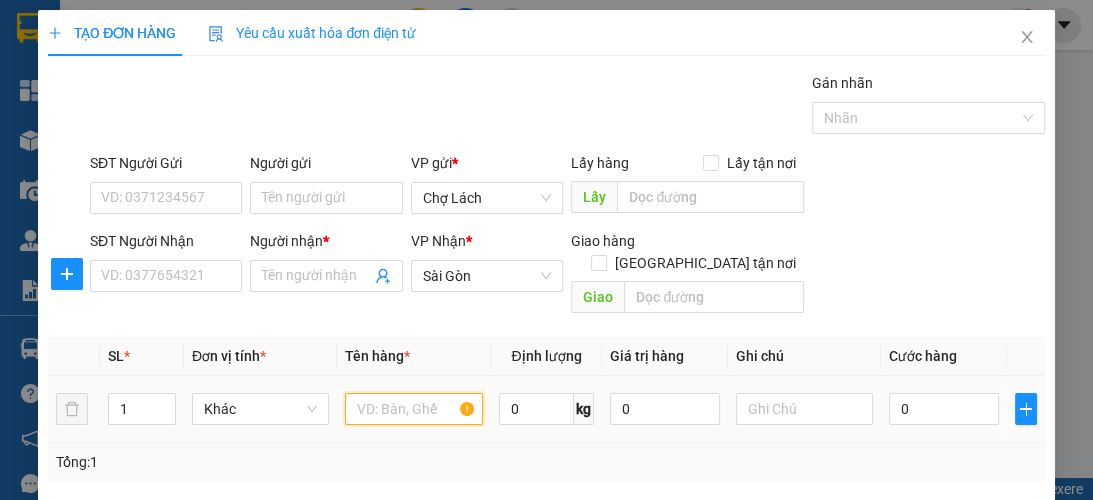 click at bounding box center (413, 409) 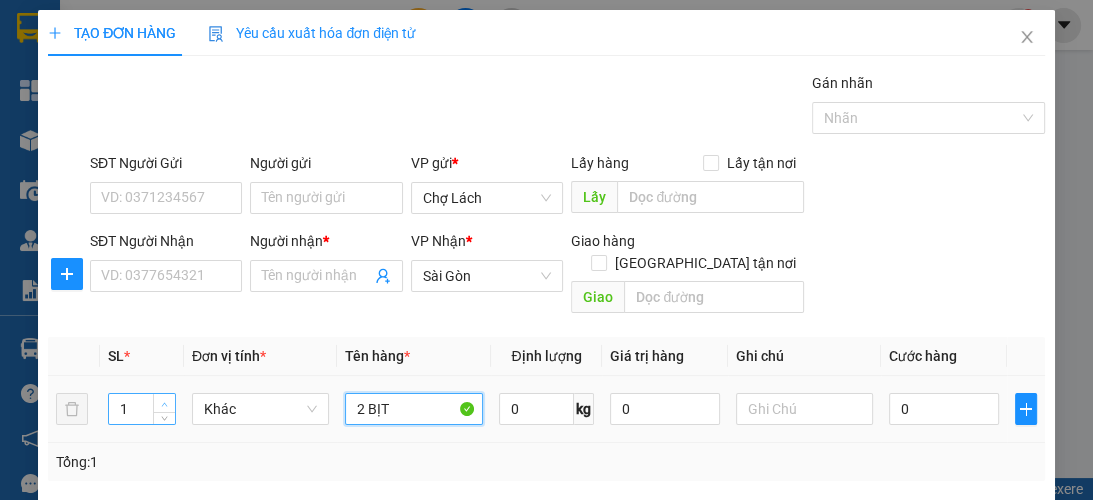 type on "2 BỊT" 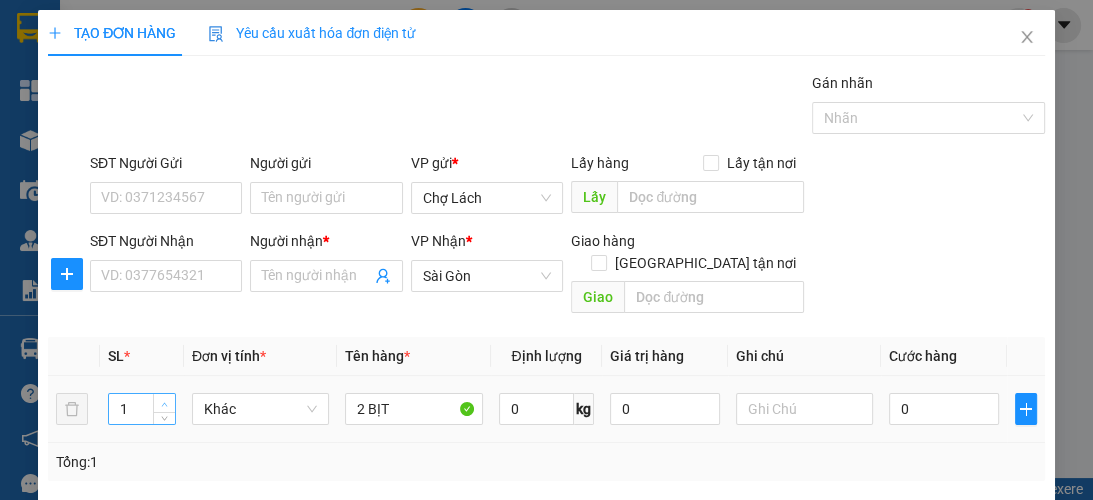 click at bounding box center (164, 403) 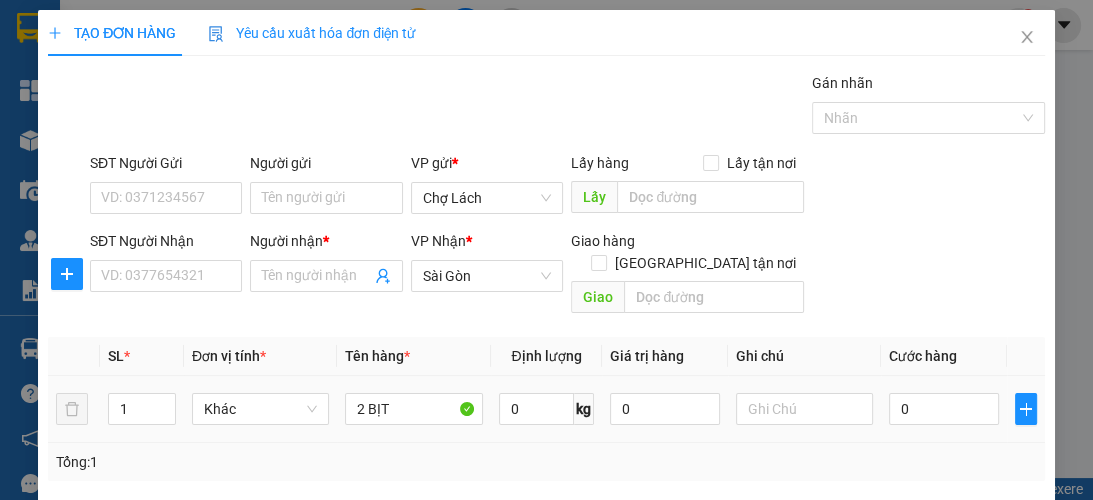 type on "2" 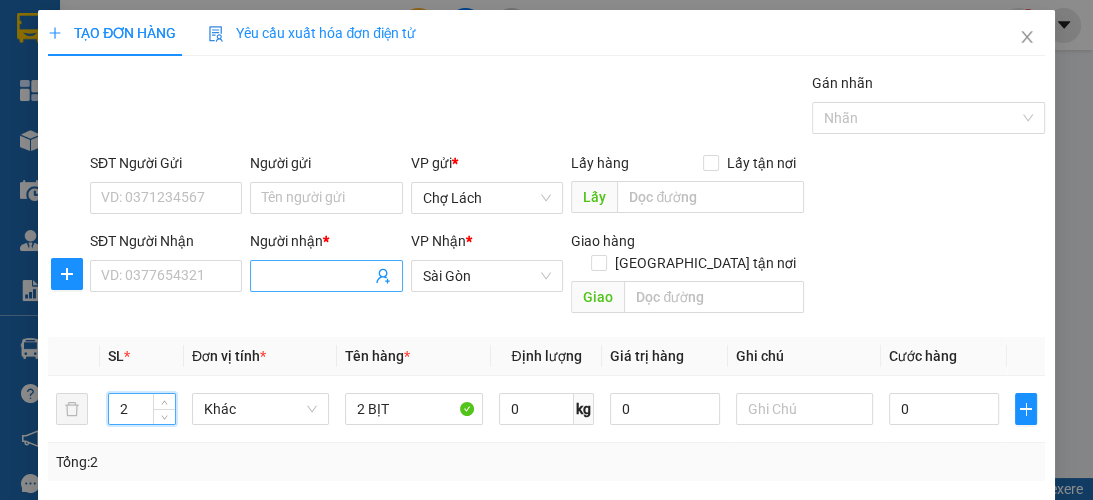 click on "Người nhận  *" at bounding box center (316, 276) 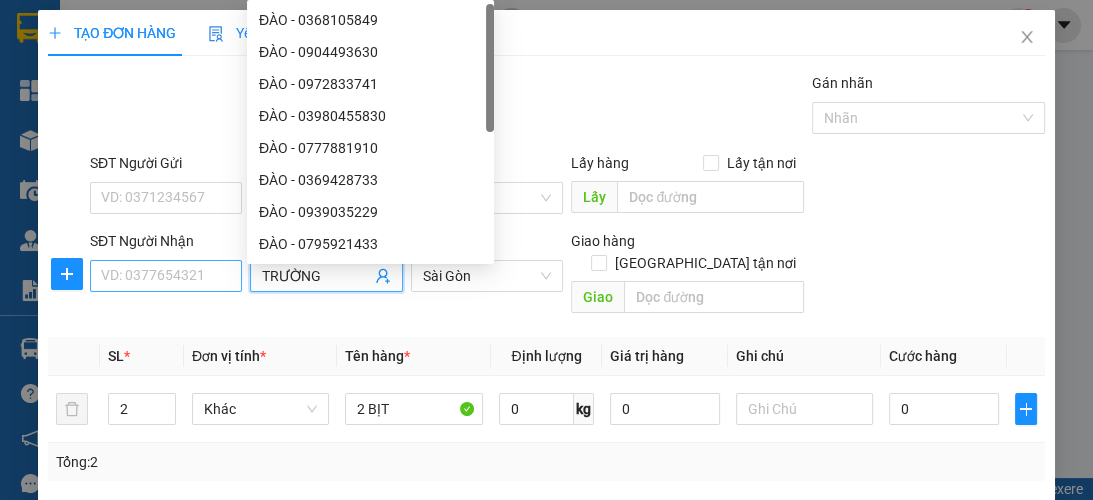 type on "TRƯỜNG" 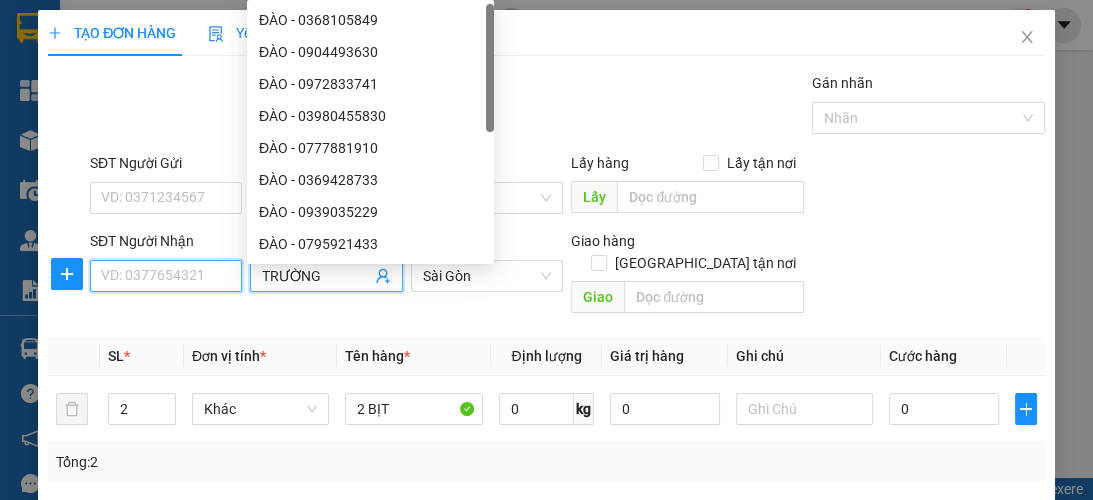 click on "SĐT Người Nhận" at bounding box center [166, 276] 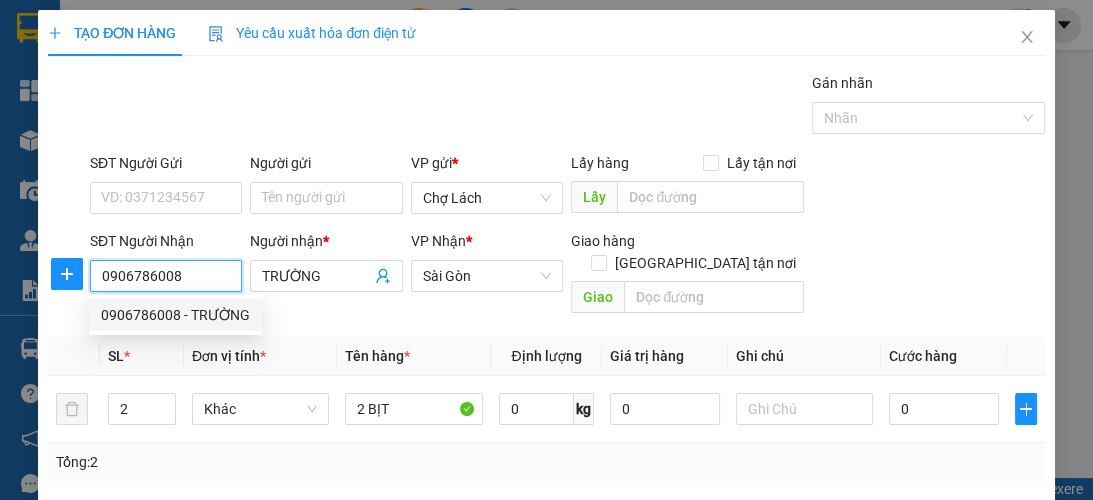 click on "0906786008 - TRƯỜNG" at bounding box center [175, 315] 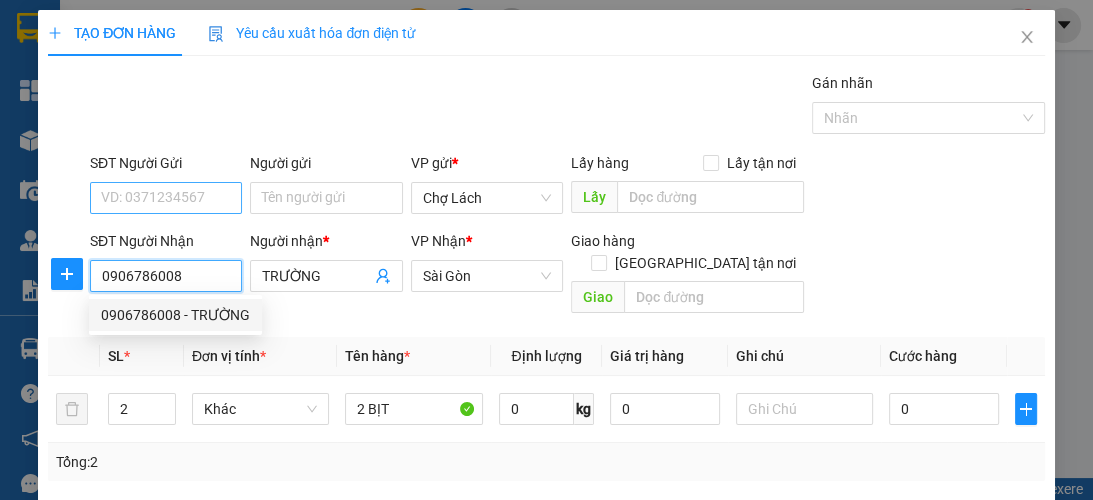 type on "0906786008" 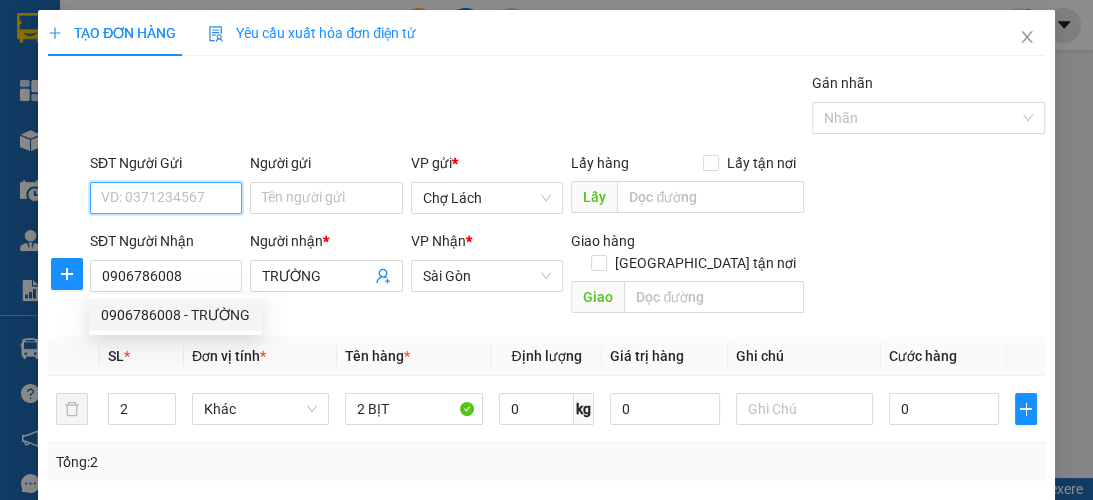 click on "SĐT Người Gửi" at bounding box center [166, 198] 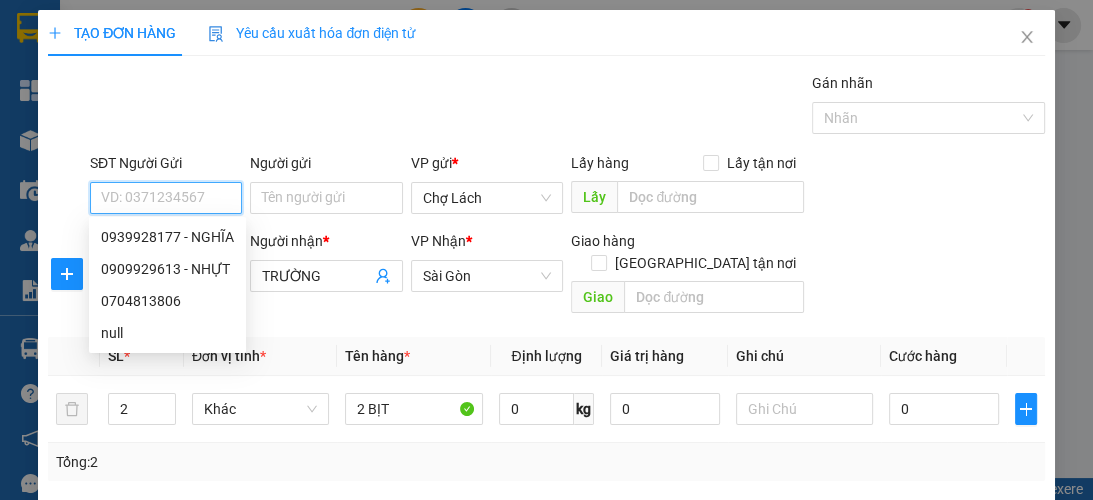 click on "SĐT Người Gửi" at bounding box center [166, 198] 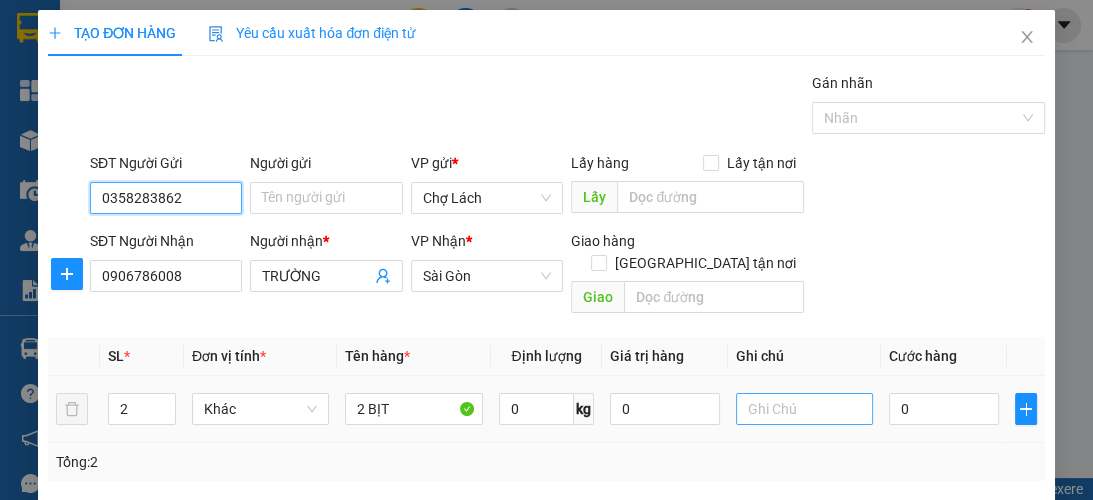type on "0358283862" 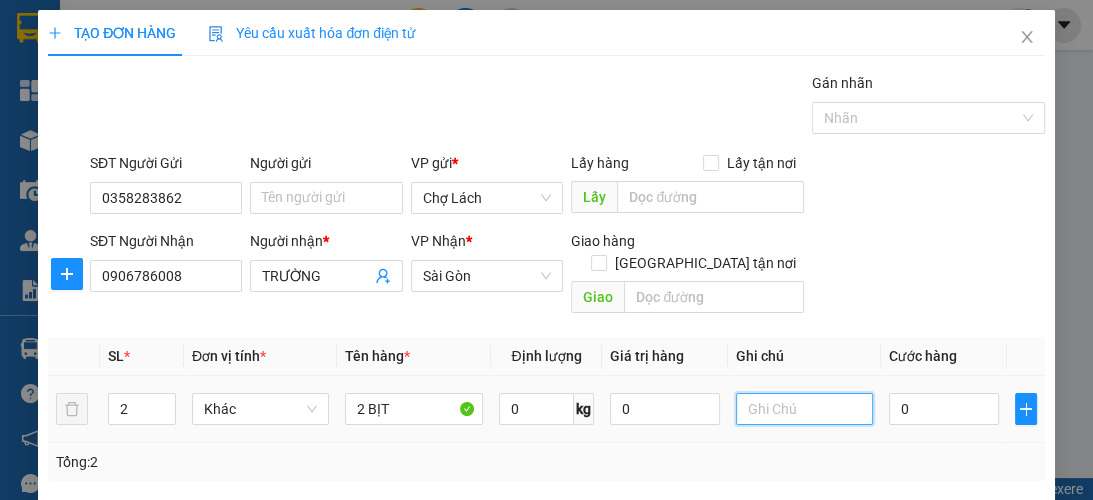 click at bounding box center (804, 409) 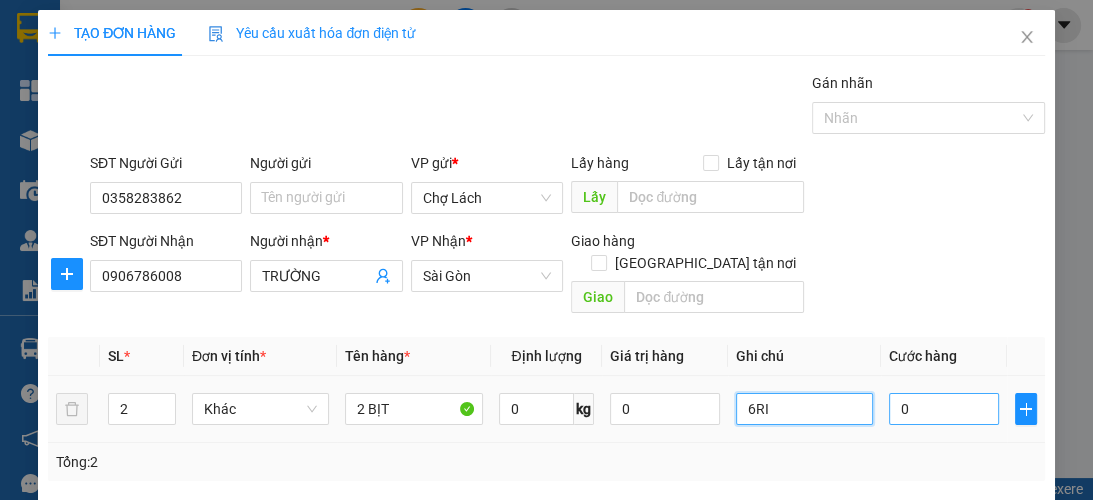 type on "6RI" 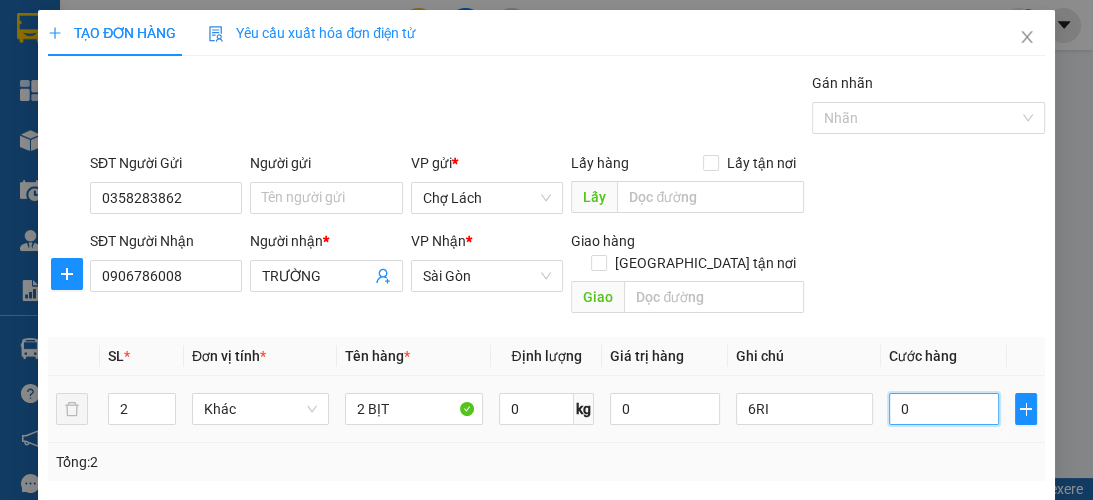 click on "0" at bounding box center [944, 409] 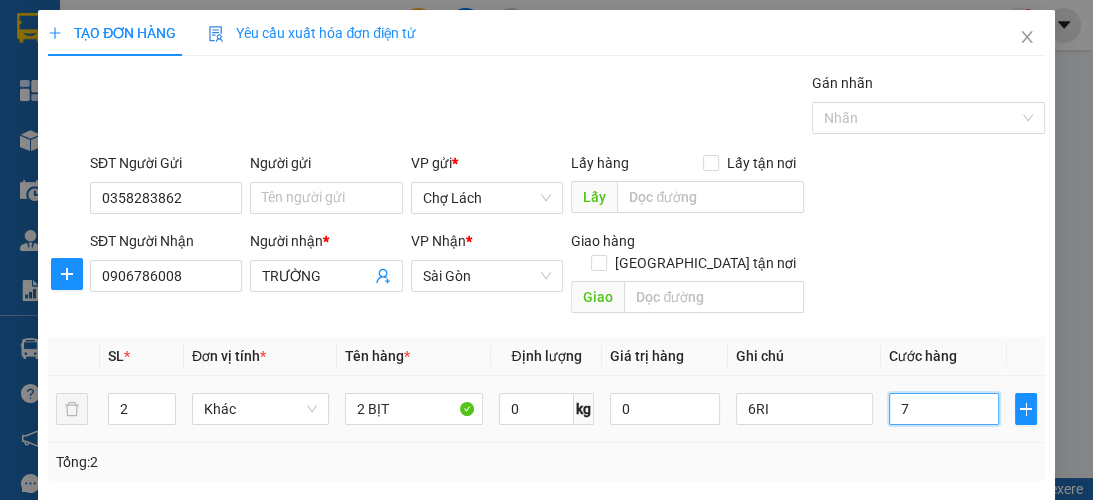 type on "7" 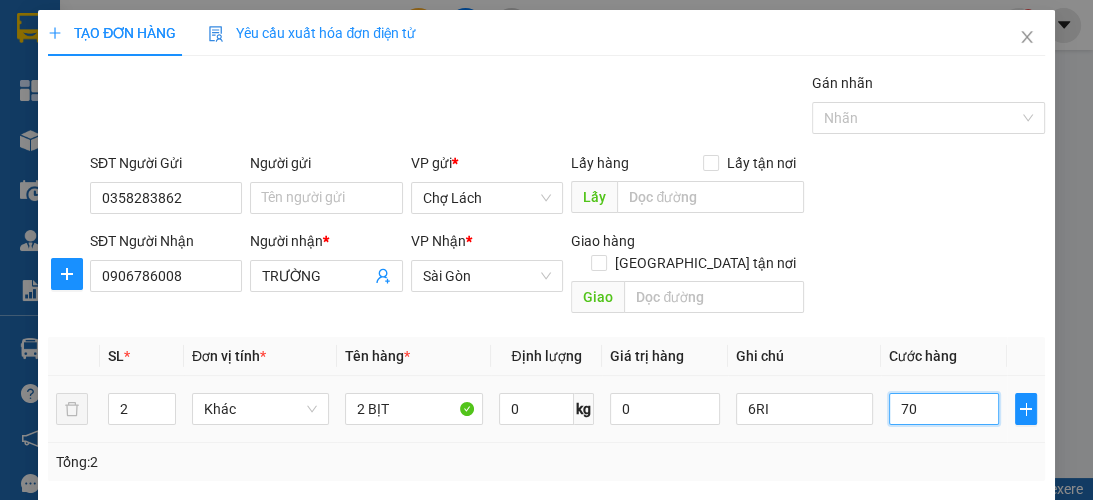 type on "70" 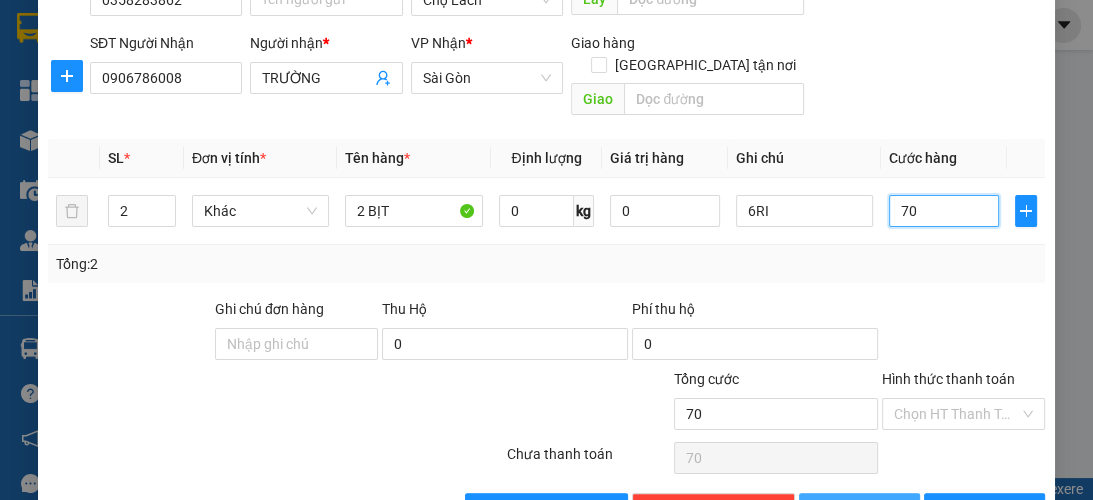 scroll, scrollTop: 238, scrollLeft: 0, axis: vertical 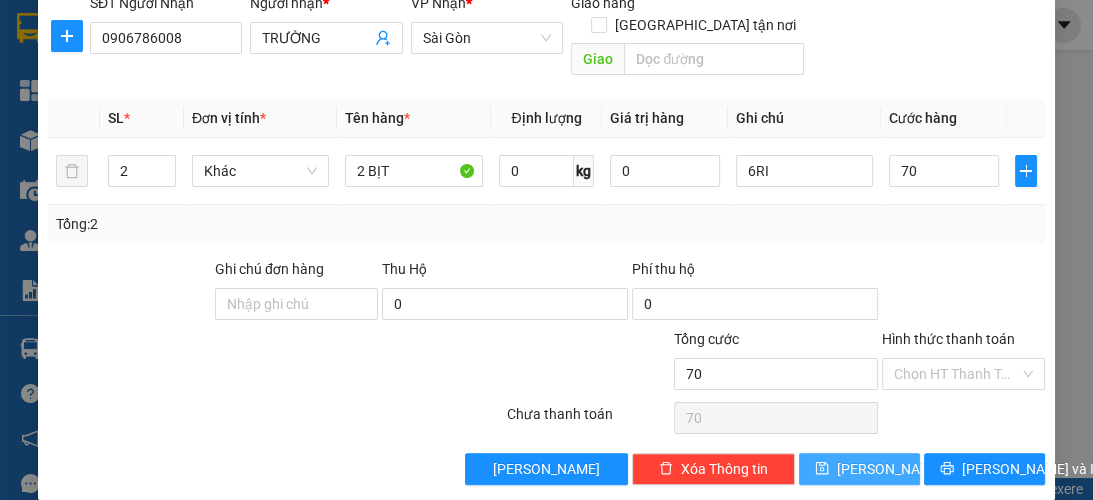 click on "[PERSON_NAME]" at bounding box center (859, 469) 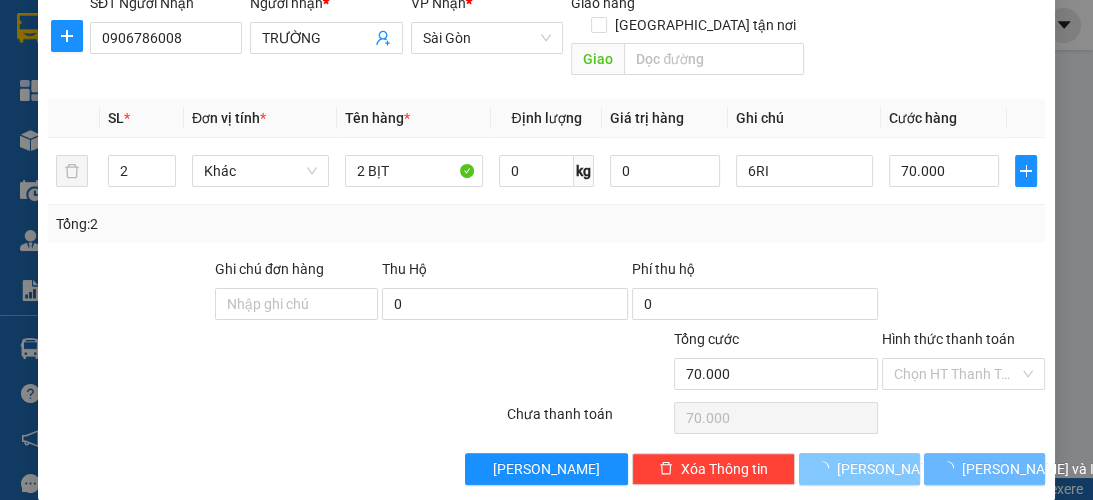 type 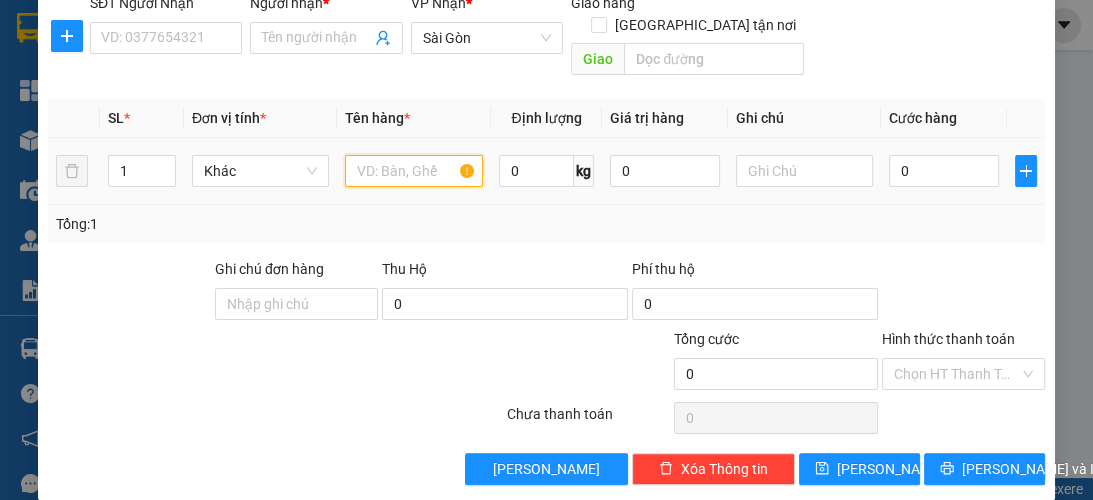 click at bounding box center (413, 171) 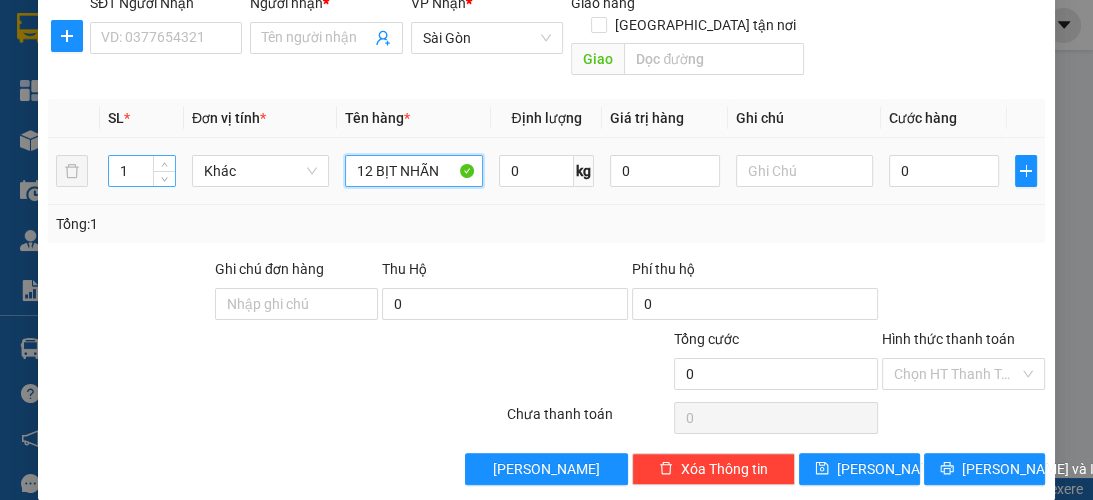 type on "12 BỊT NHÃN" 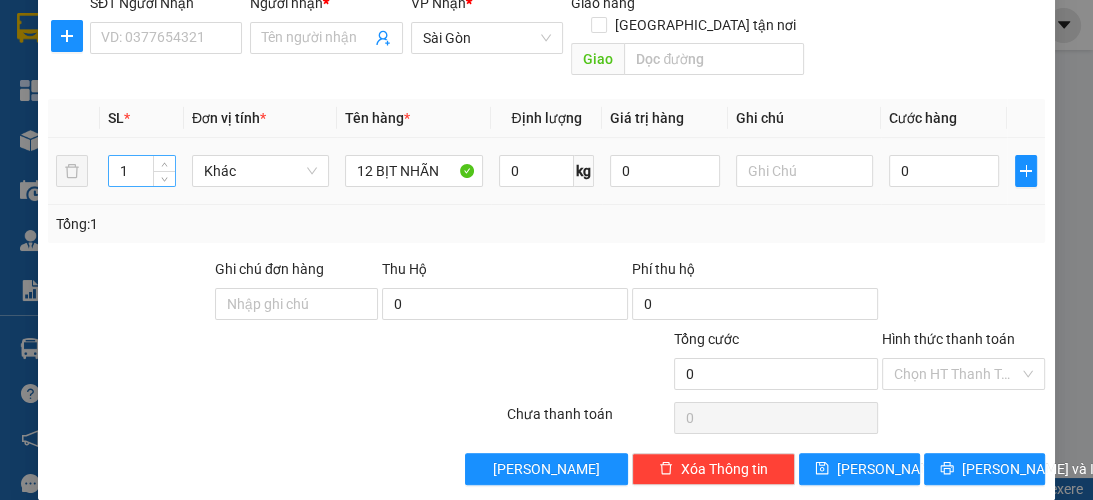 click on "1" at bounding box center (142, 171) 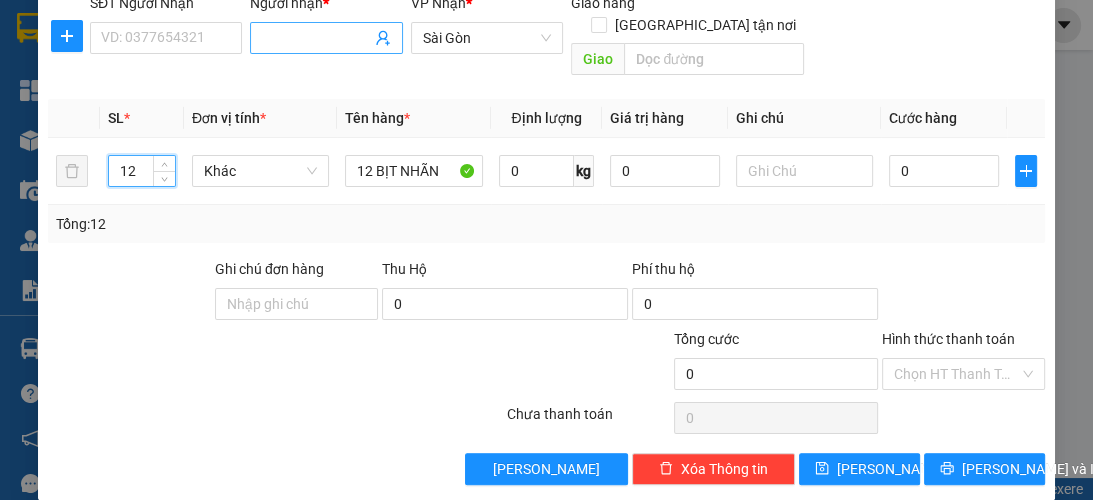type on "12" 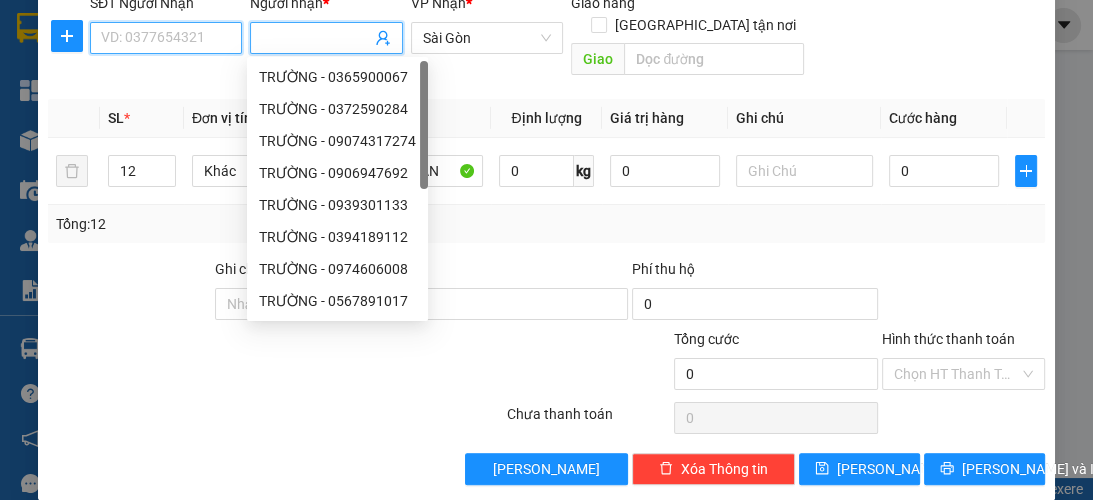 click on "SĐT Người Nhận" at bounding box center (166, 38) 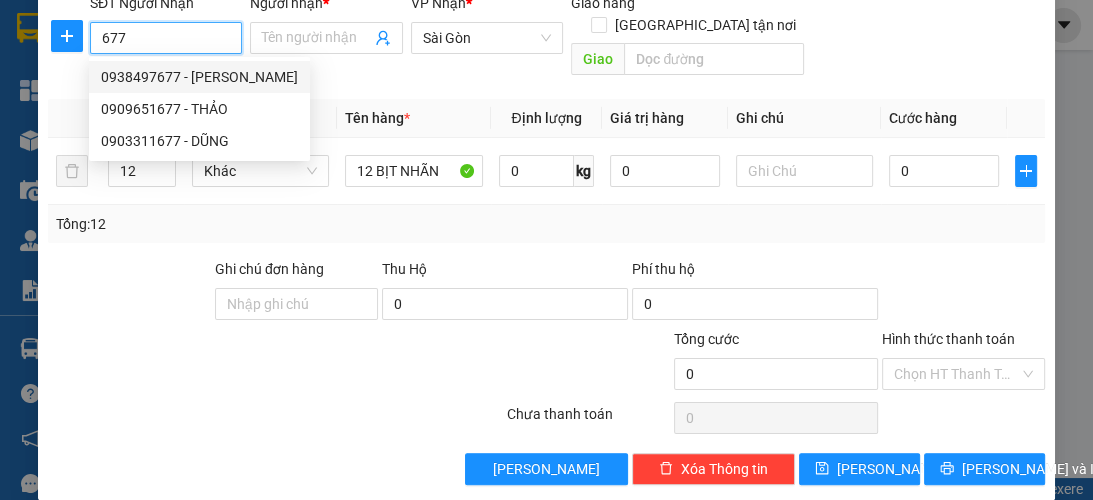 click on "0938497677 - [PERSON_NAME]" at bounding box center [199, 77] 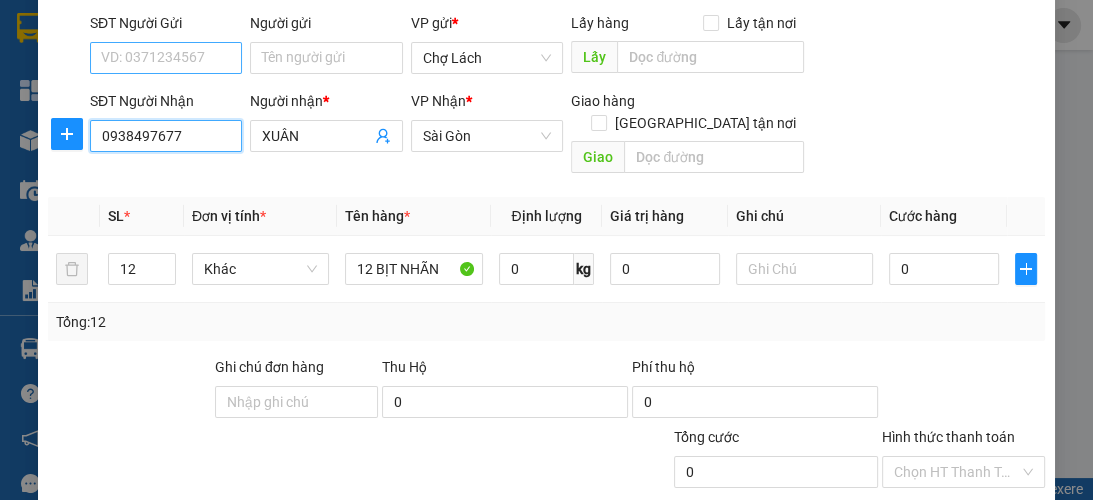 scroll, scrollTop: 132, scrollLeft: 0, axis: vertical 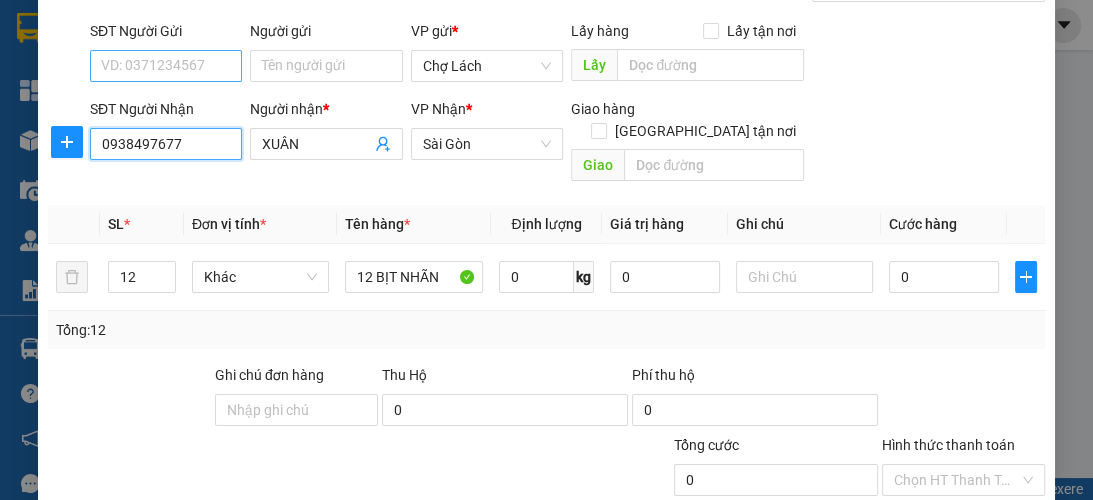 type on "0938497677" 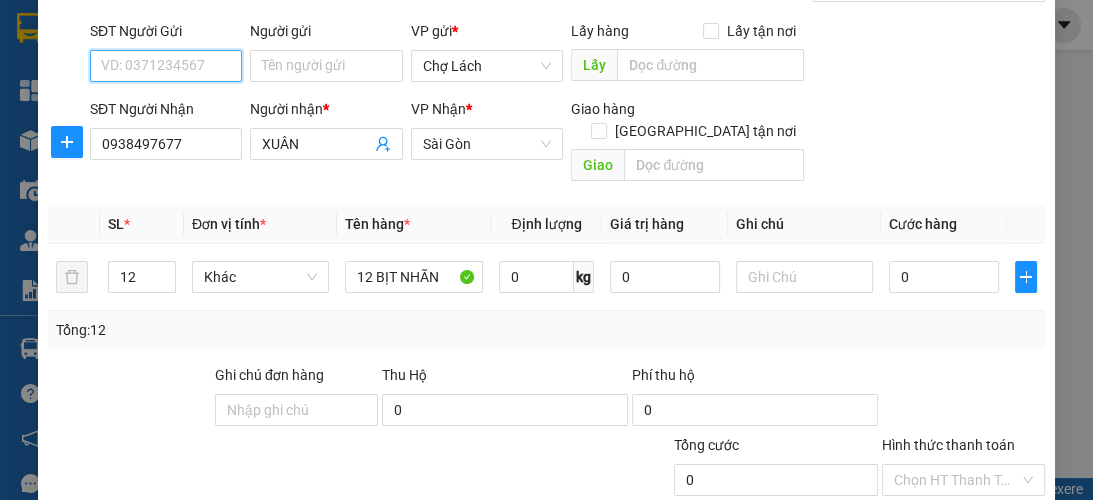 click on "SĐT Người Gửi" at bounding box center [166, 66] 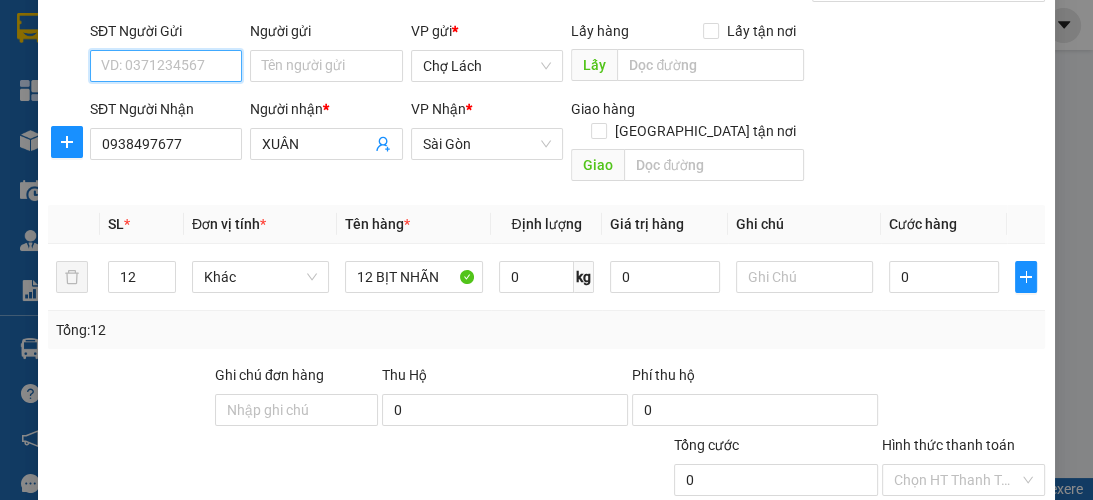 click on "SĐT Người Gửi" at bounding box center [166, 66] 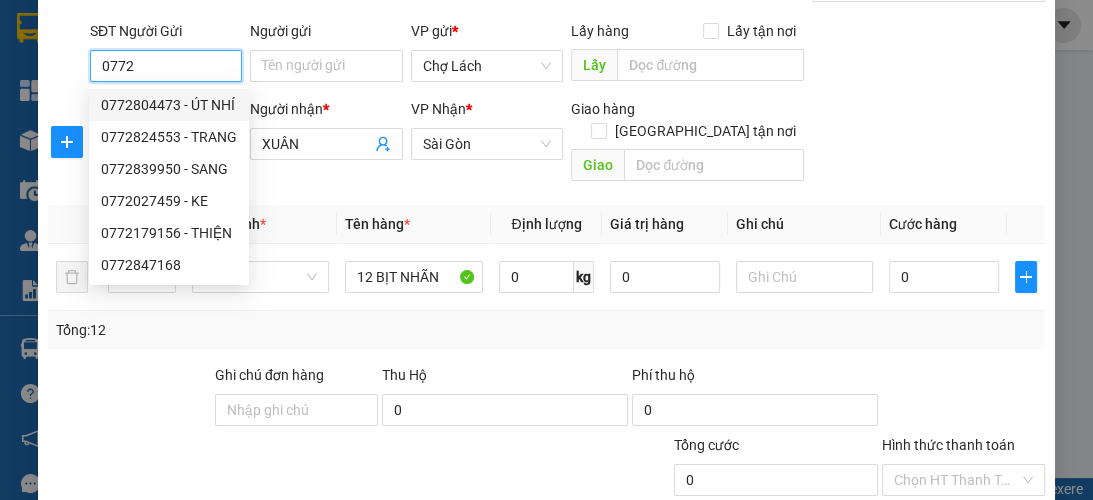 click on "0772804473 - ÚT NHÍ" at bounding box center (169, 105) 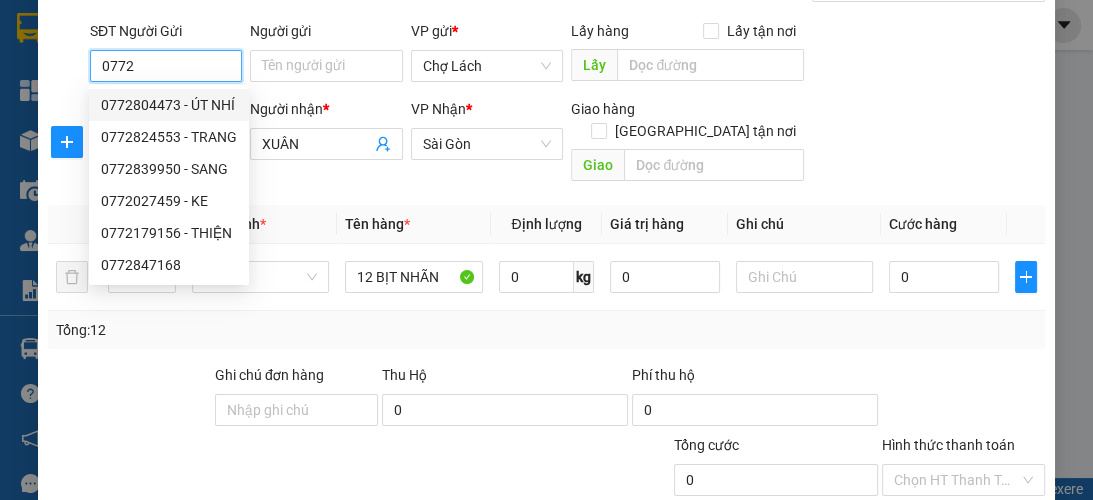 type on "0772804473" 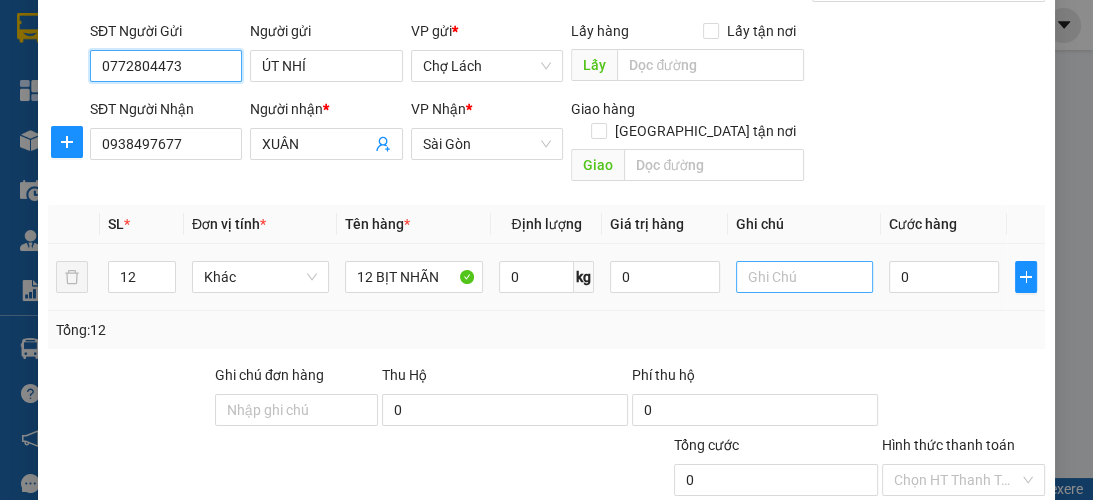 type on "0772804473" 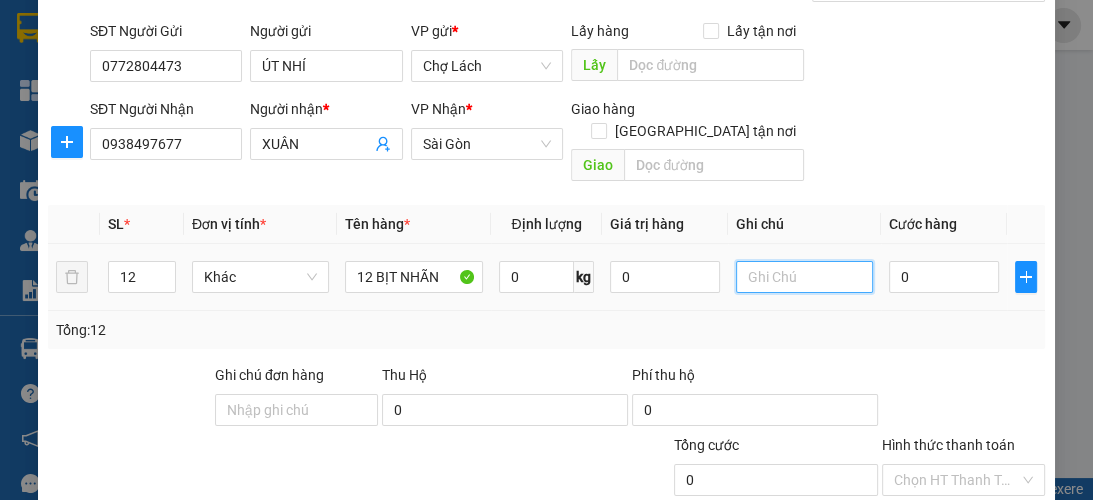 drag, startPoint x: 788, startPoint y: 251, endPoint x: 771, endPoint y: 251, distance: 17 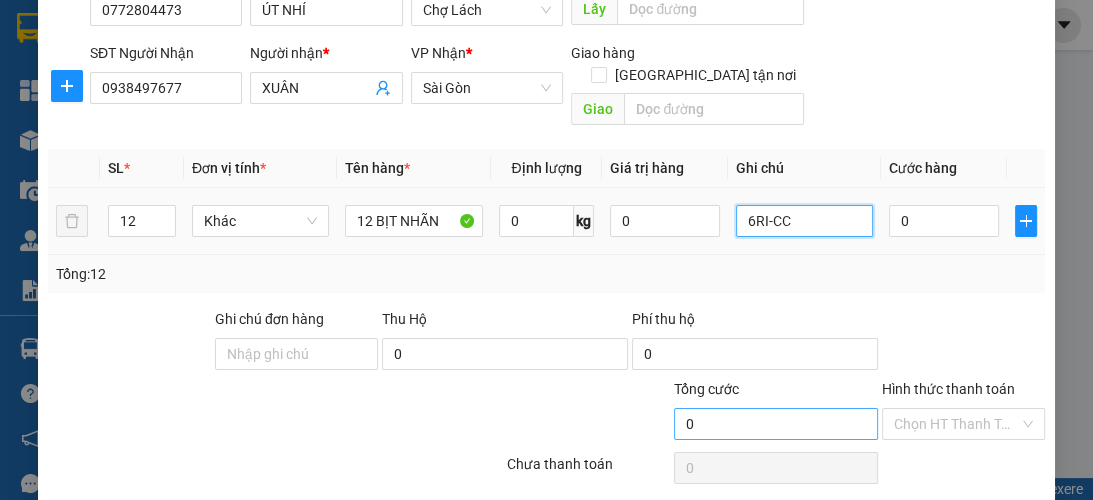 scroll, scrollTop: 238, scrollLeft: 0, axis: vertical 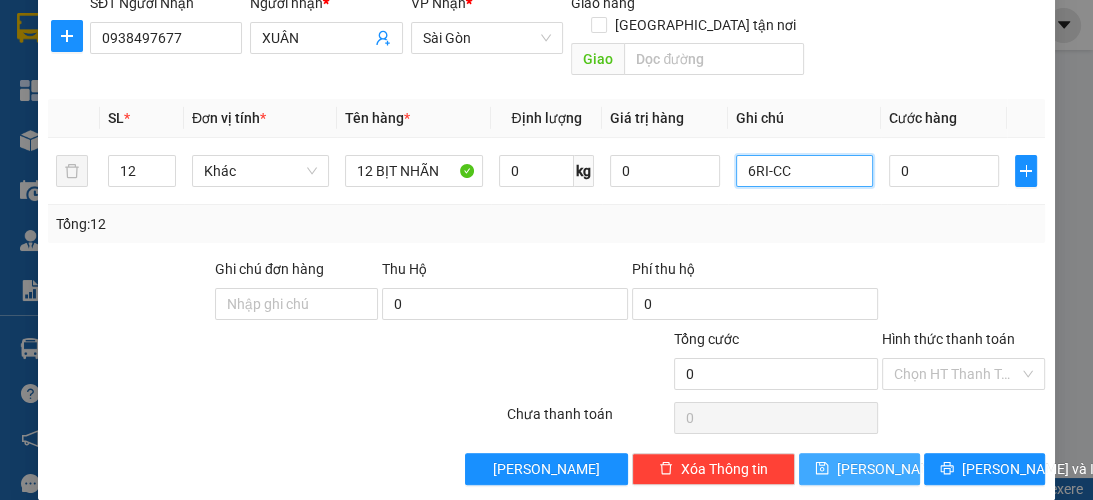 type on "6RI-CC" 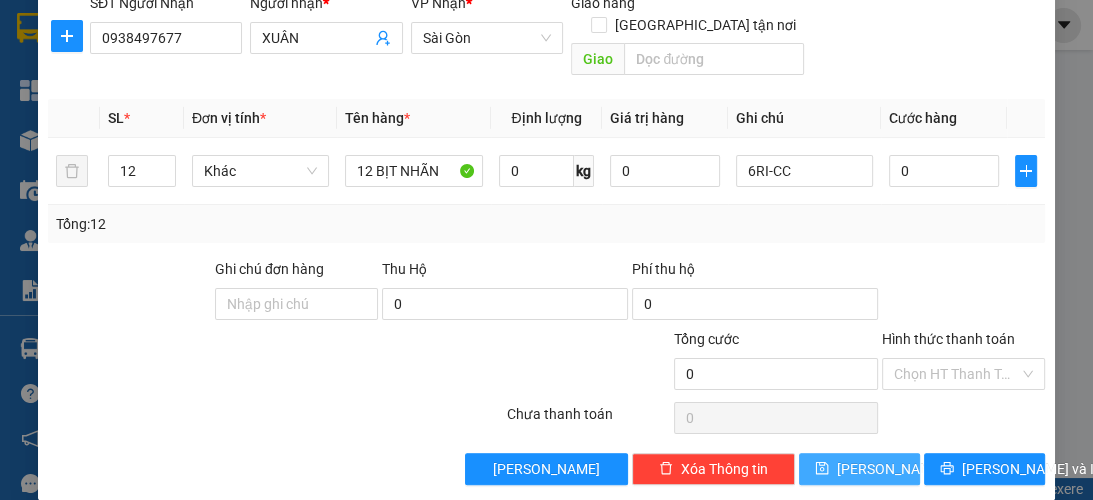 click on "[PERSON_NAME]" at bounding box center (890, 469) 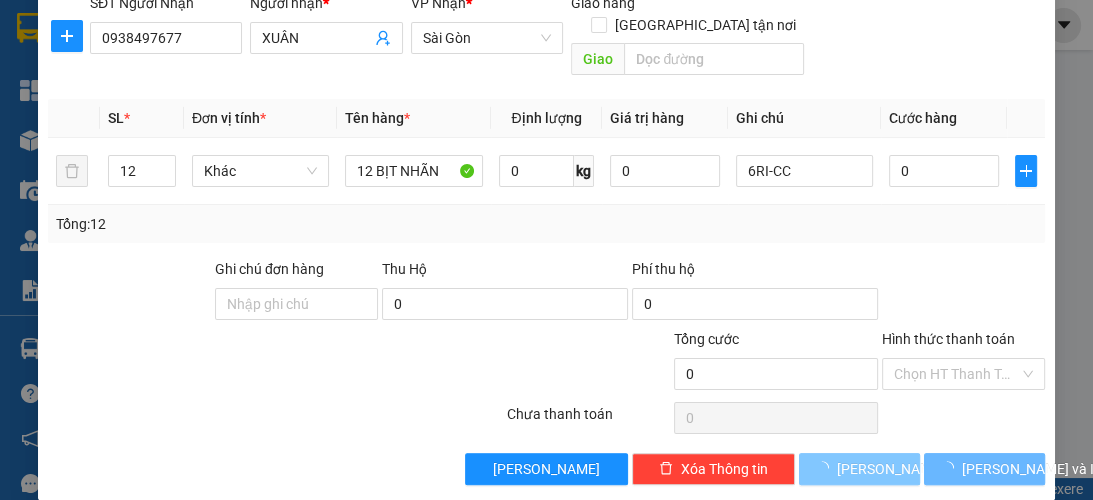 type 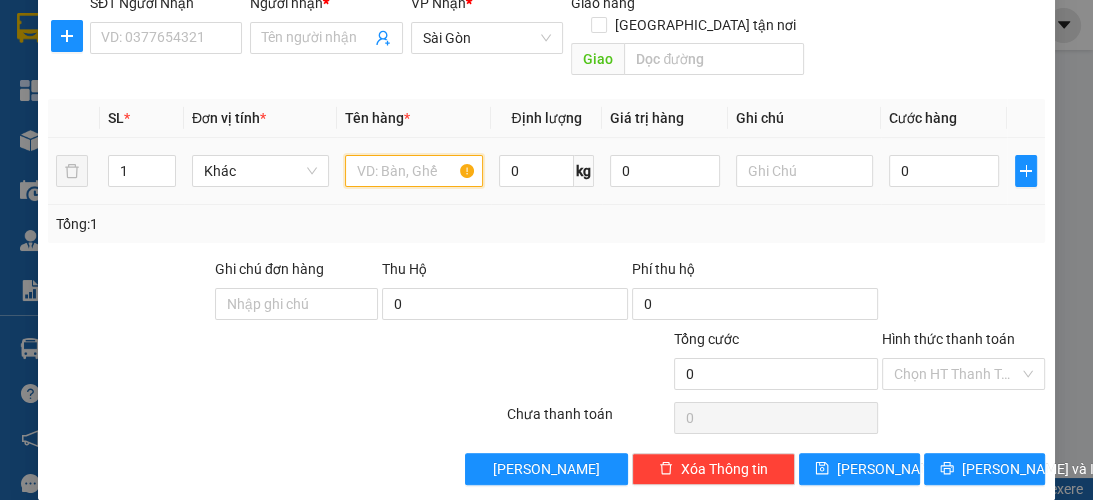 click at bounding box center (413, 171) 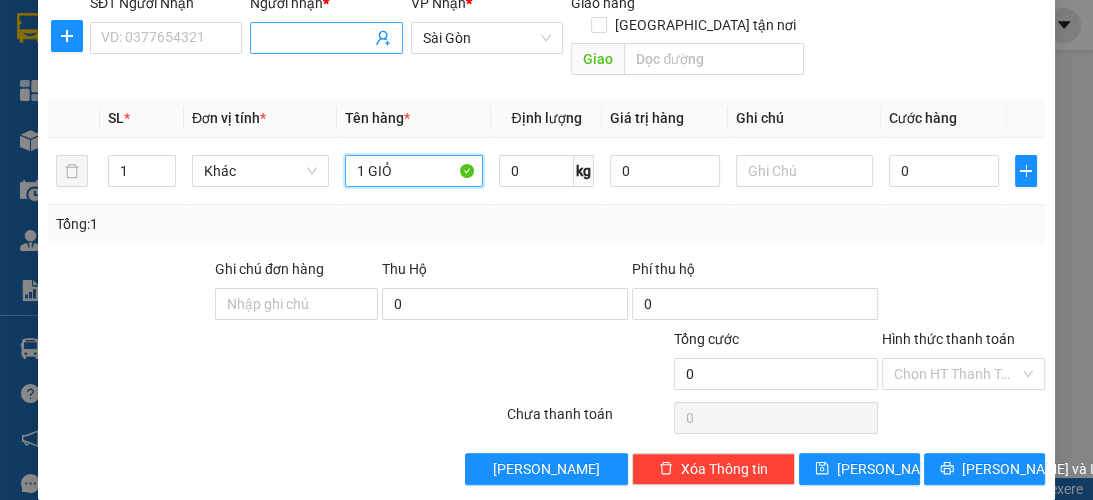 type on "1 GIỎ" 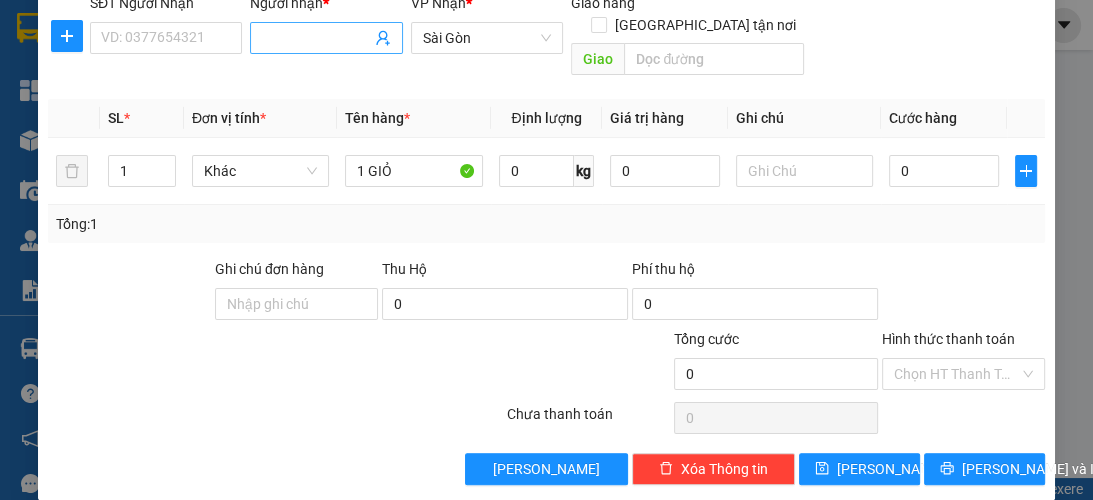 click on "Người nhận  *" at bounding box center (316, 38) 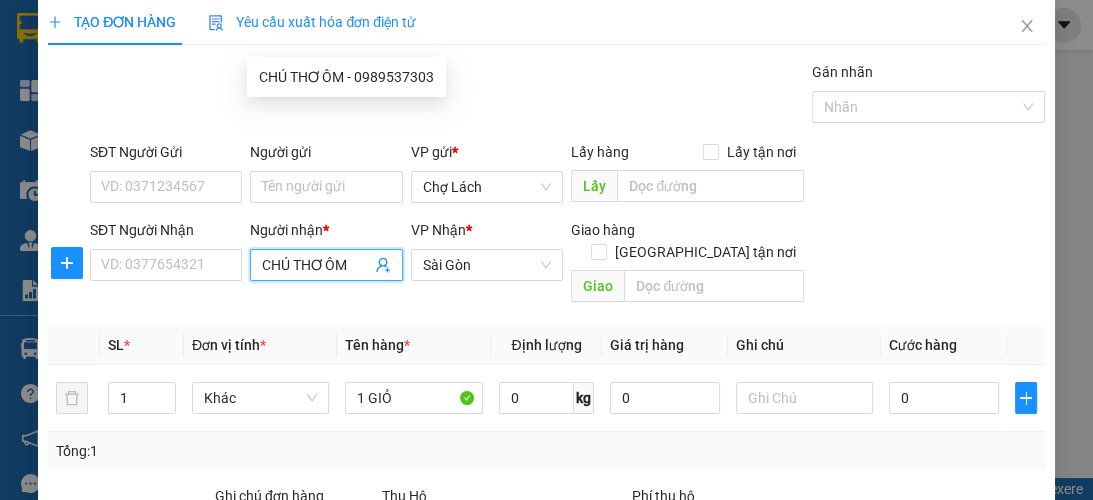 scroll, scrollTop: 0, scrollLeft: 0, axis: both 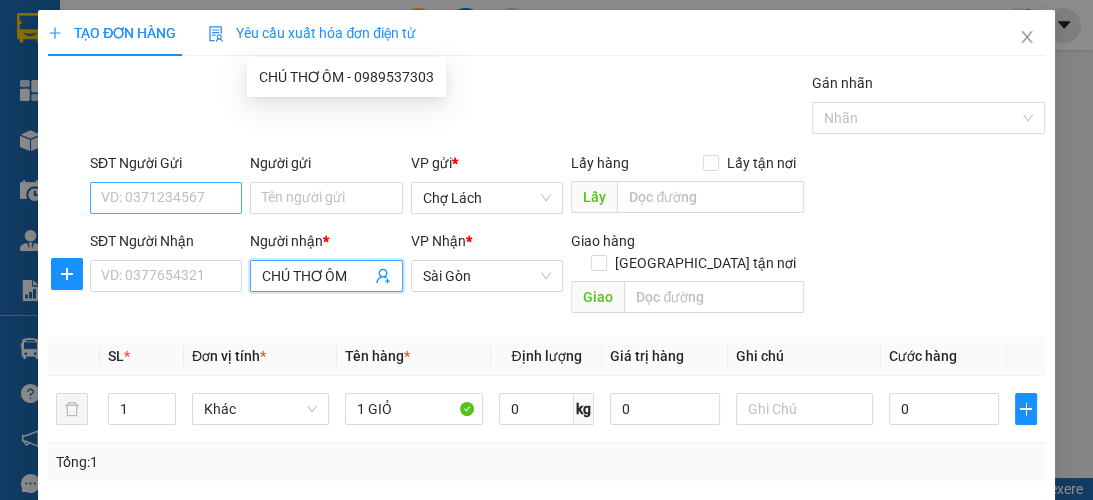 type on "CHÚ THƠ ÔM" 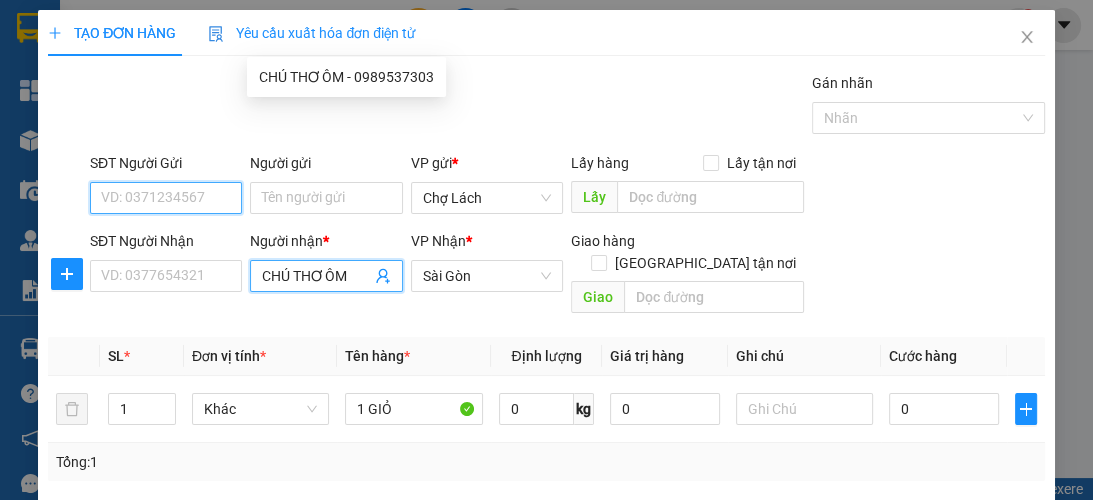 drag, startPoint x: 163, startPoint y: 203, endPoint x: 153, endPoint y: 204, distance: 10.049875 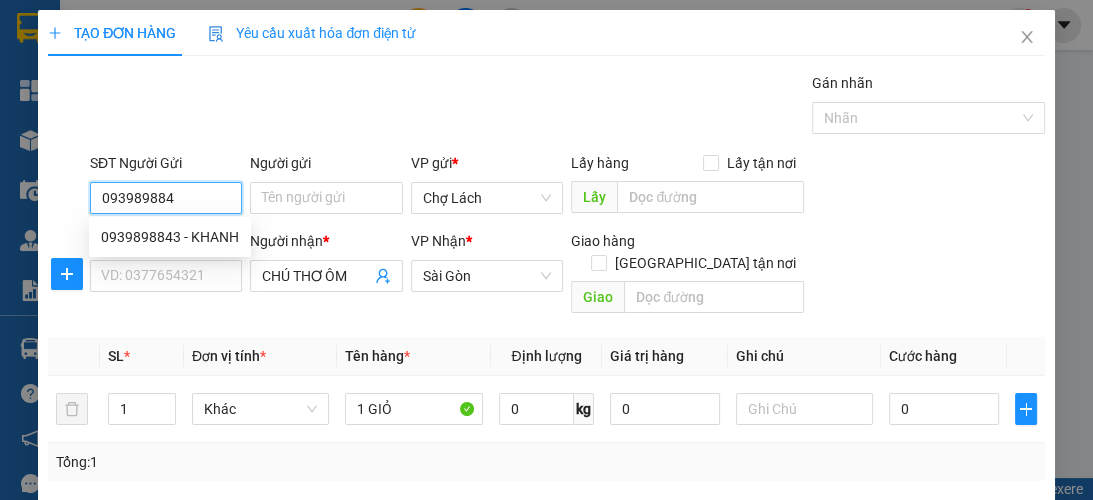 type on "0939898843" 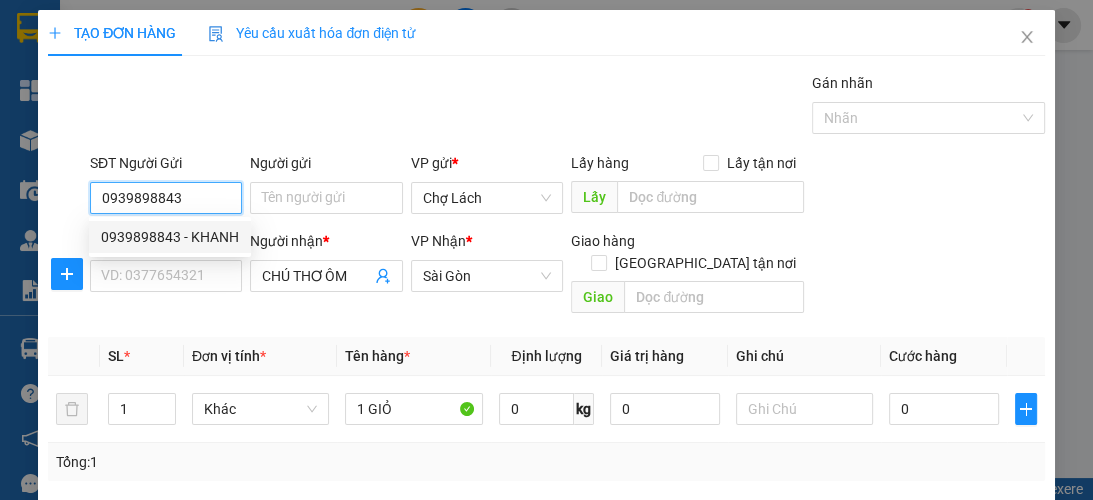 click on "0939898843 - KHANH" at bounding box center (170, 237) 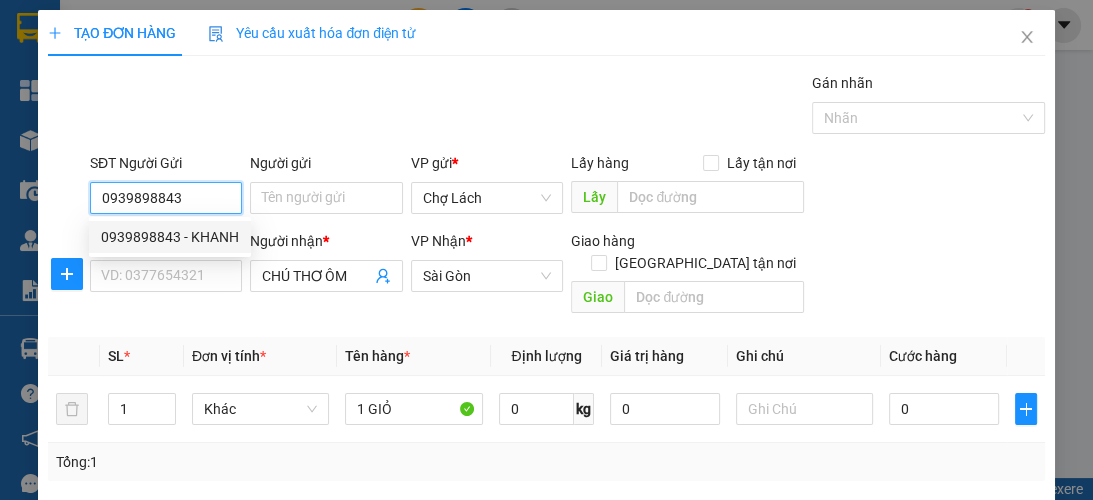 type on "KHANH" 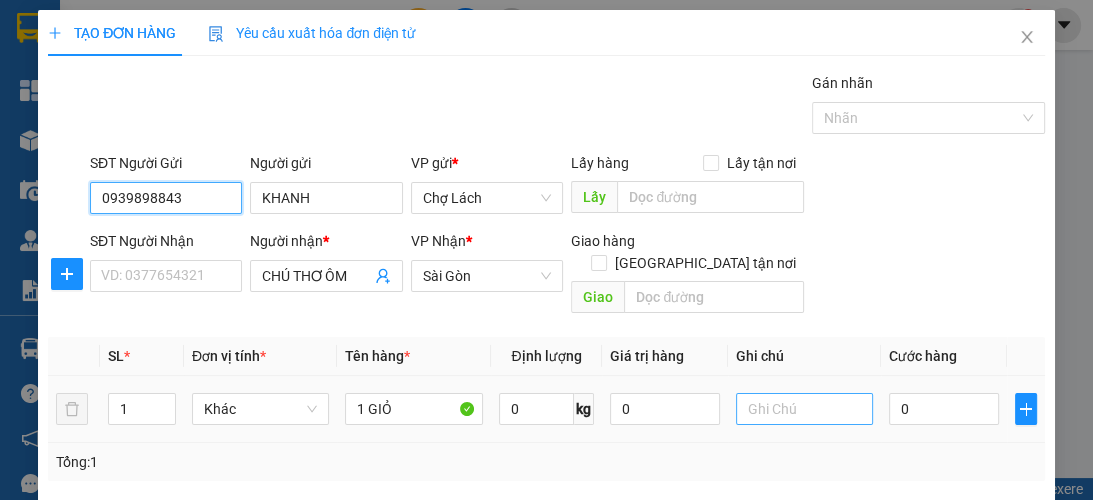 type on "0939898843" 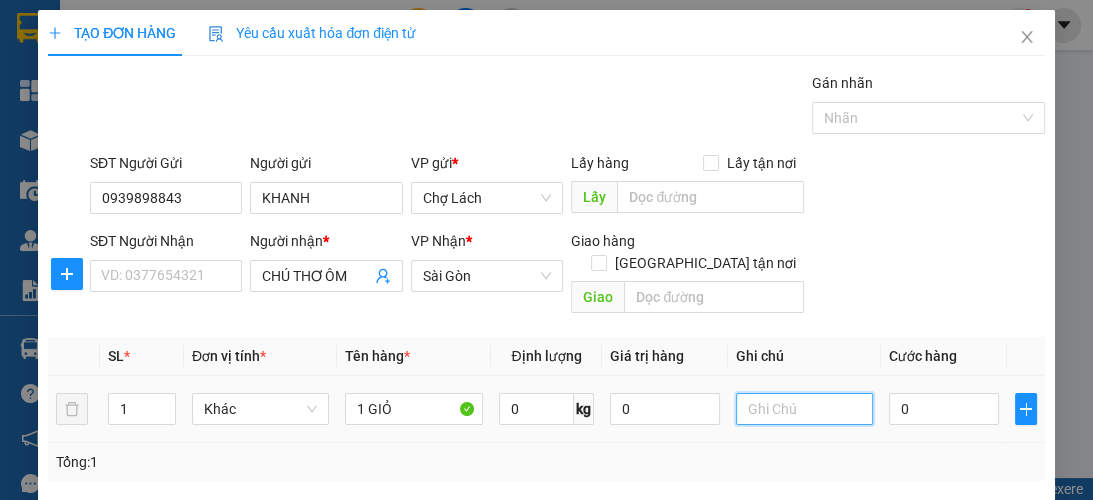 click at bounding box center [804, 409] 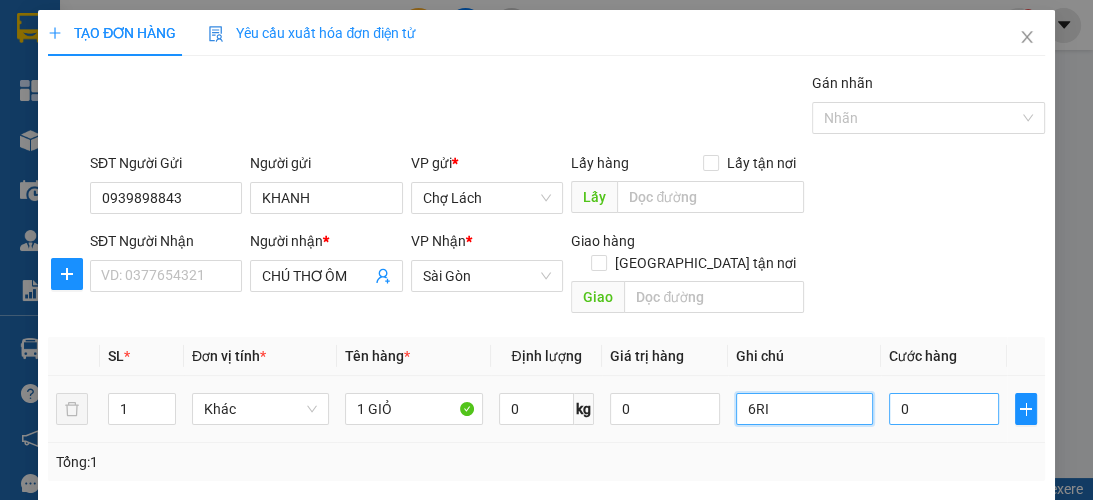 type on "6RI" 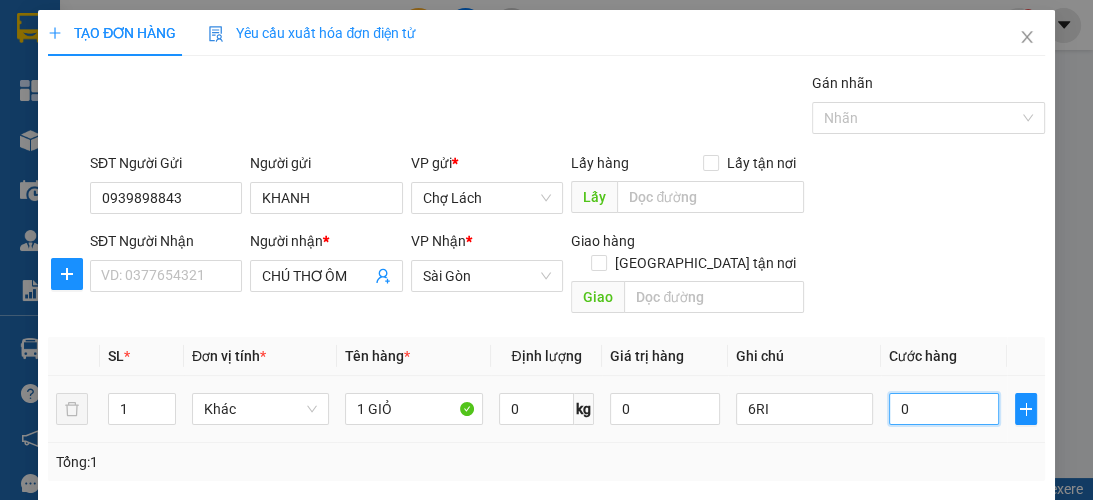 click on "0" at bounding box center [944, 409] 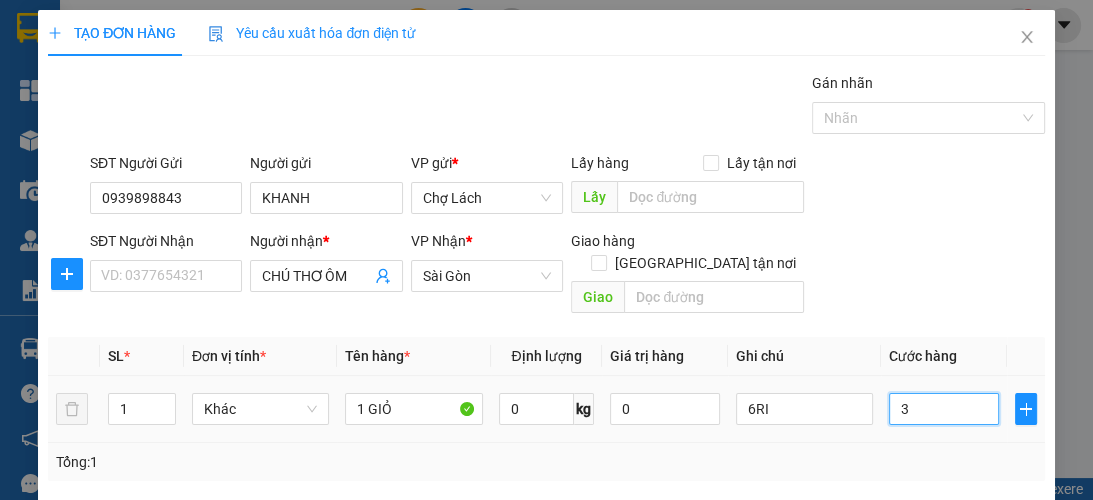 type on "30" 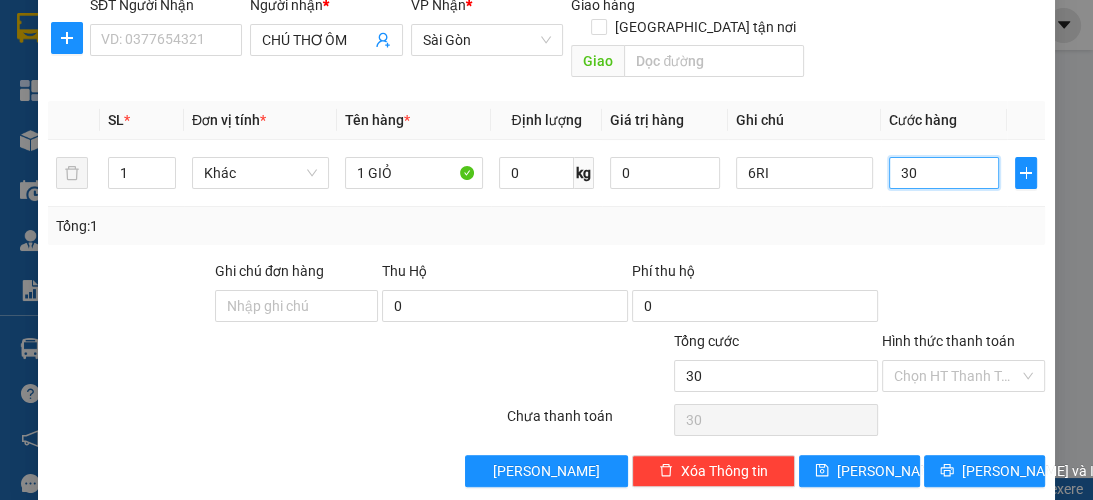 scroll, scrollTop: 238, scrollLeft: 0, axis: vertical 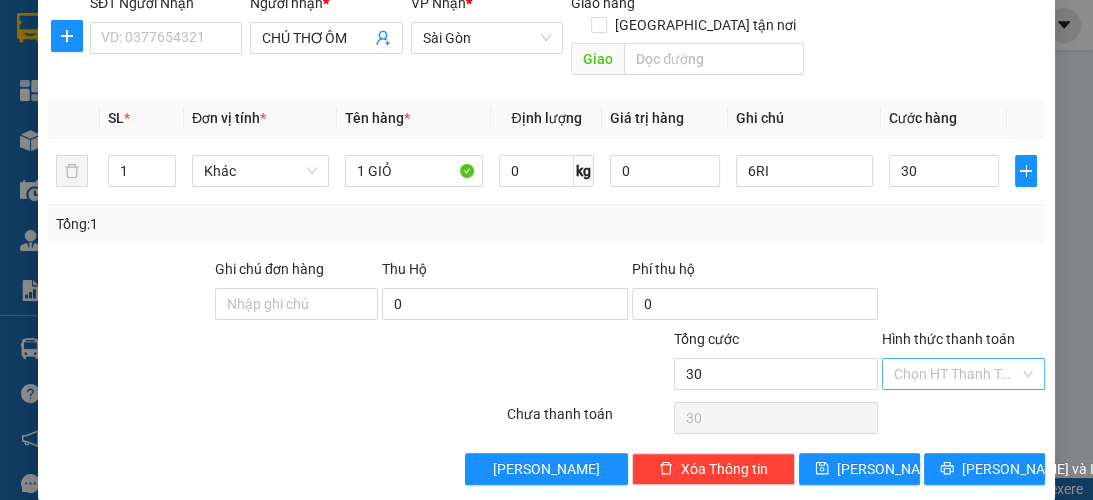 type on "30.000" 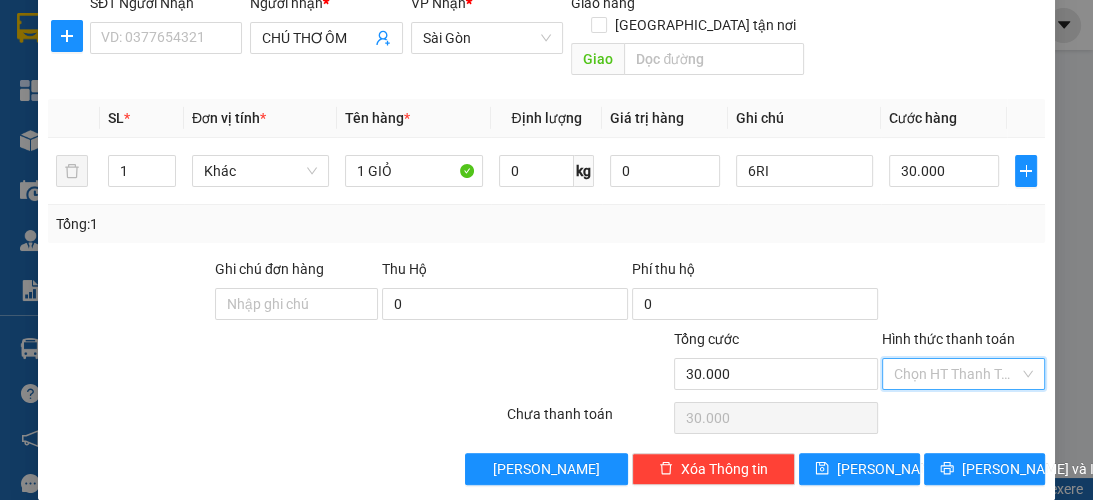click on "Hình thức thanh toán" at bounding box center [956, 374] 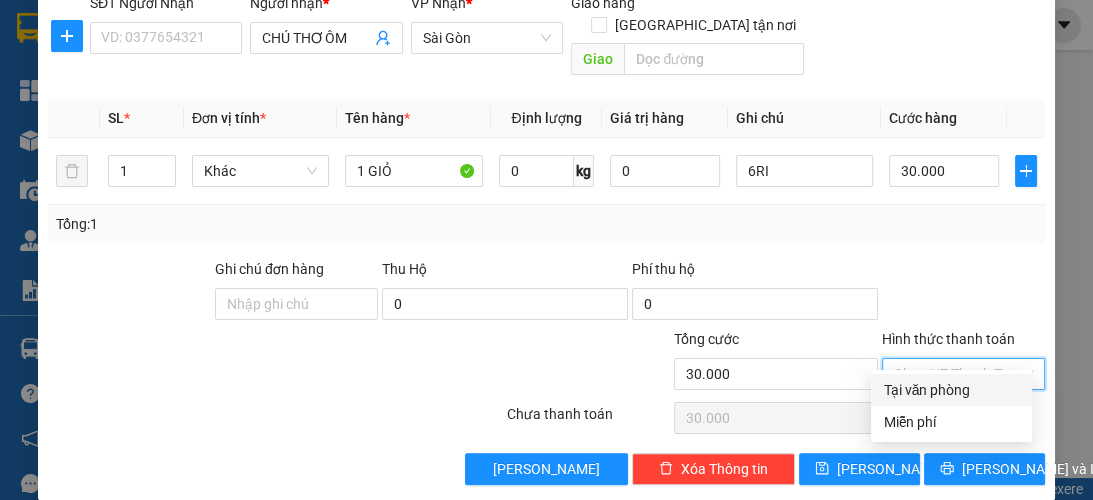 click on "Tại văn phòng" at bounding box center [951, 390] 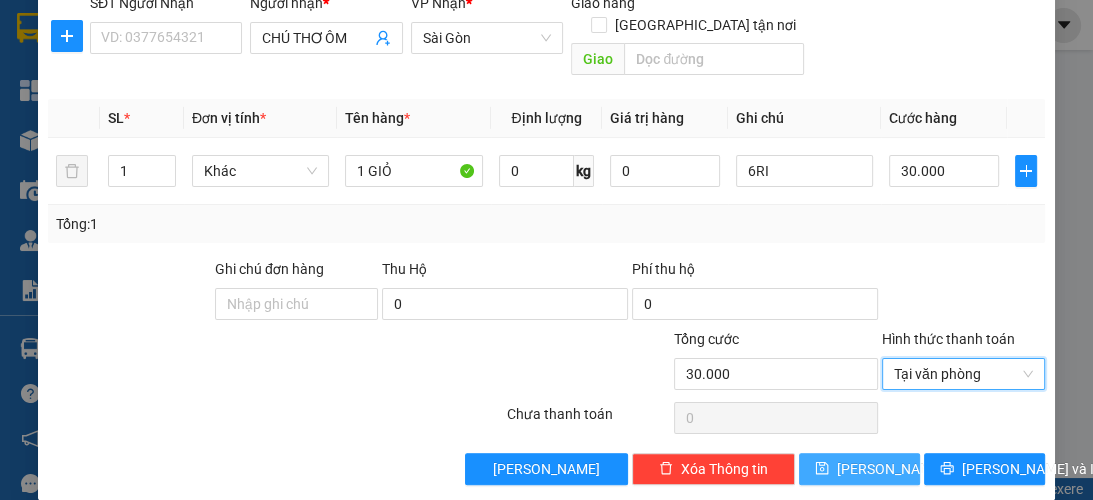 click on "[PERSON_NAME]" at bounding box center (890, 469) 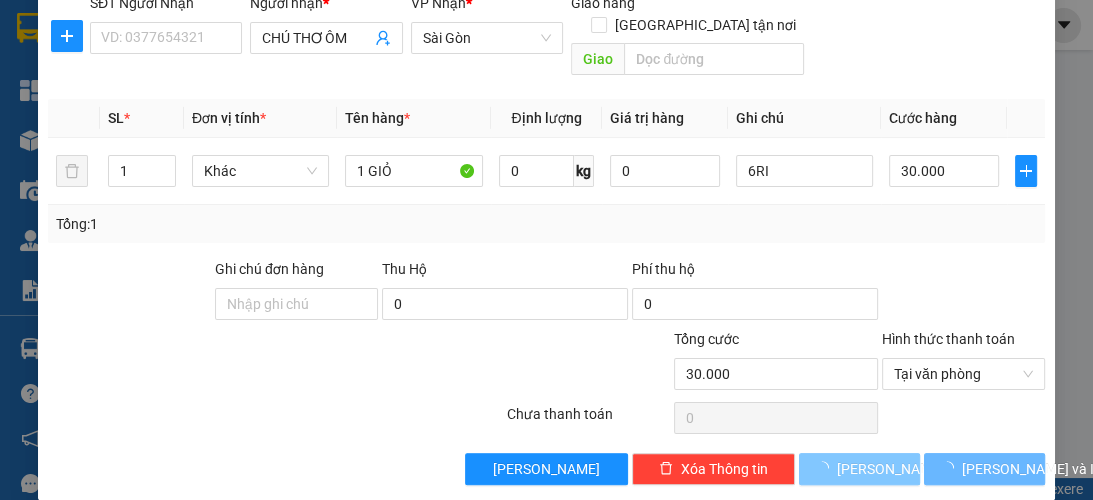 type 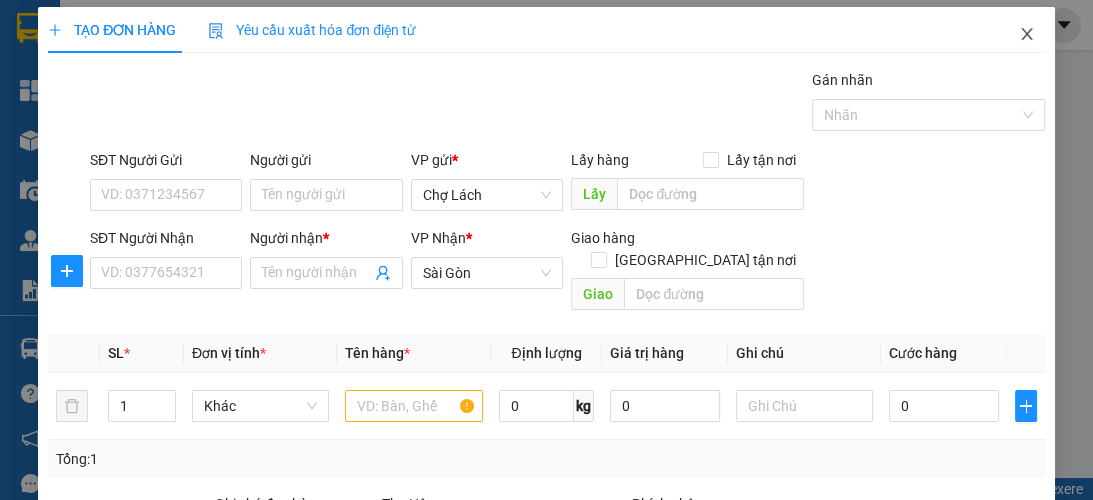 scroll, scrollTop: 0, scrollLeft: 0, axis: both 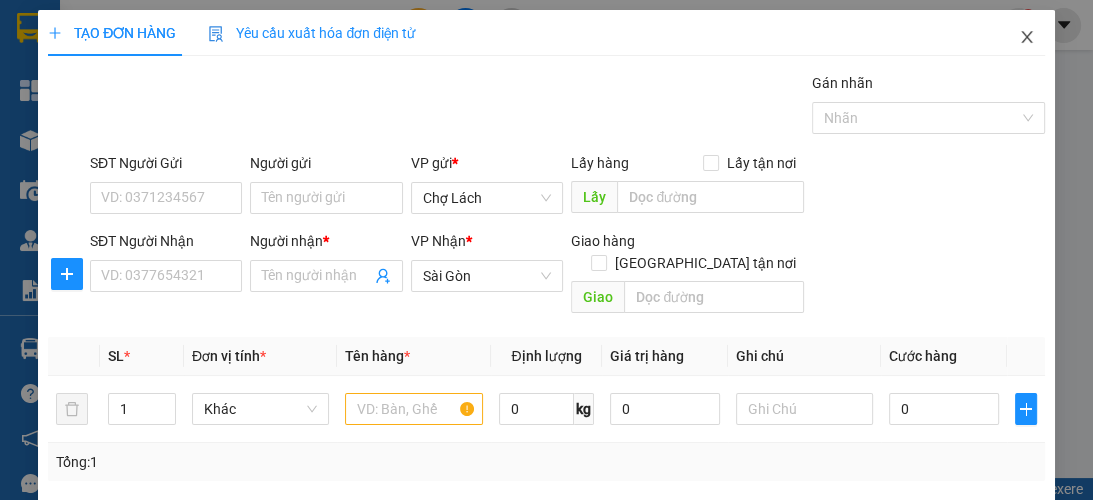 click 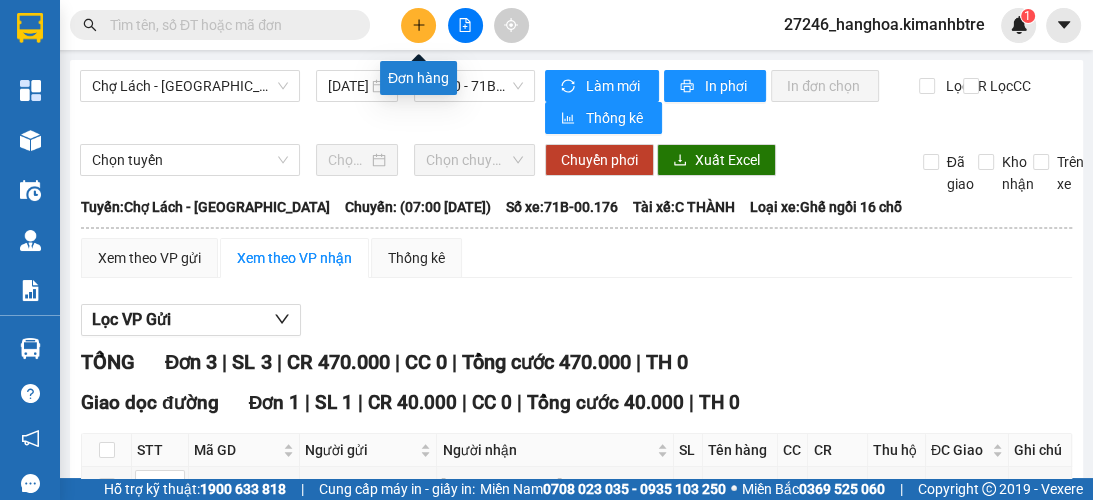 click at bounding box center (418, 25) 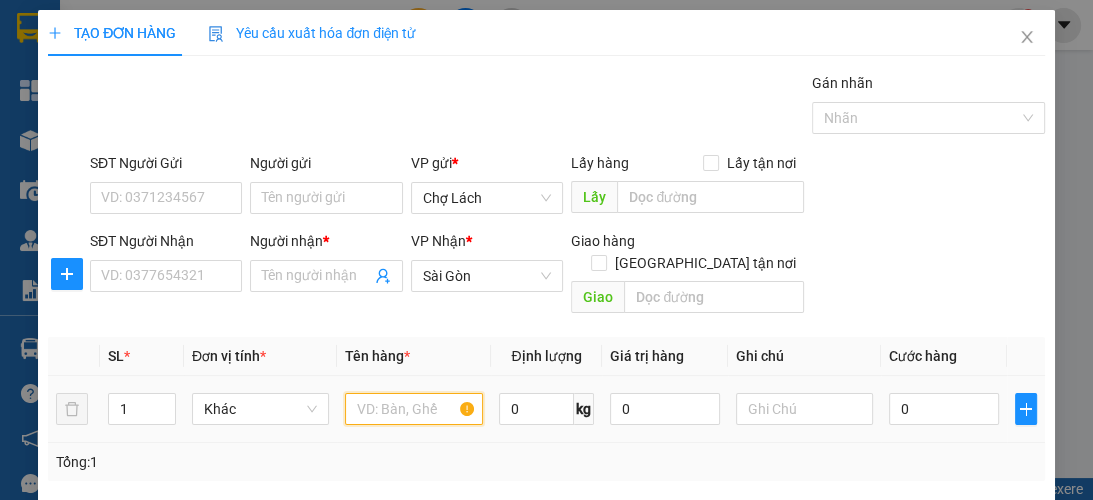 click at bounding box center (413, 409) 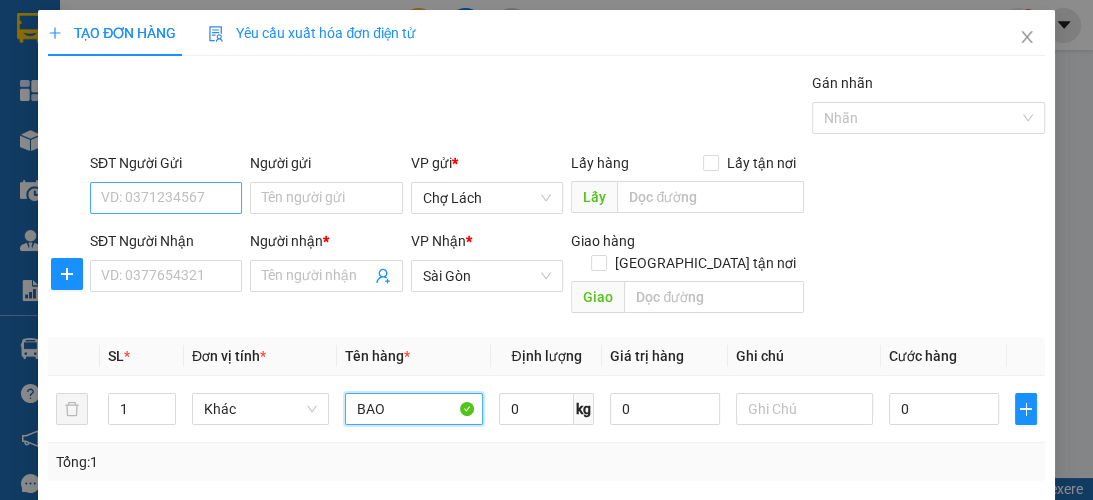 type on "BAO" 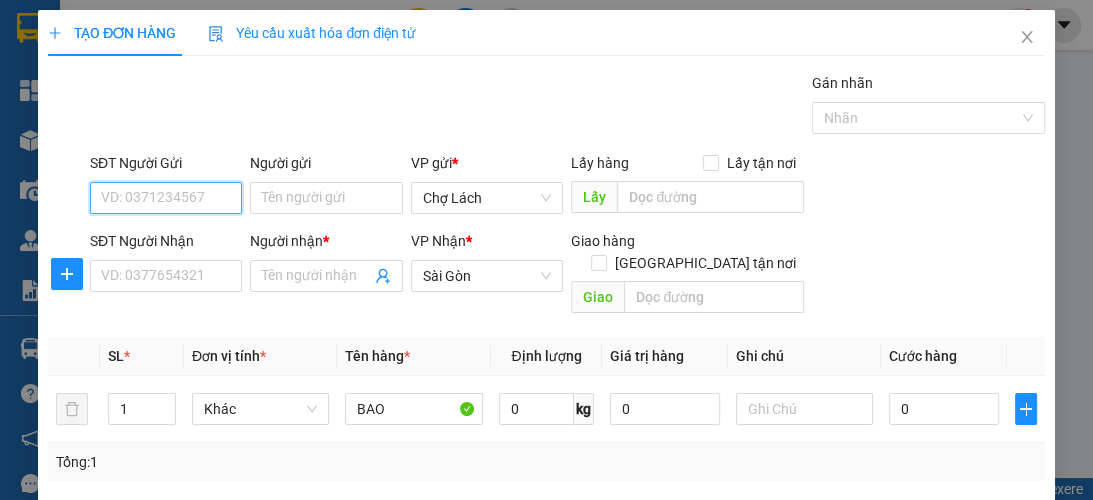 click on "SĐT Người Gửi" at bounding box center (166, 198) 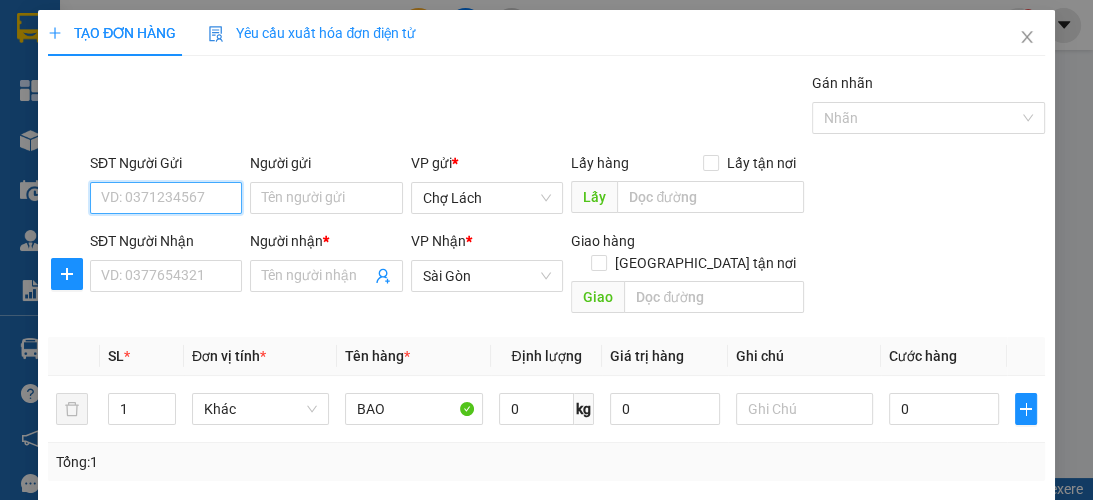 type on "2" 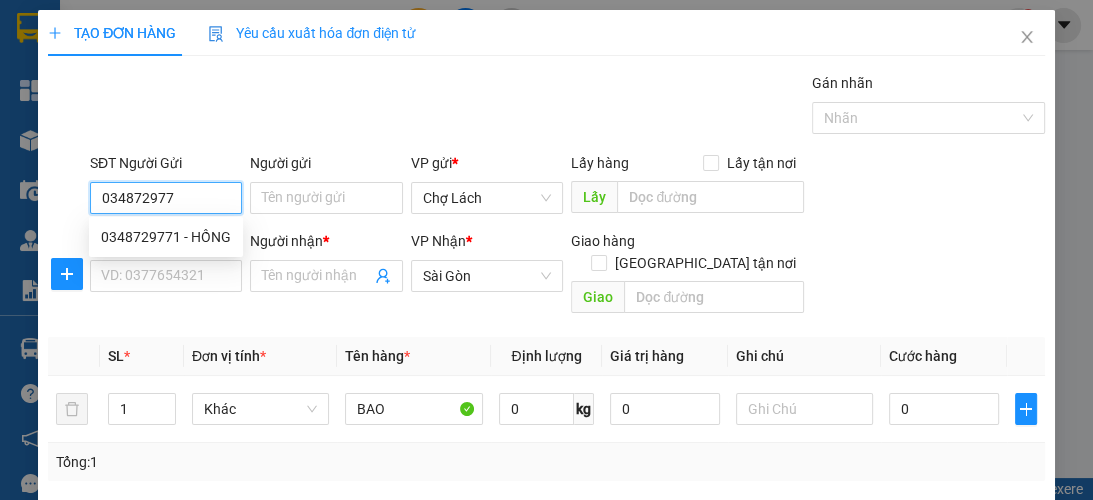 type on "0348729771" 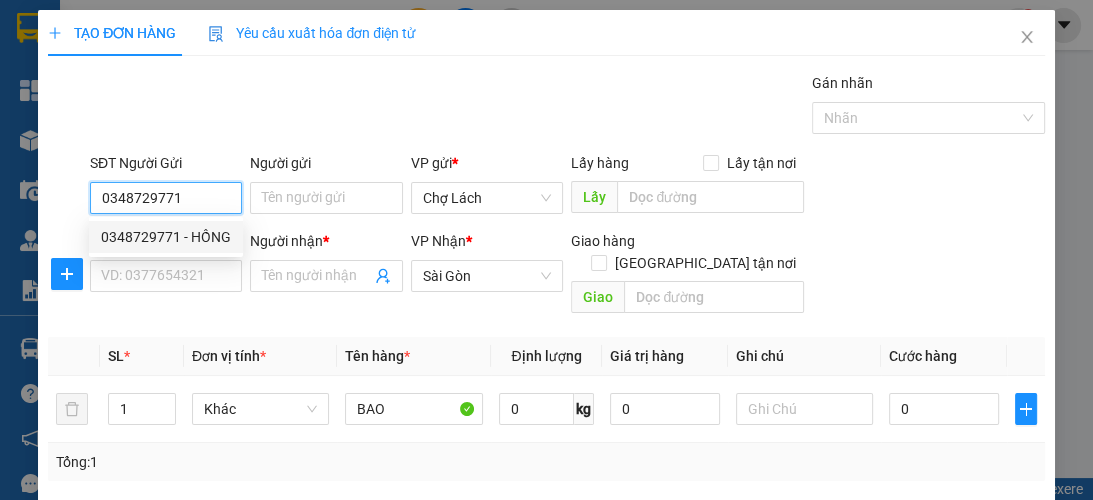 click on "0348729771 - HỒNG" at bounding box center [166, 237] 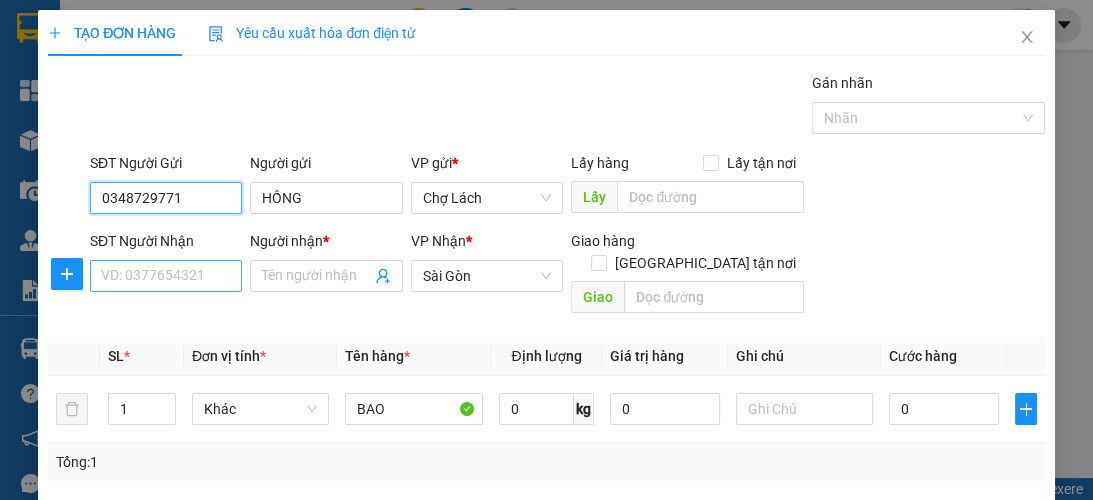 type on "0348729771" 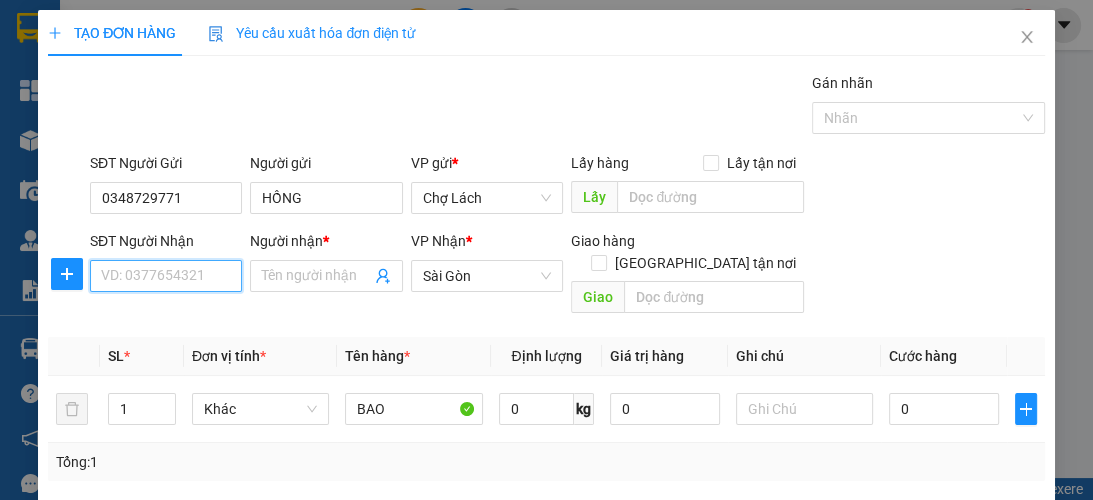 click on "SĐT Người Nhận" at bounding box center (166, 276) 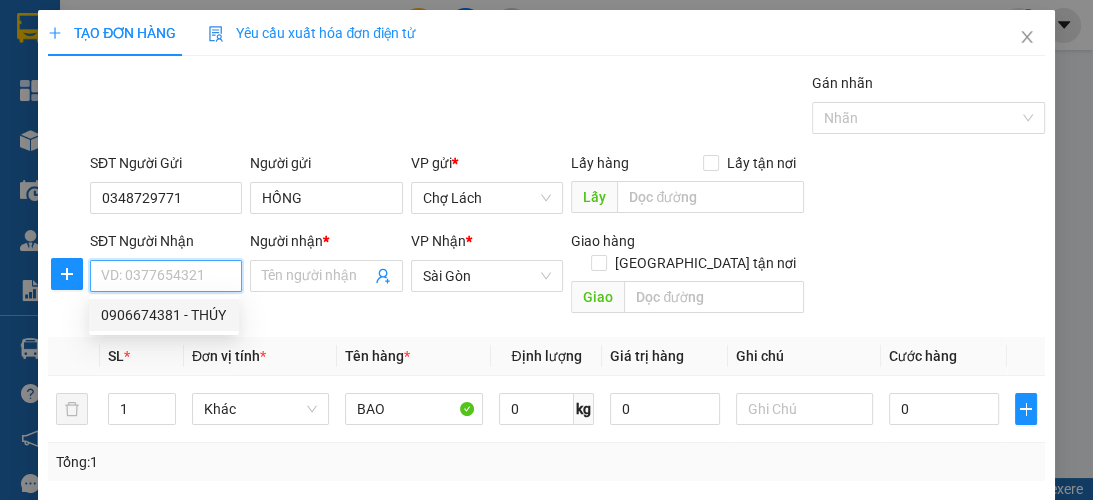 click on "0906674381 - THÚY" at bounding box center (164, 315) 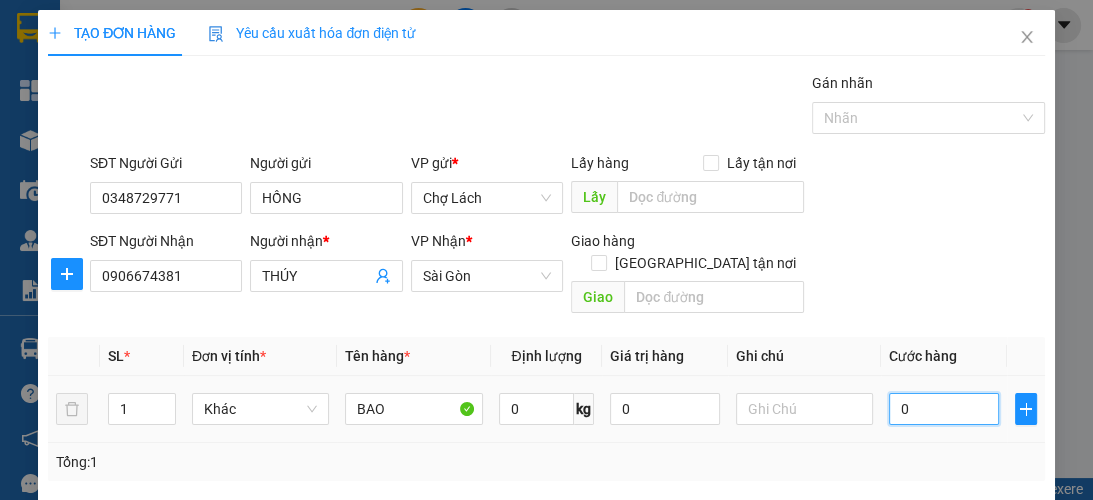 click on "0" at bounding box center [944, 409] 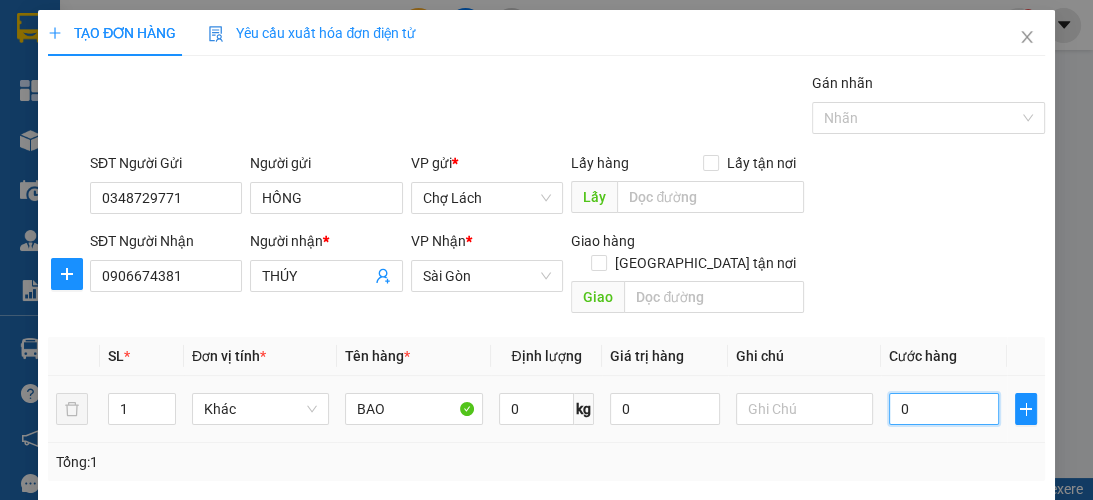 type on "3" 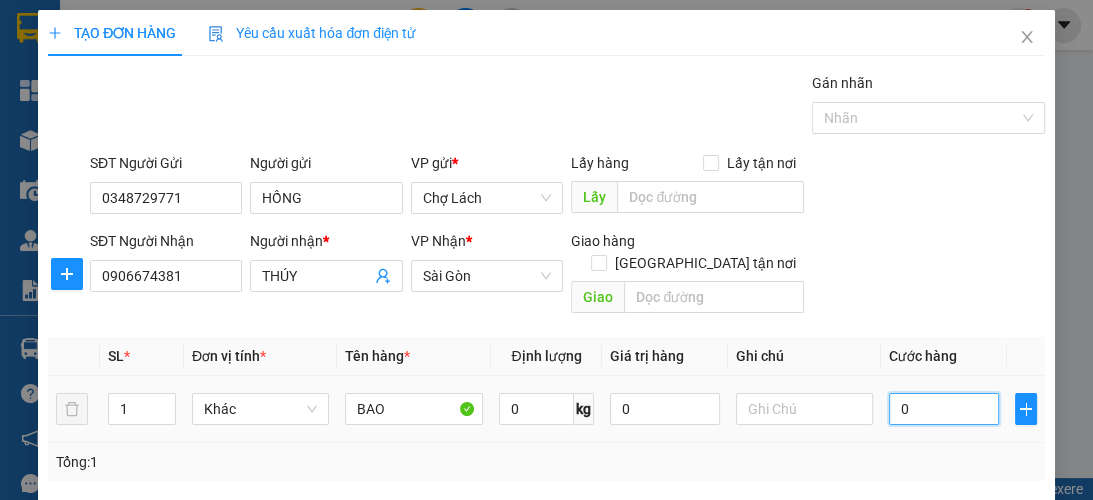 type on "3" 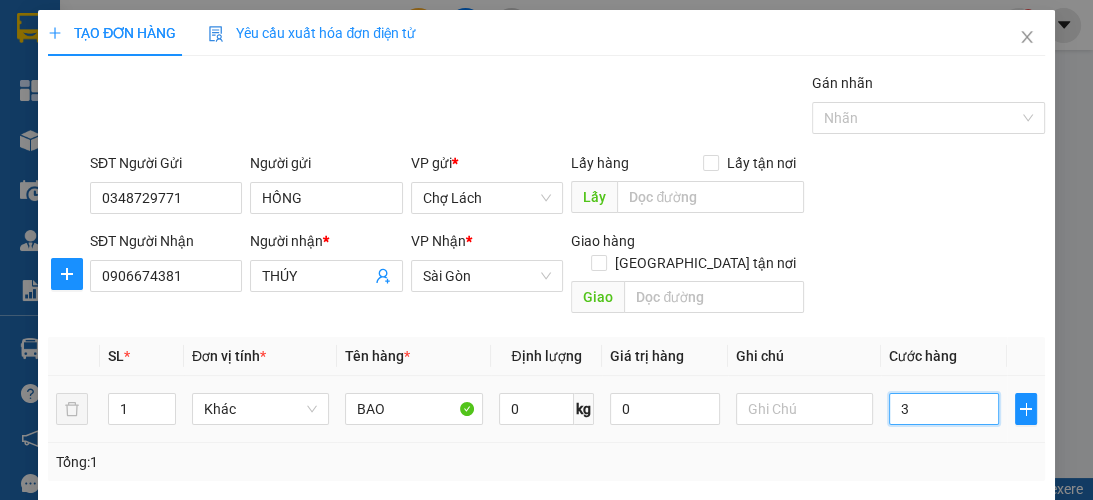 type on "30" 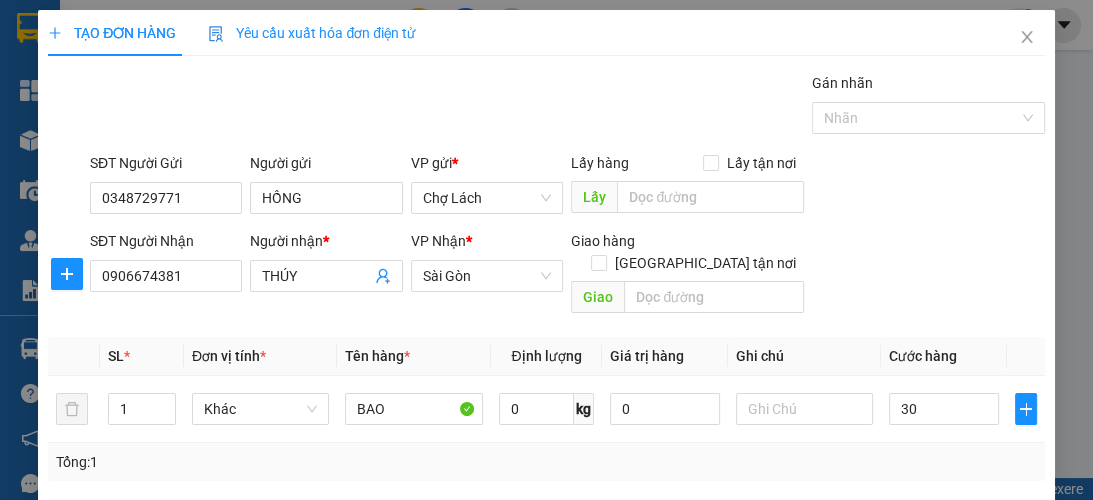 type on "30.000" 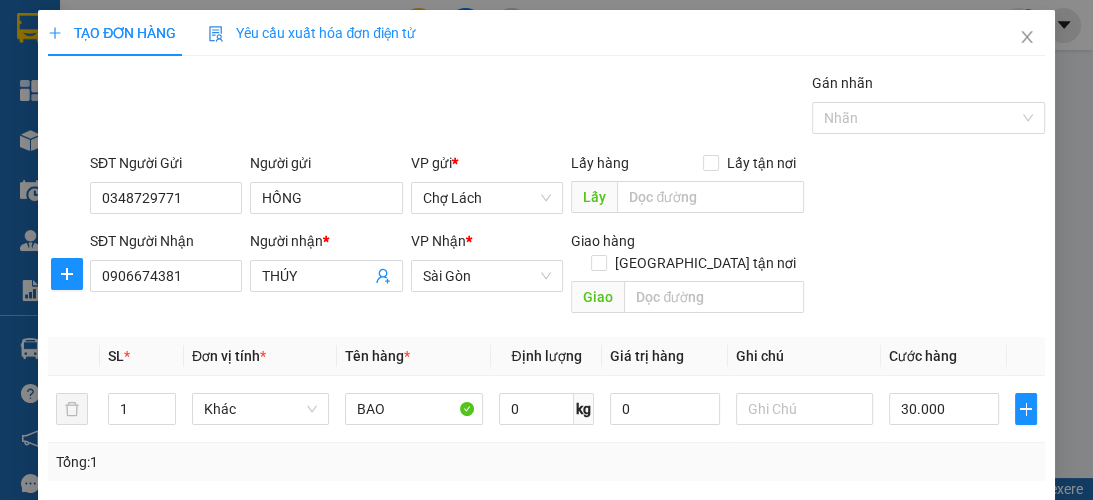 click on "SĐT Người Nhận 0906674381 Người nhận  * THÚY VP Nhận  * Sài Gòn Giao hàng Giao tận nơi Giao" at bounding box center [567, 276] 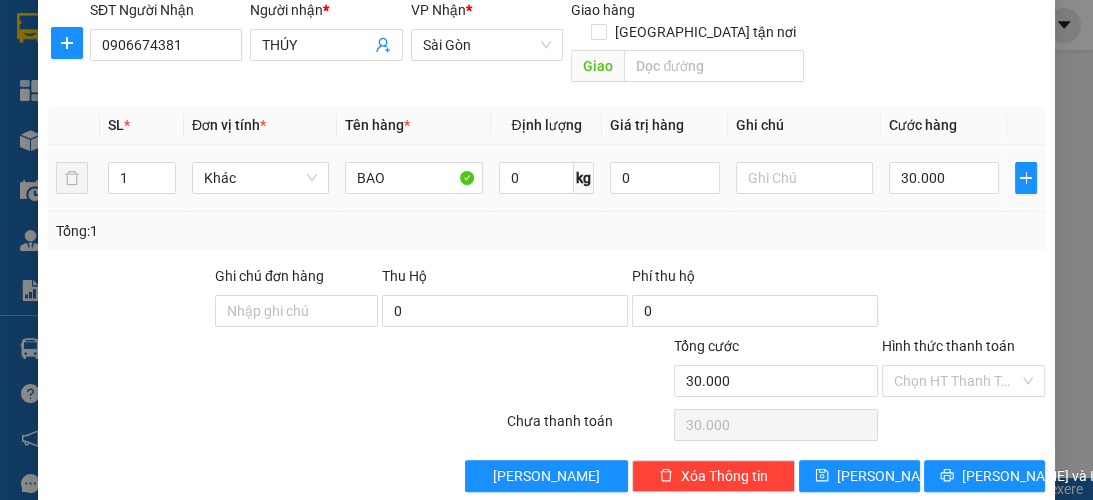 scroll, scrollTop: 238, scrollLeft: 0, axis: vertical 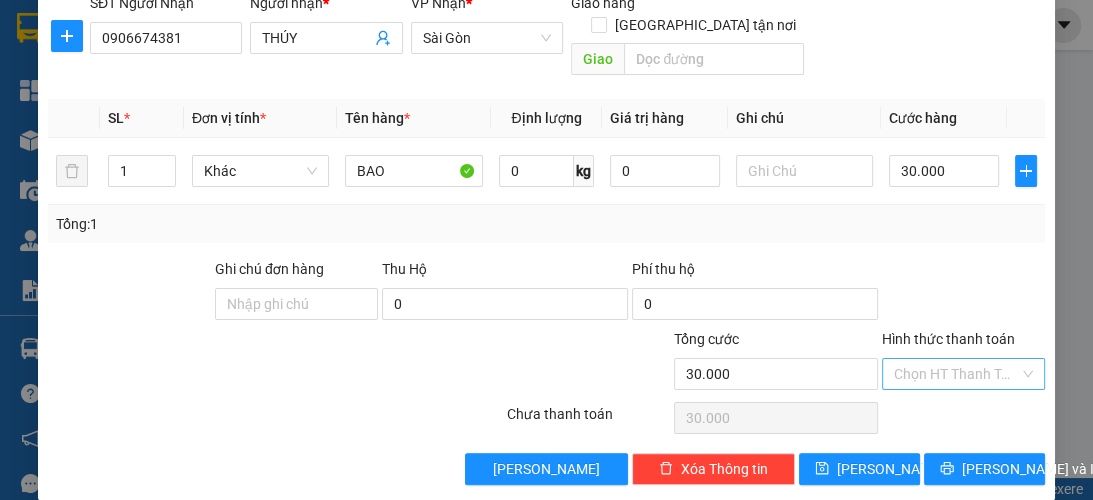 click on "Hình thức thanh toán" at bounding box center (956, 374) 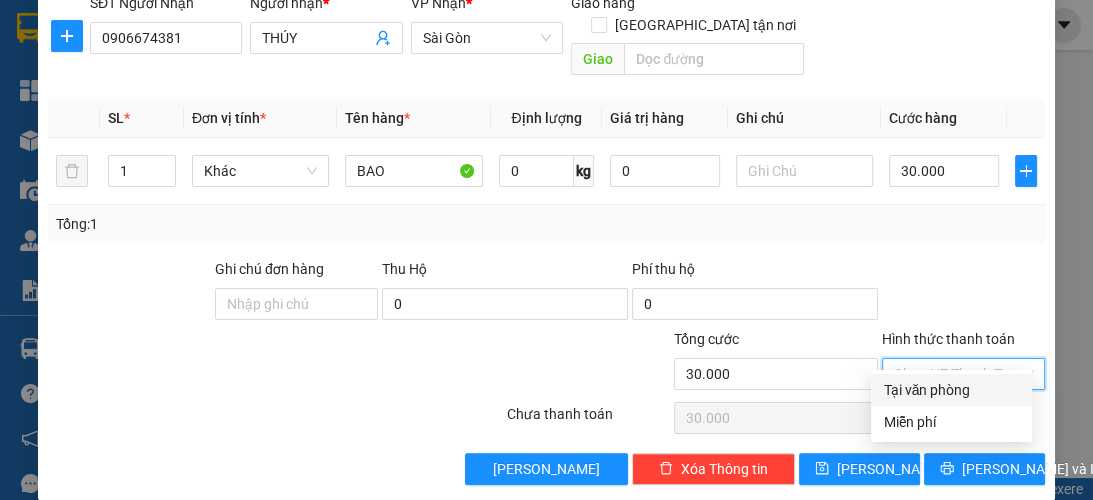 click on "Tại văn phòng" at bounding box center (951, 390) 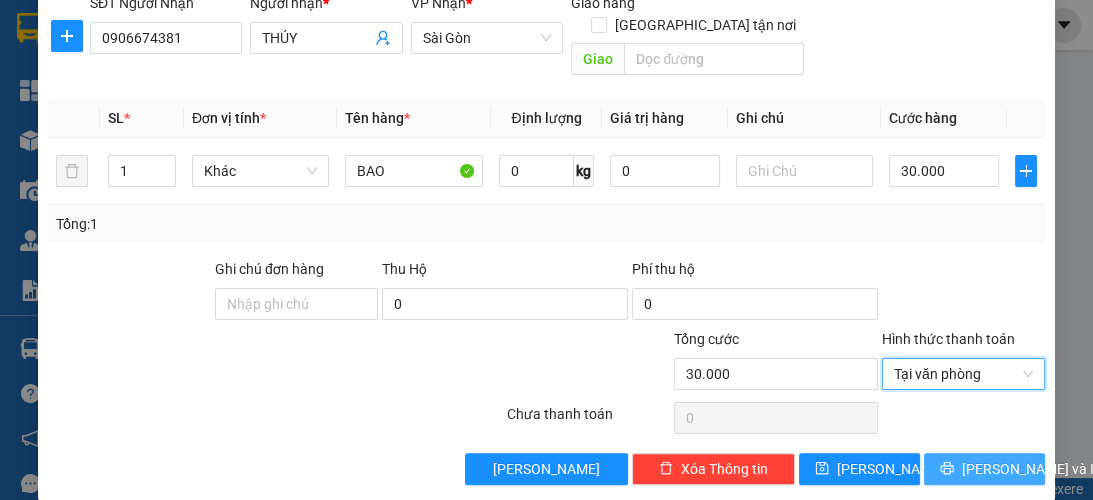 click on "[PERSON_NAME] và In" at bounding box center [1032, 469] 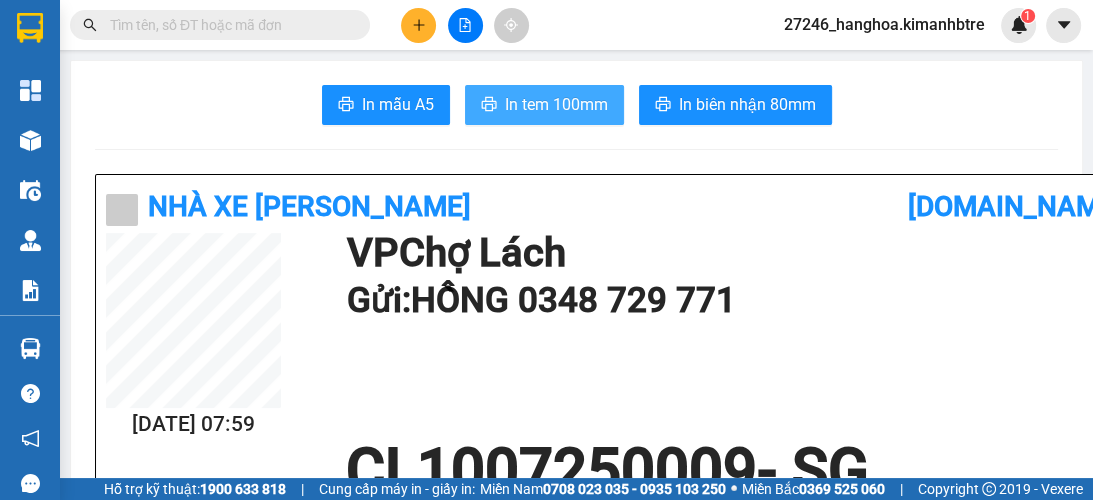 click on "In tem 100mm" at bounding box center [544, 105] 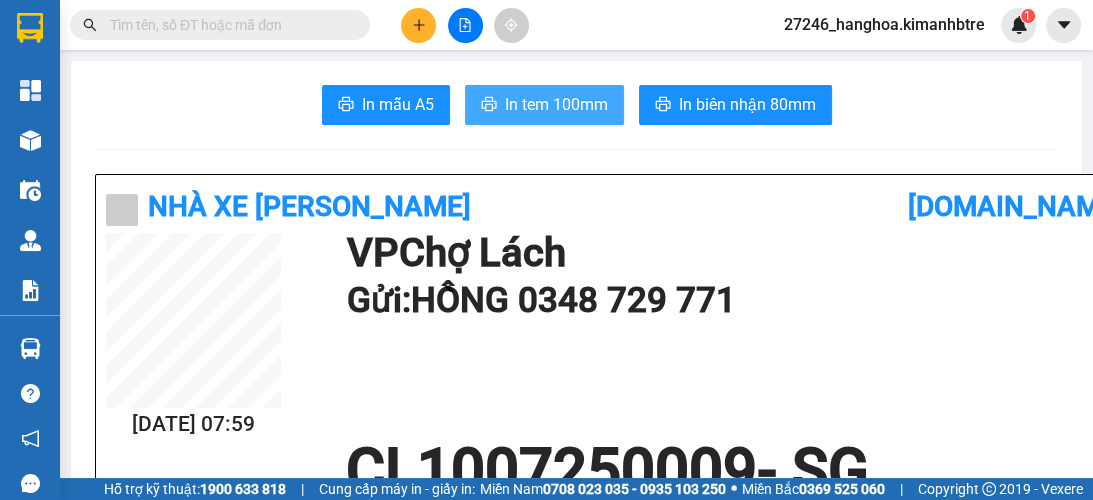 scroll, scrollTop: 0, scrollLeft: 0, axis: both 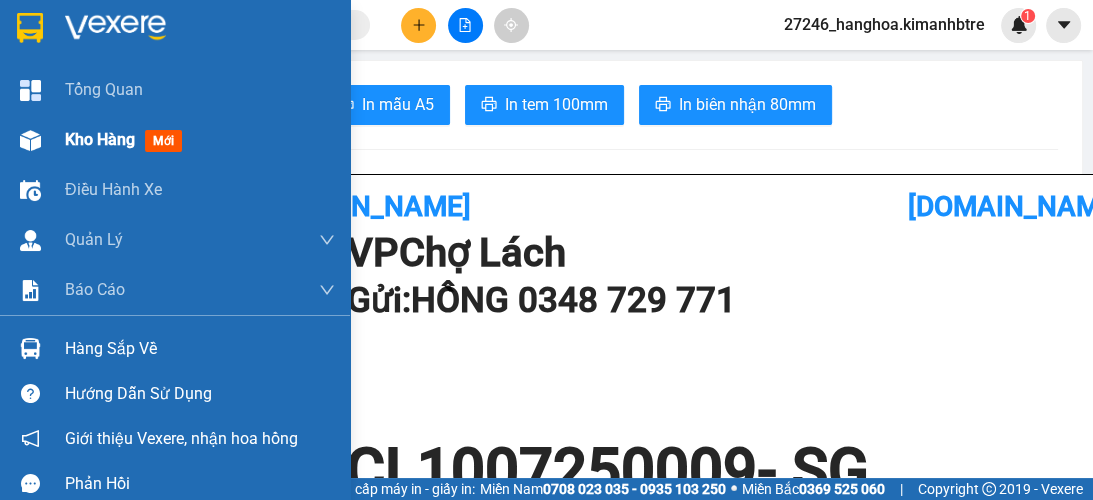 click on "Kho hàng mới" at bounding box center [175, 140] 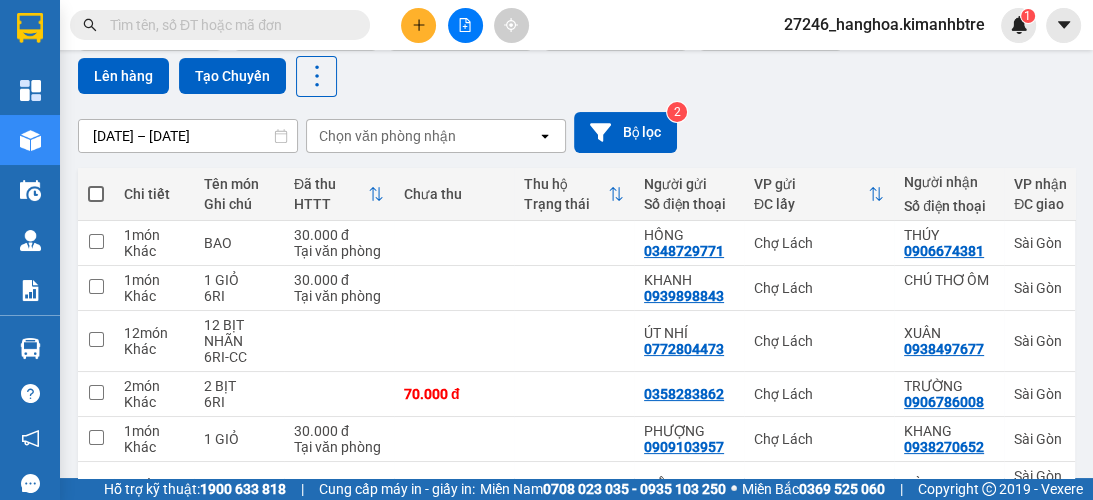 scroll, scrollTop: 186, scrollLeft: 0, axis: vertical 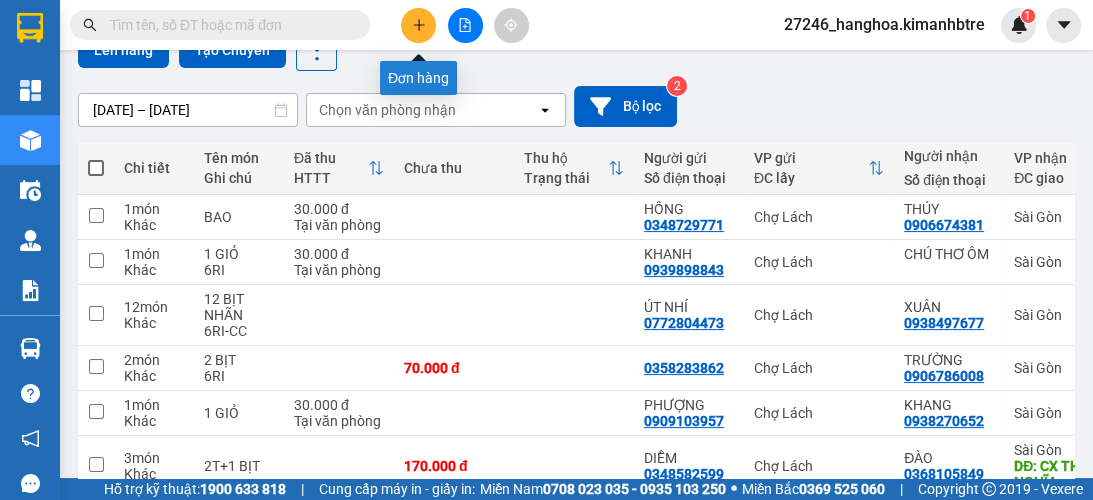 click 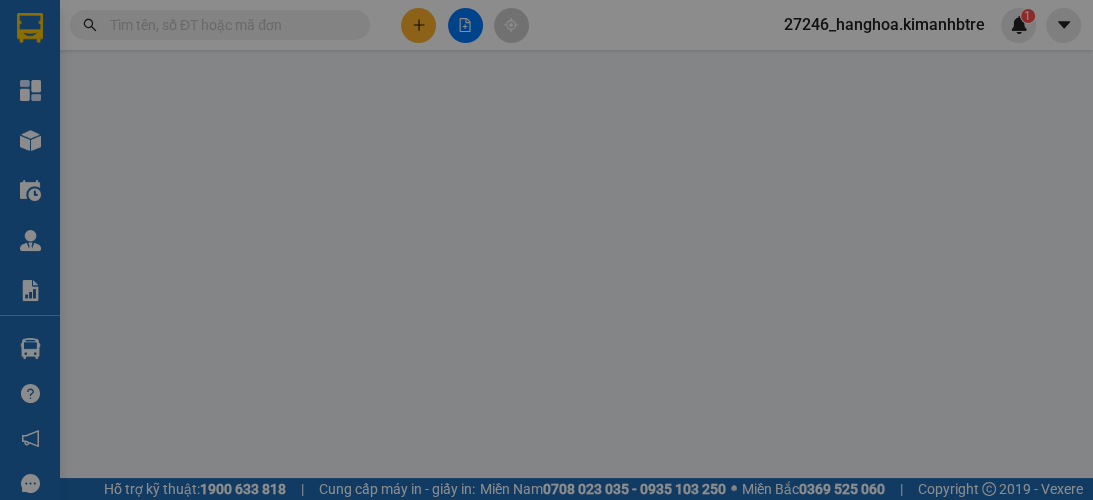 scroll, scrollTop: 0, scrollLeft: 0, axis: both 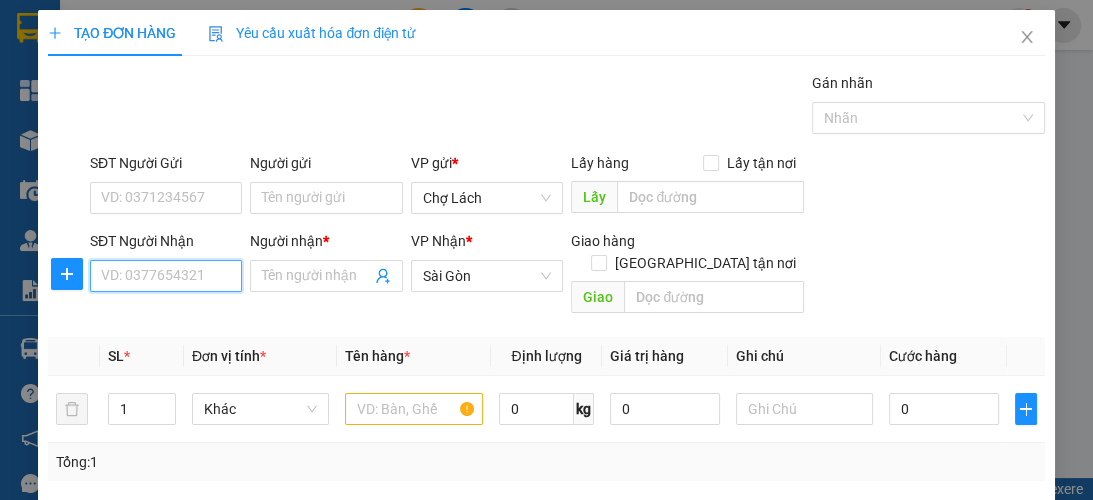 click on "SĐT Người Nhận" at bounding box center (166, 276) 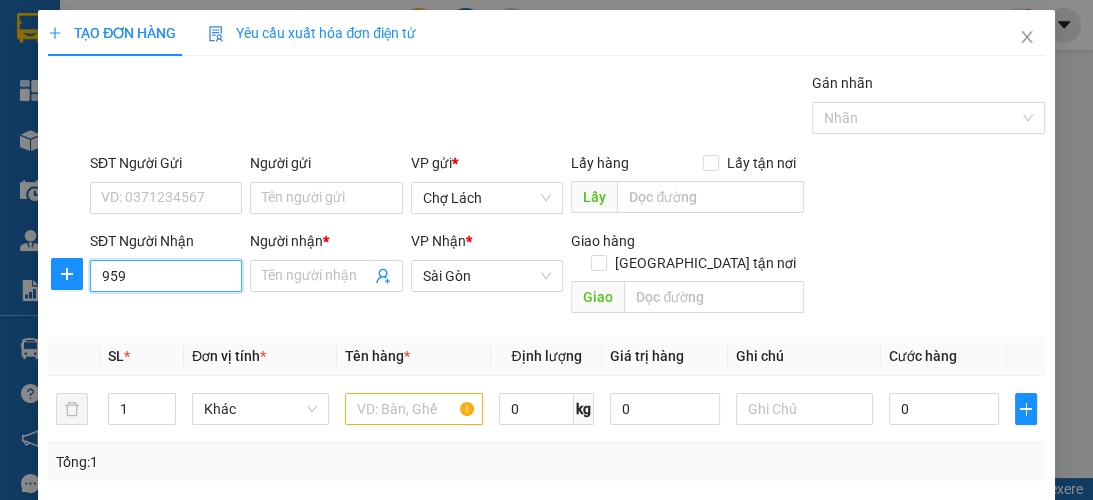 click on "959" at bounding box center [166, 276] 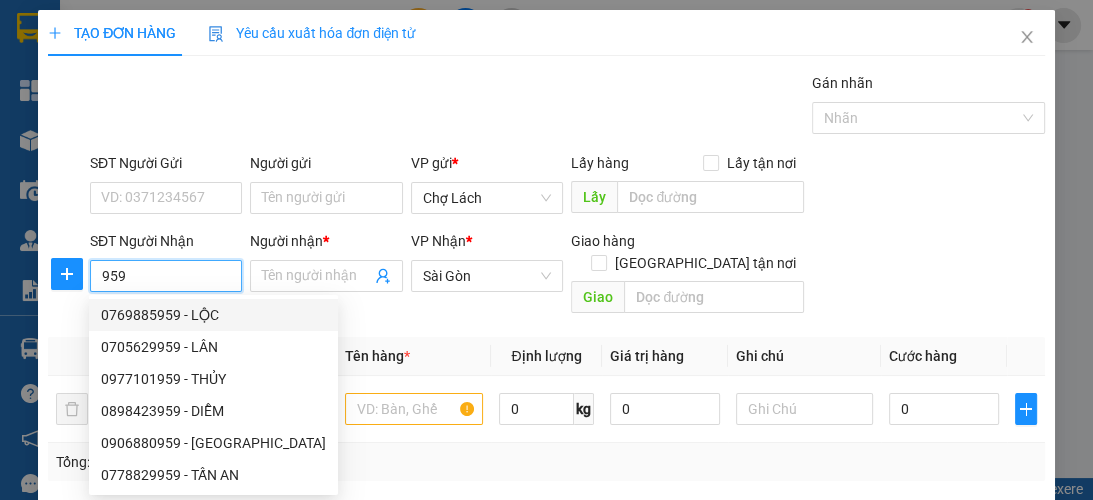 click on "0769885959 - LỘC" at bounding box center [213, 315] 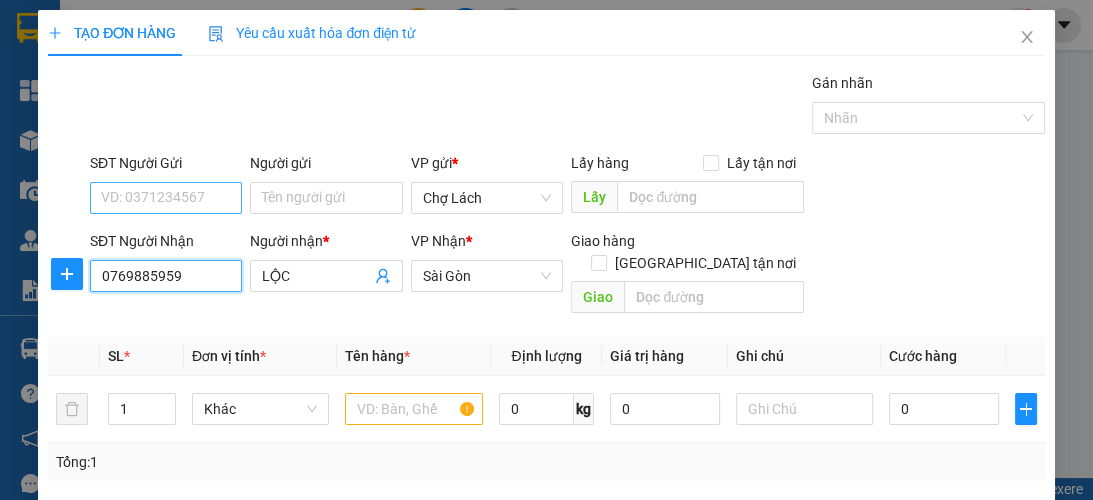 type on "0769885959" 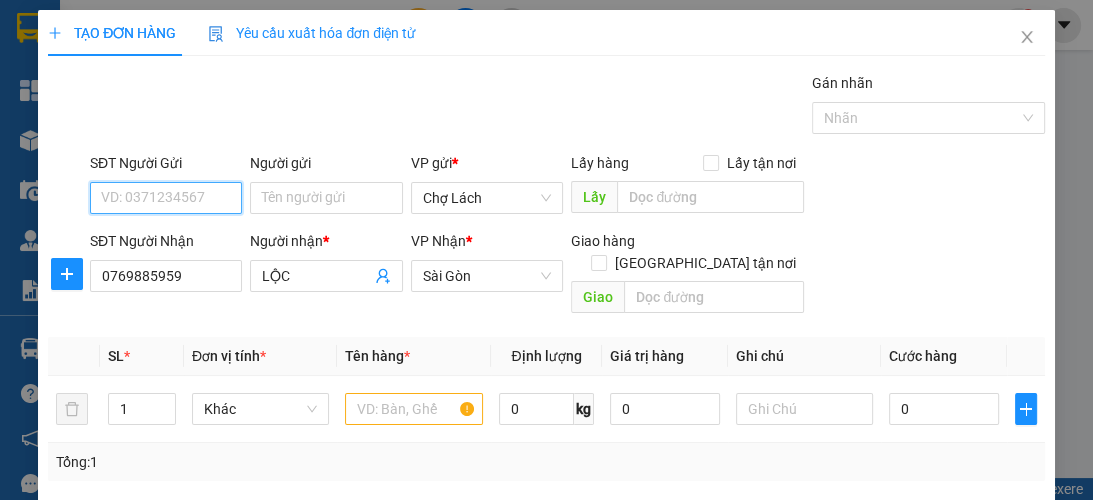 click on "SĐT Người Gửi" at bounding box center (166, 198) 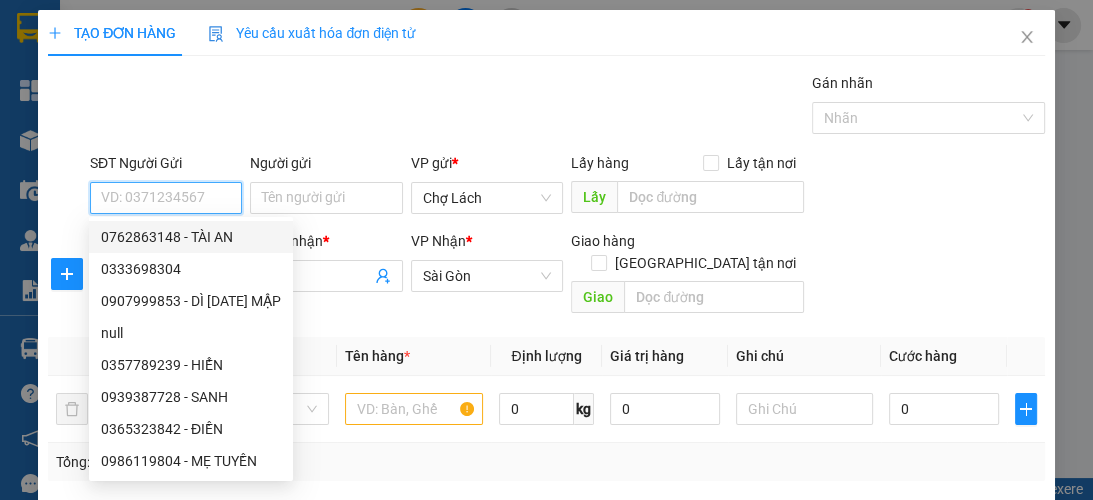 click on "0762863148 - TÀI AN" at bounding box center [191, 237] 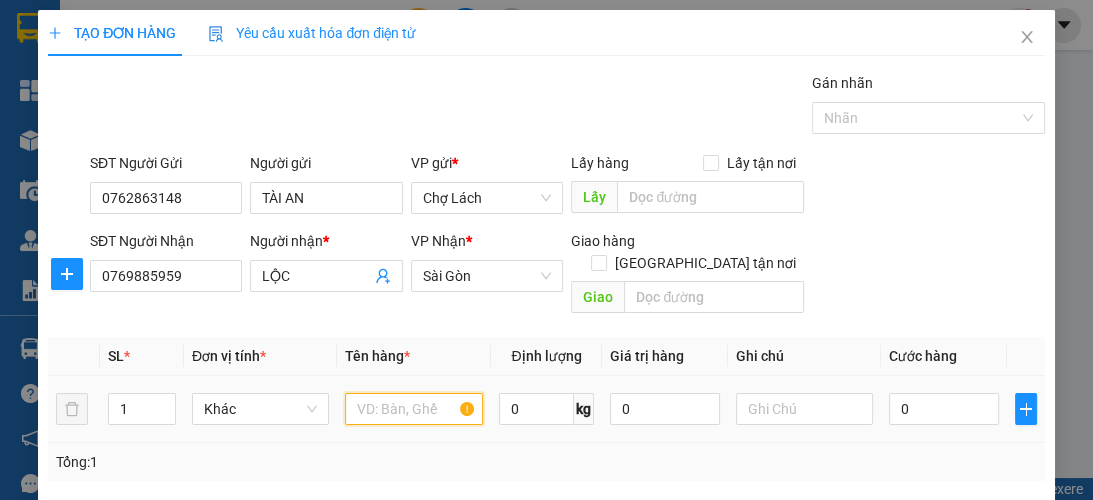 click at bounding box center [413, 409] 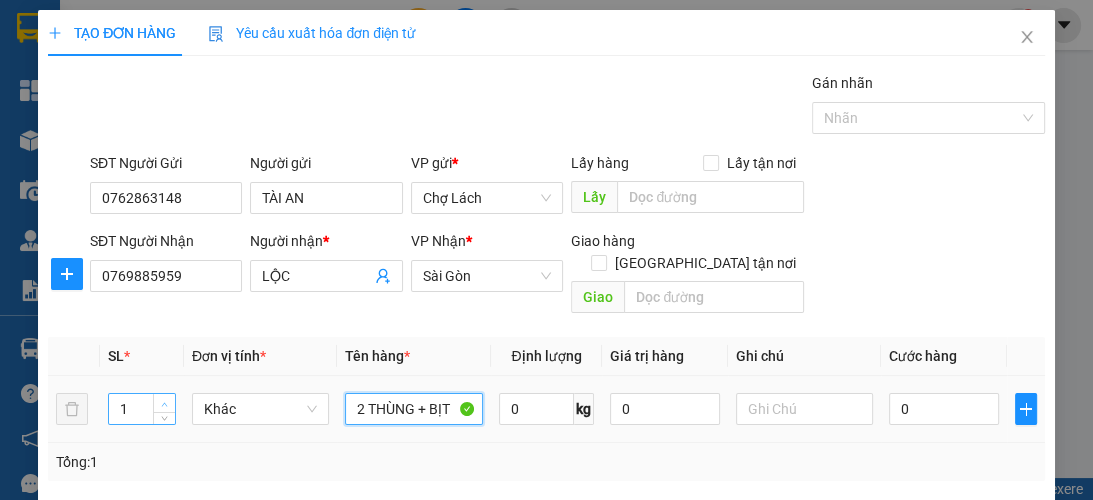 type on "2 THÙNG + BỊT" 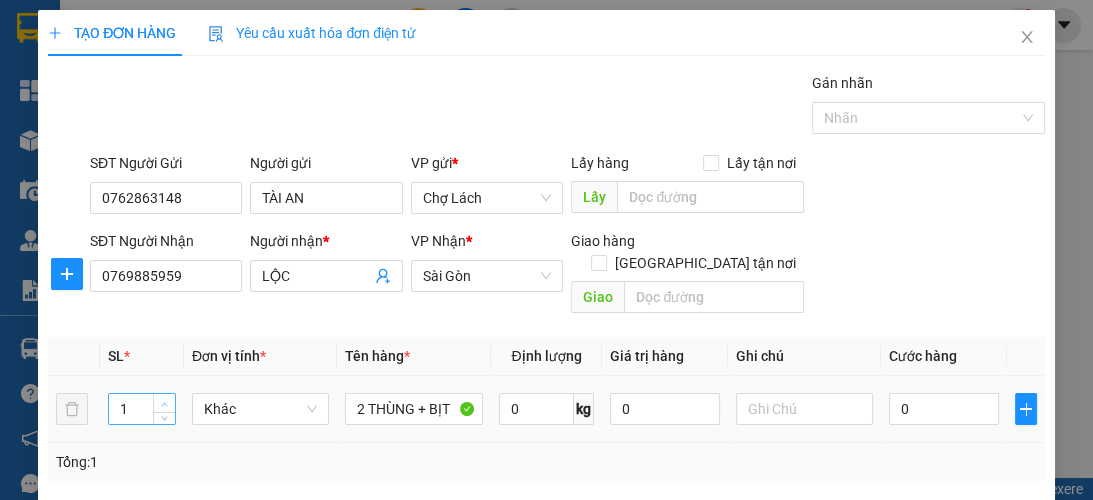 click at bounding box center (165, 404) 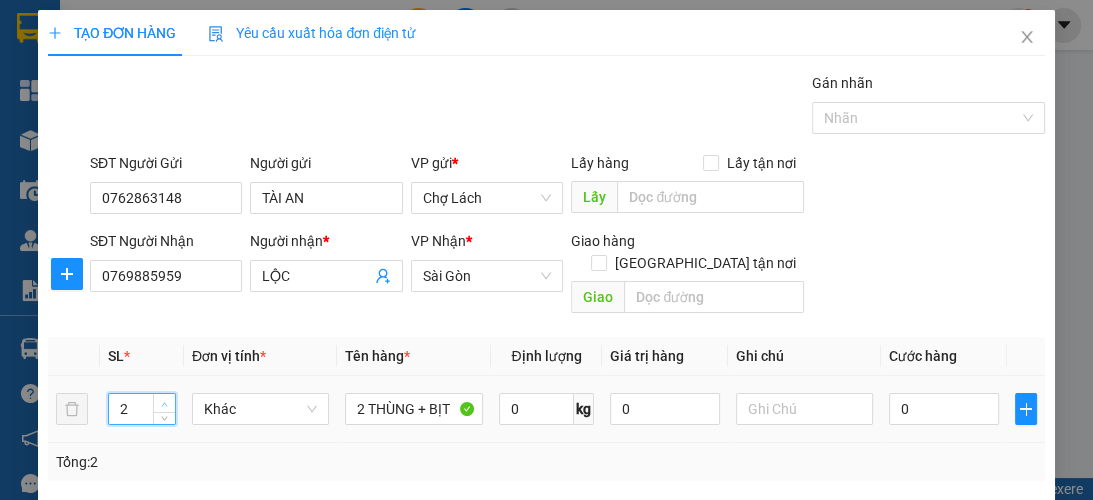 type on "3" 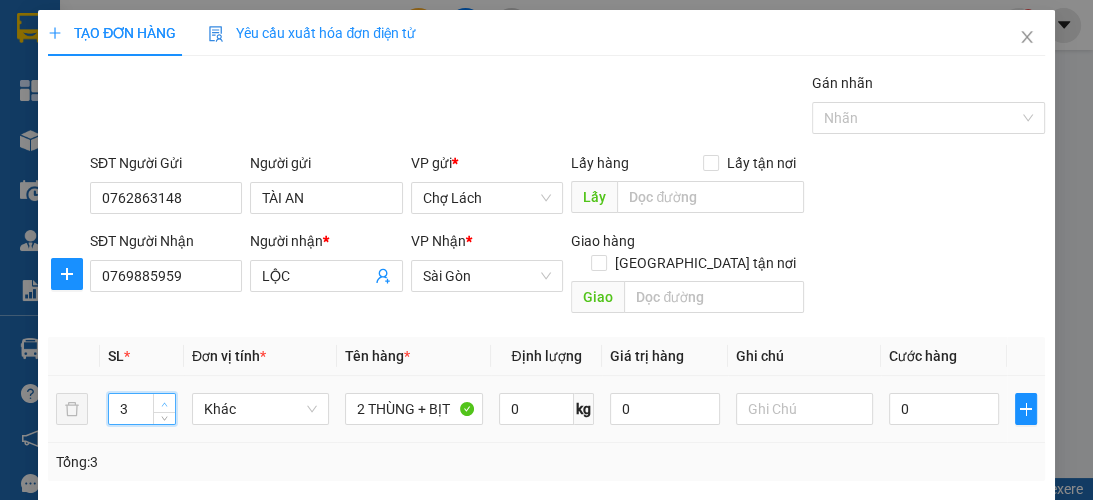click at bounding box center (165, 404) 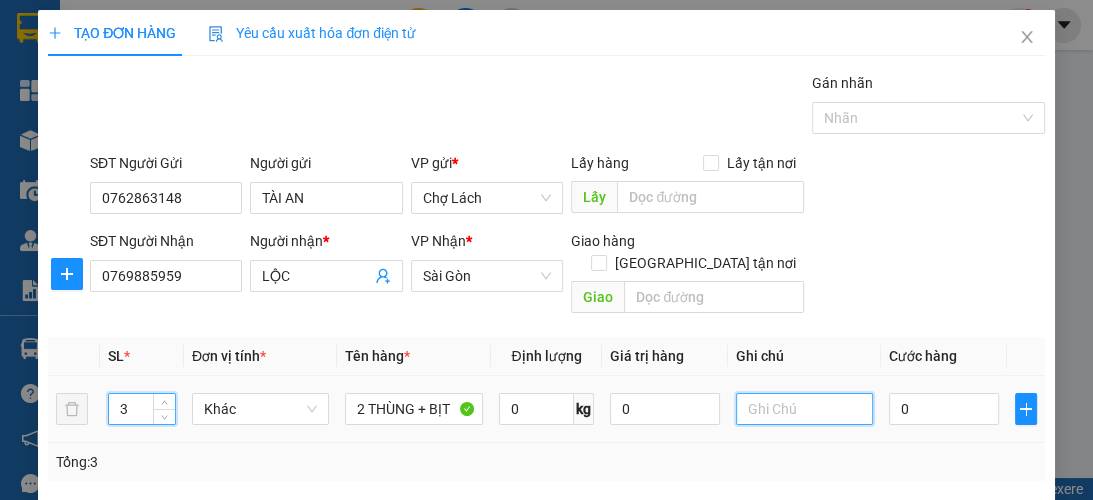 click at bounding box center (804, 409) 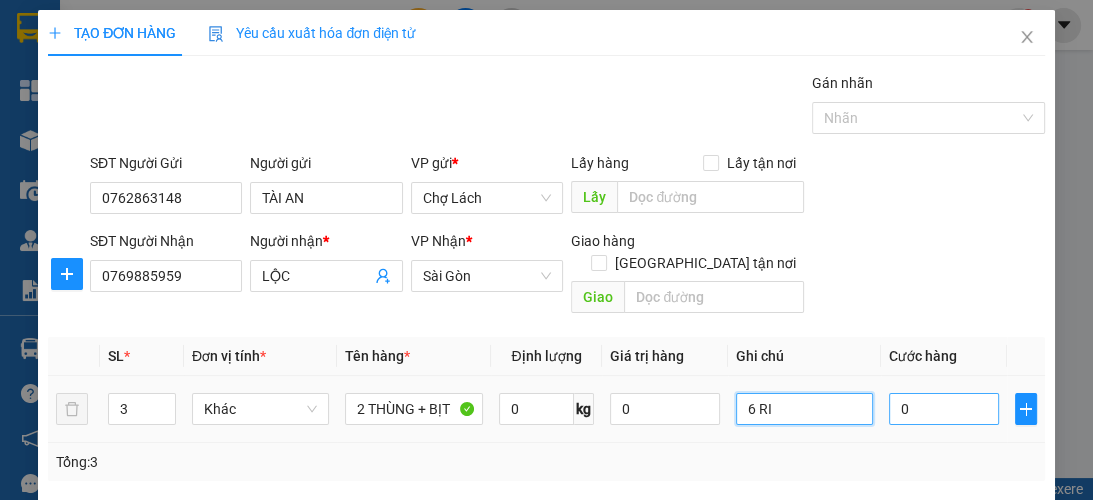 type on "6 RI" 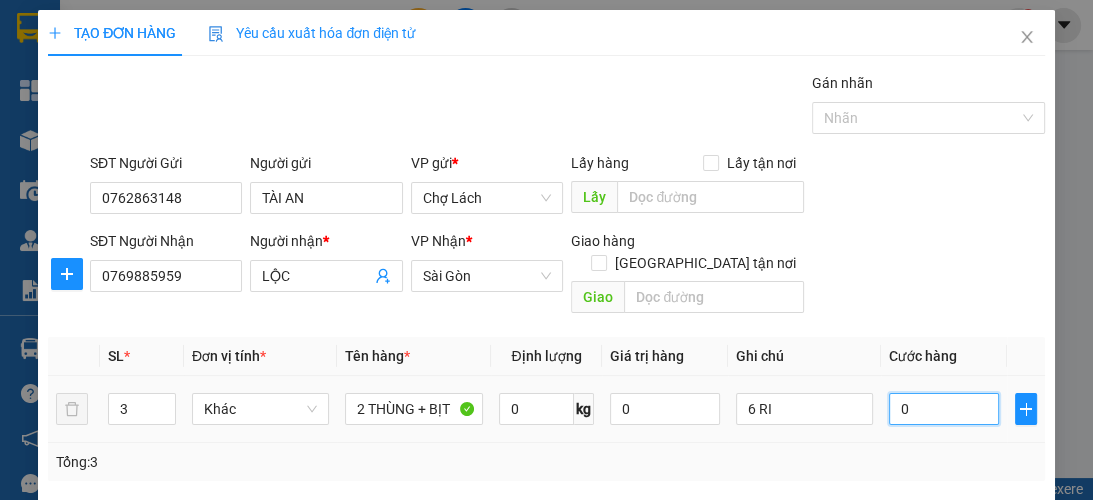 click on "0" at bounding box center (944, 409) 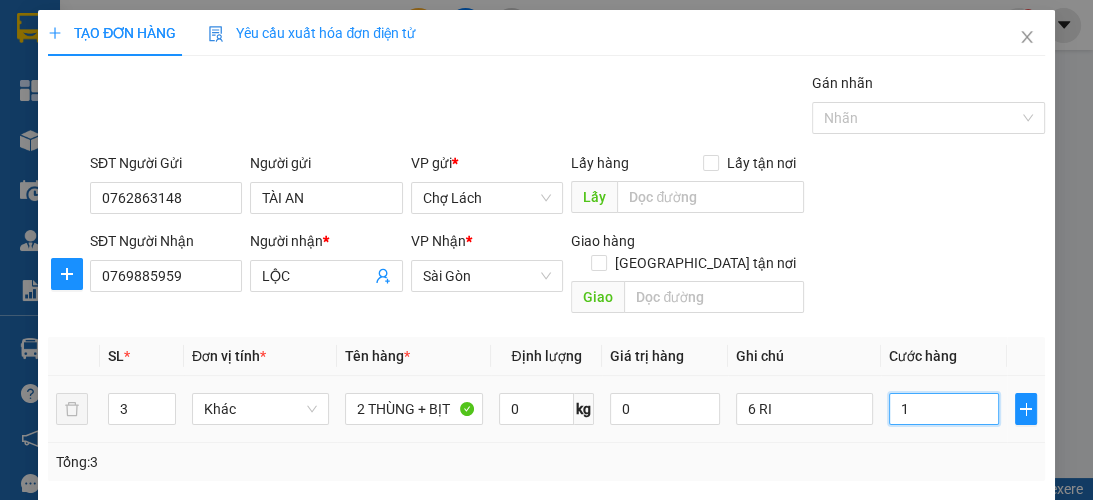 type on "1" 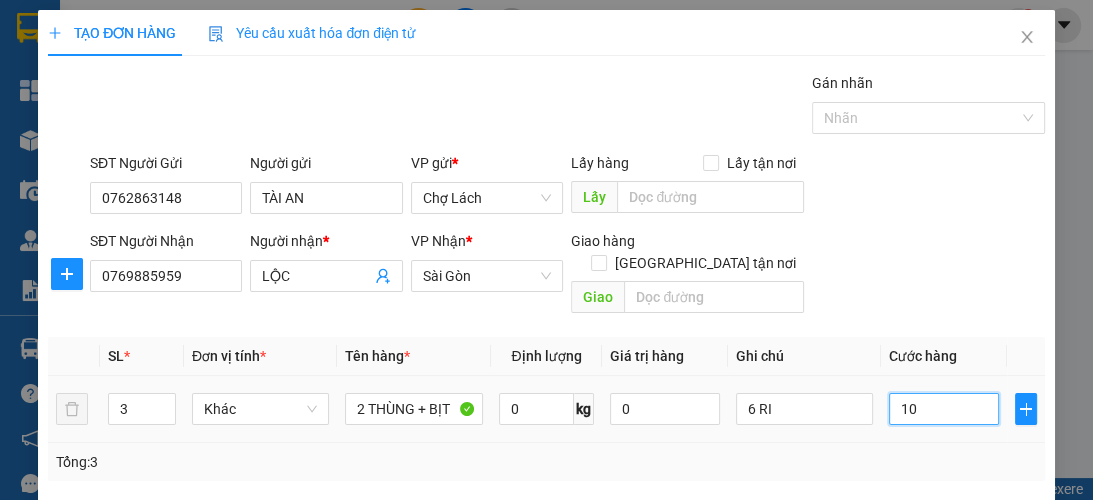 type on "10" 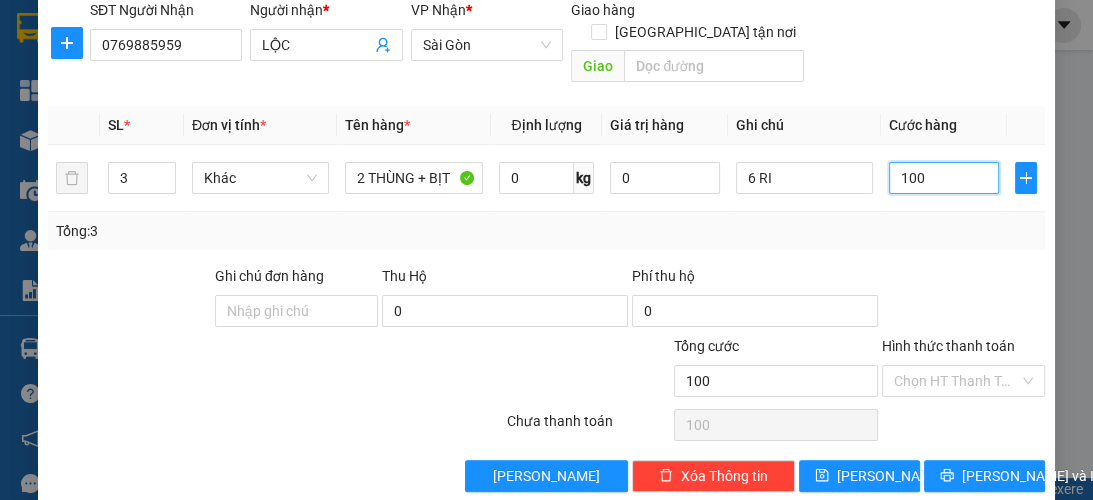 scroll, scrollTop: 238, scrollLeft: 0, axis: vertical 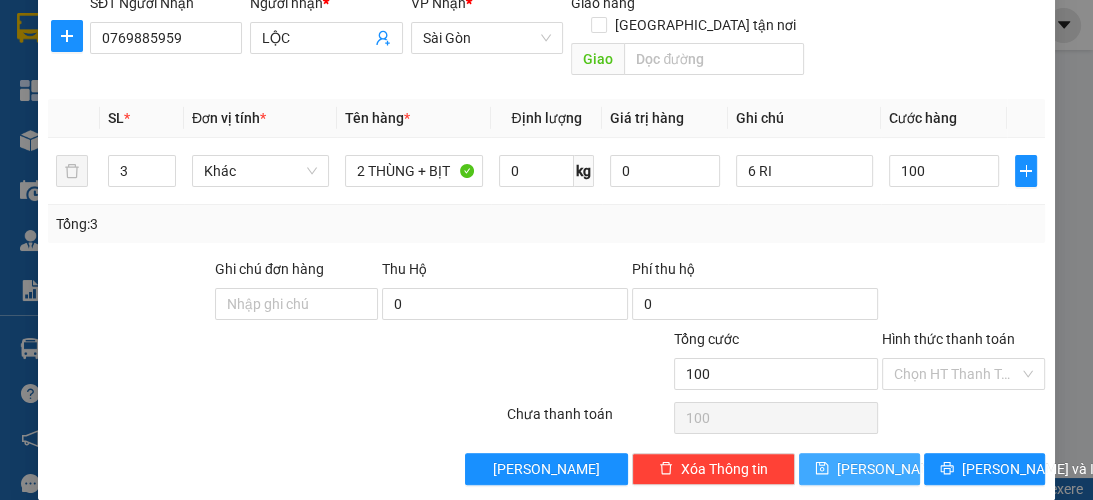 click on "[PERSON_NAME]" at bounding box center (890, 469) 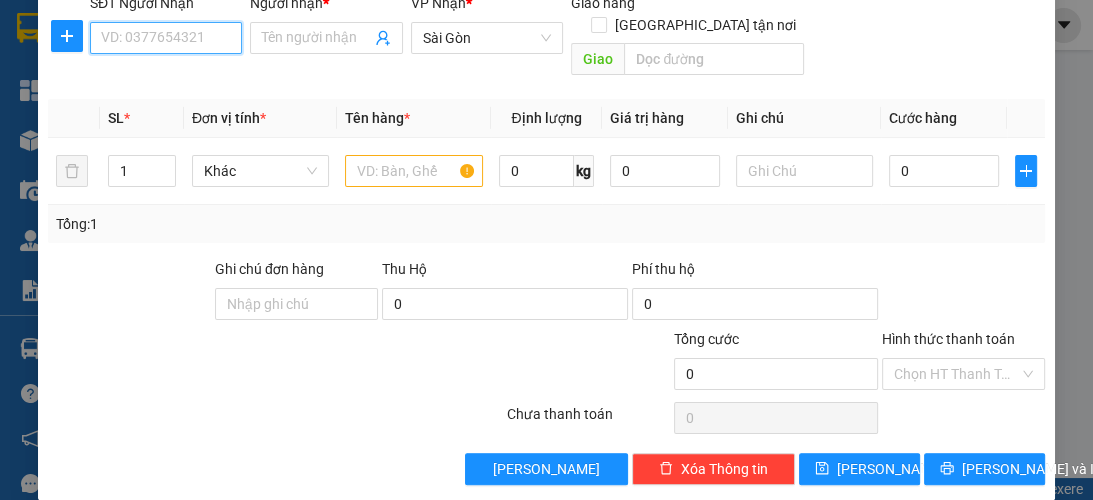 click on "SĐT Người Nhận" at bounding box center [166, 38] 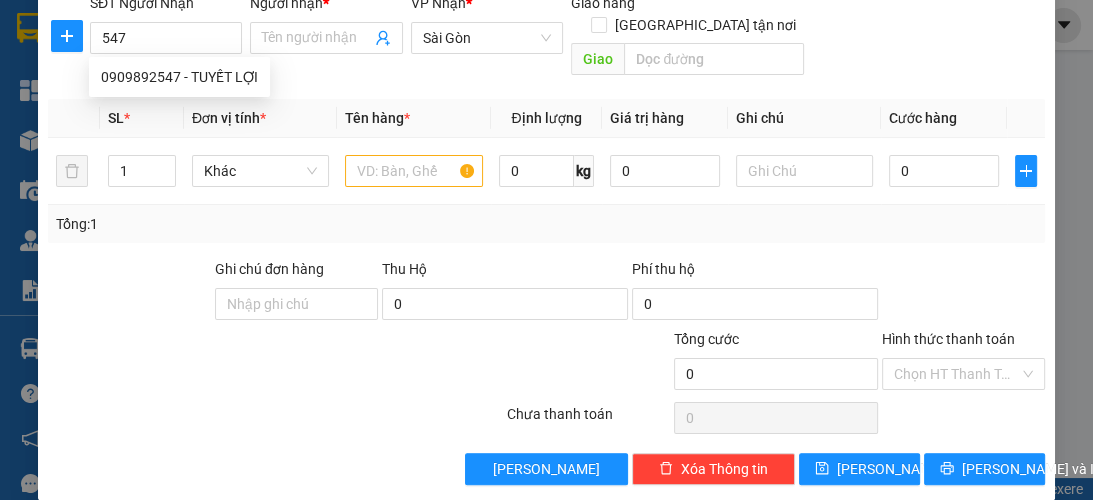 click on "SĐT Người Nhận" at bounding box center [166, 7] 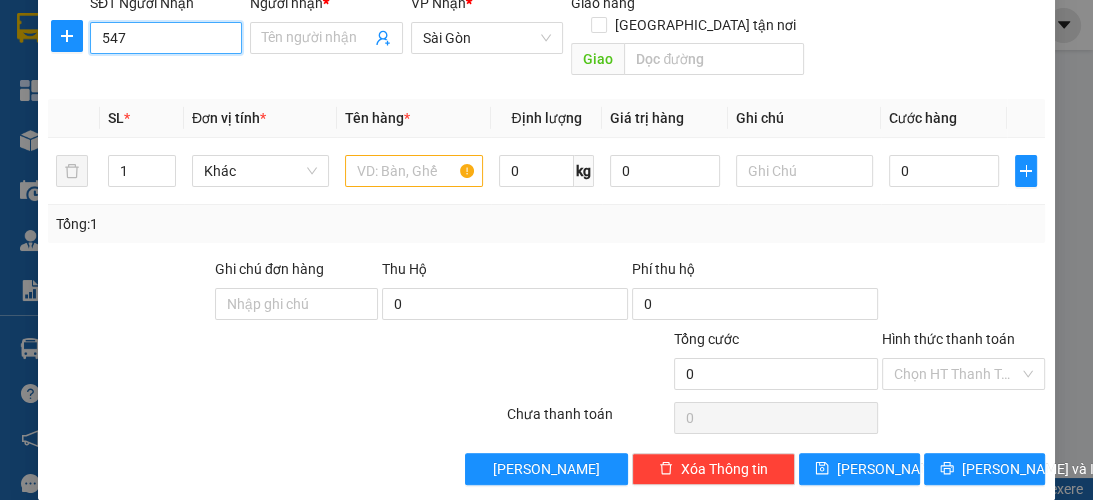 click on "547" at bounding box center [166, 38] 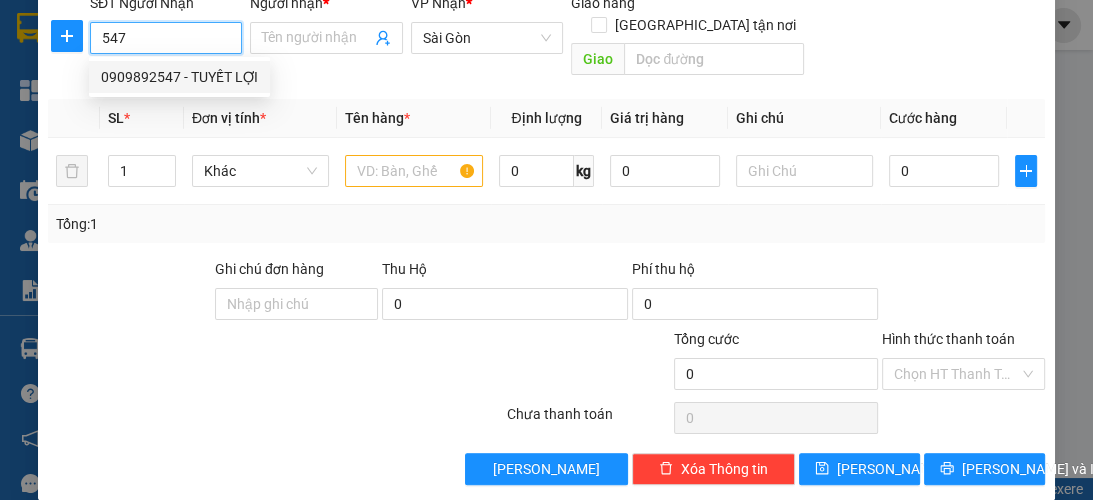 click on "0909892547 - TUYẾT LỢI" at bounding box center [179, 77] 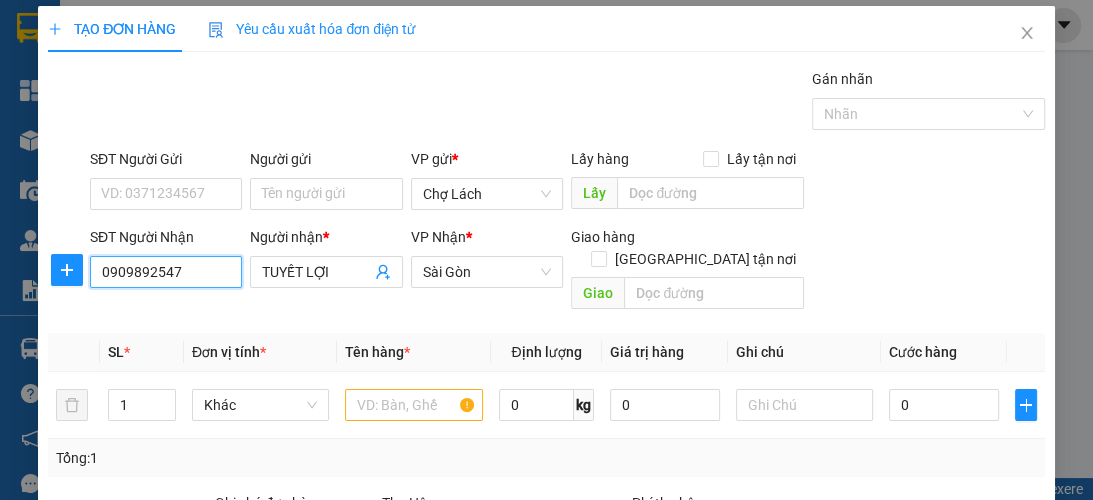 scroll, scrollTop: 0, scrollLeft: 0, axis: both 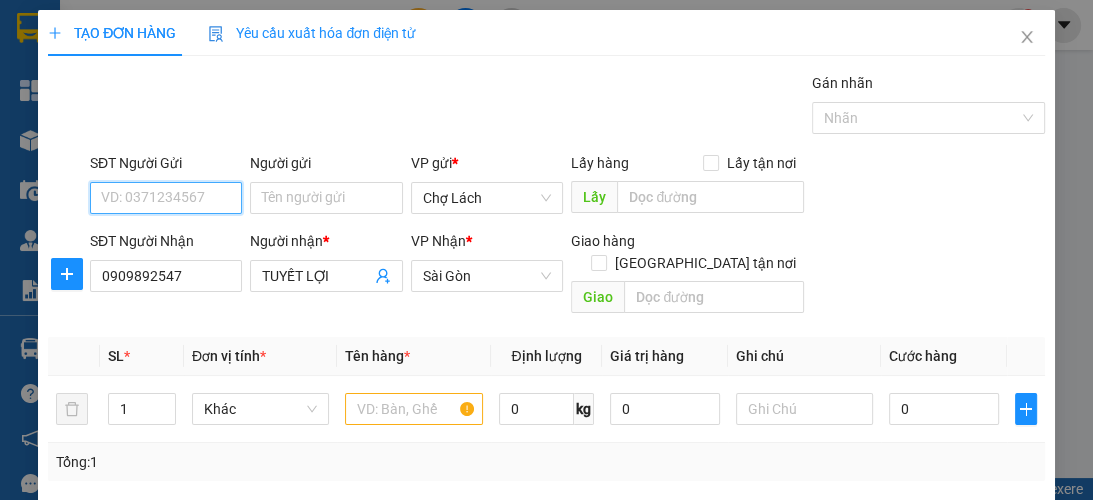 click on "SĐT Người Gửi" at bounding box center [166, 198] 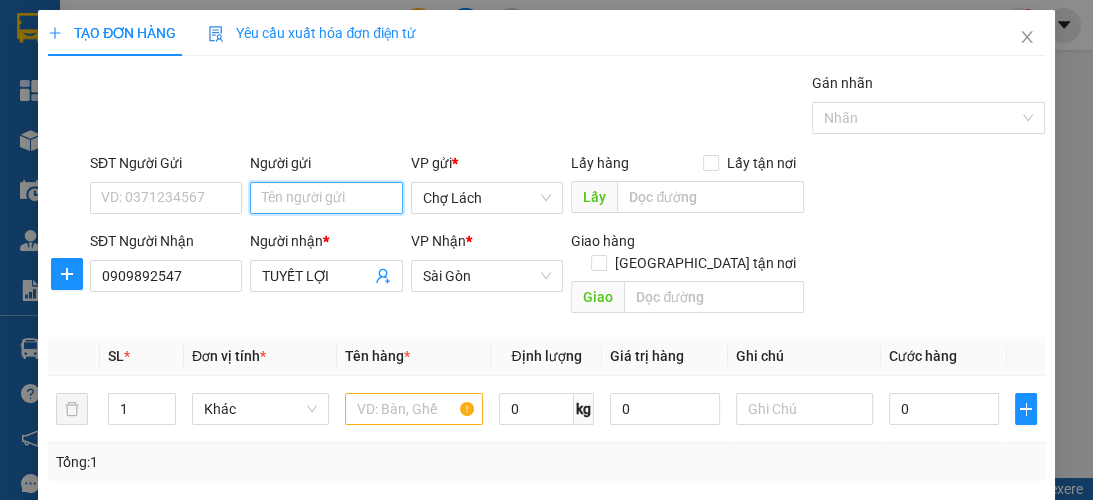 click on "Người gửi" at bounding box center (326, 198) 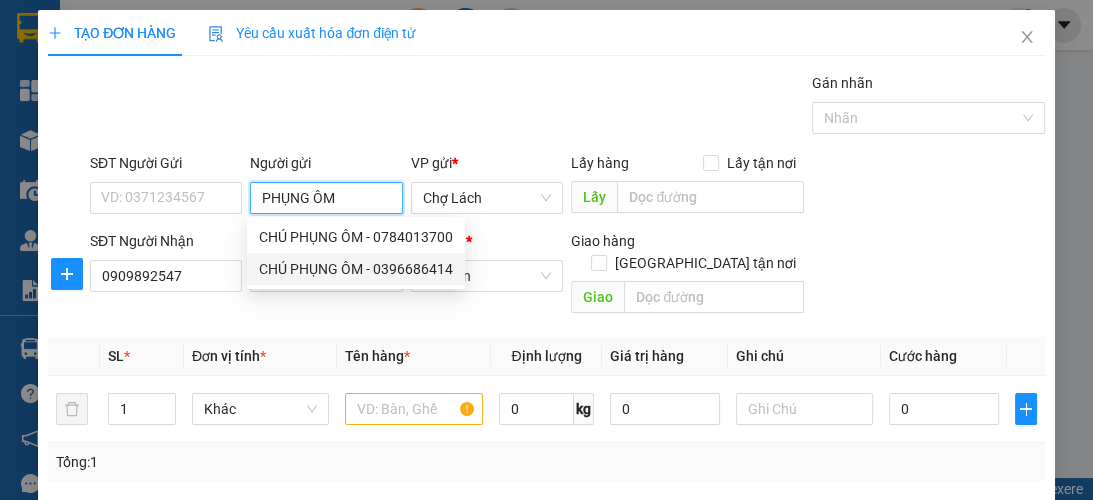 click on "CHÚ PHỤNG ÔM - 0396686414" at bounding box center [356, 269] 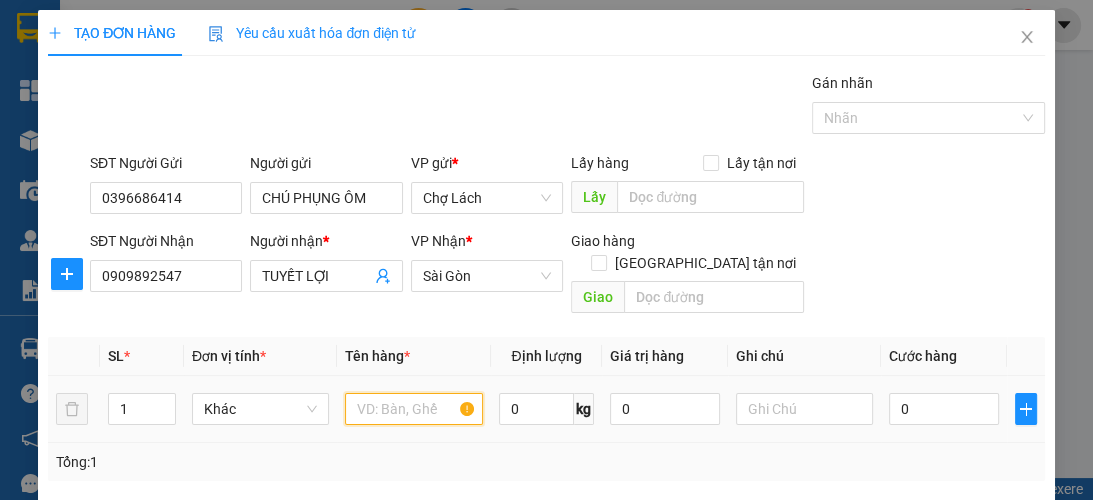 click at bounding box center [413, 409] 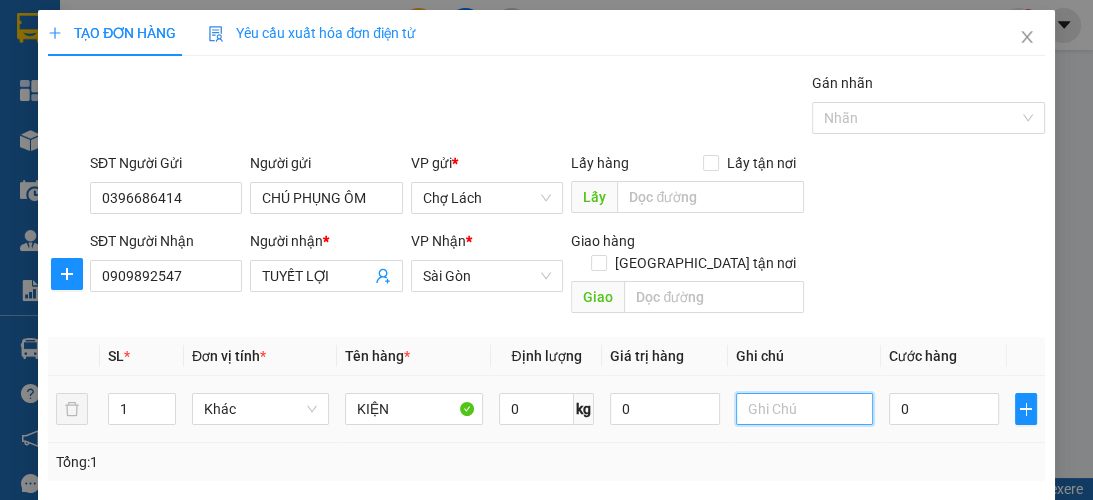 click at bounding box center (804, 409) 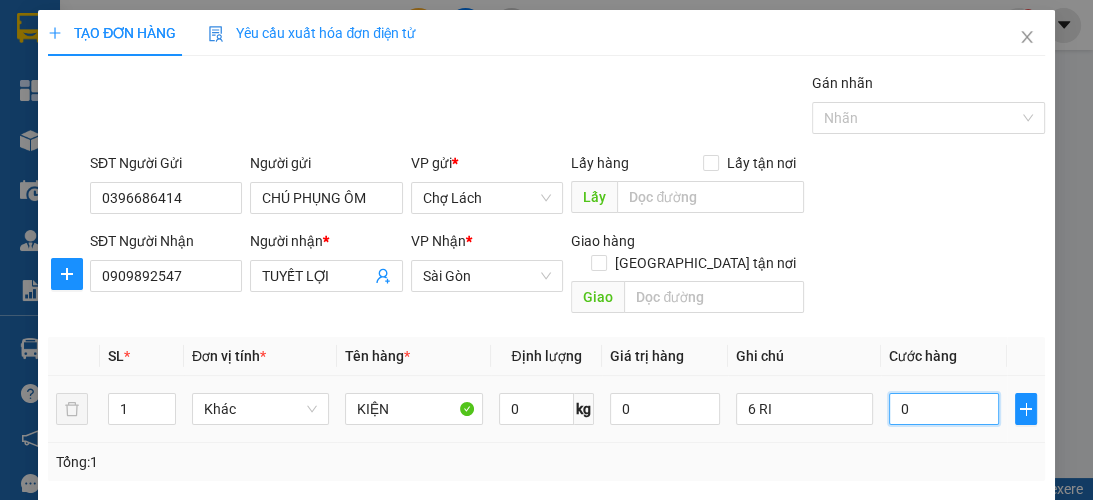 click on "0" at bounding box center [944, 409] 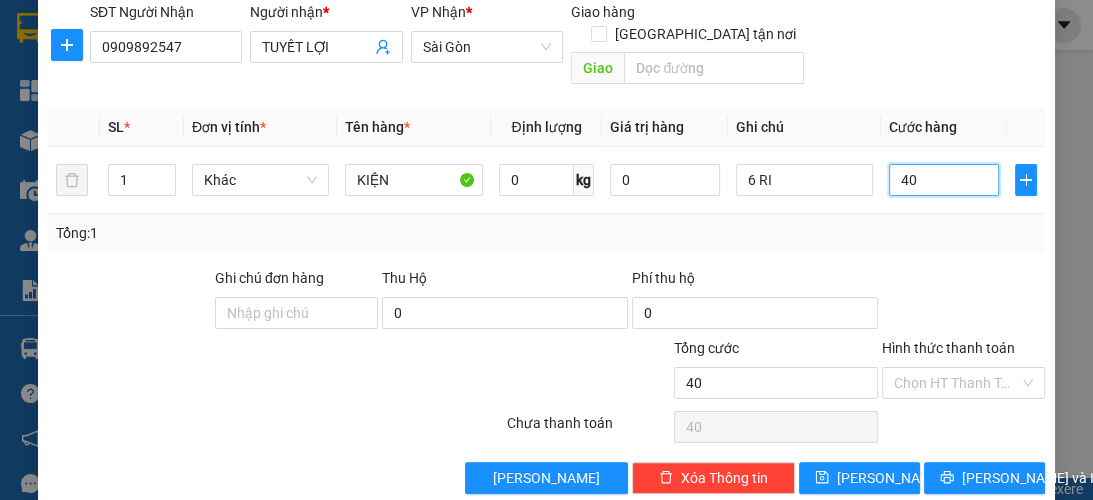 scroll, scrollTop: 238, scrollLeft: 0, axis: vertical 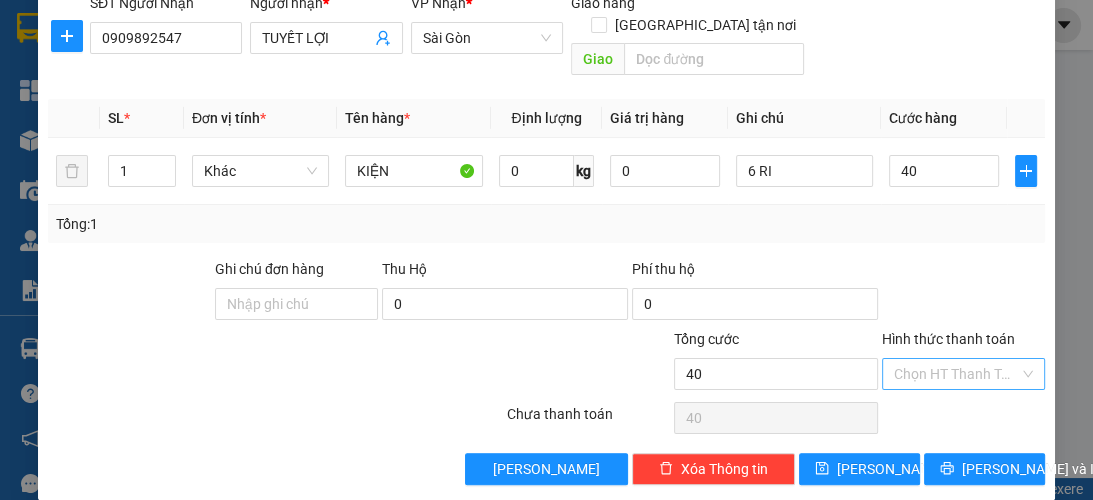 drag, startPoint x: 924, startPoint y: 348, endPoint x: 924, endPoint y: 360, distance: 12 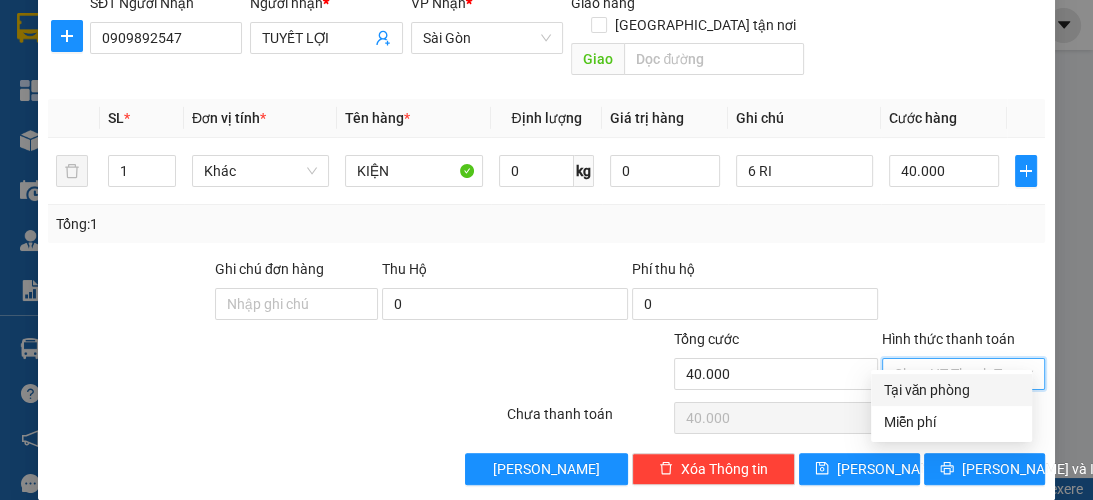 click on "Tại văn phòng" at bounding box center [951, 390] 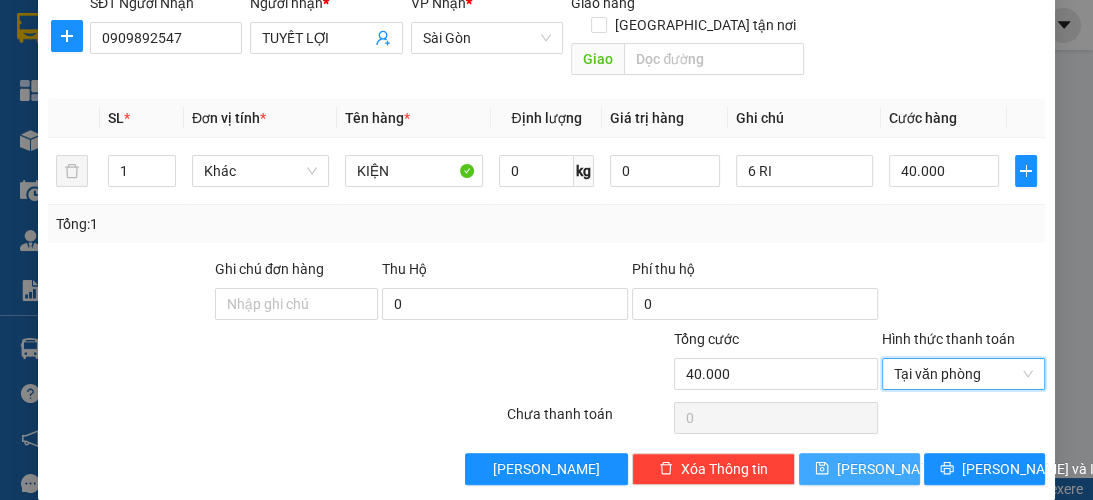 click on "[PERSON_NAME]" at bounding box center (859, 469) 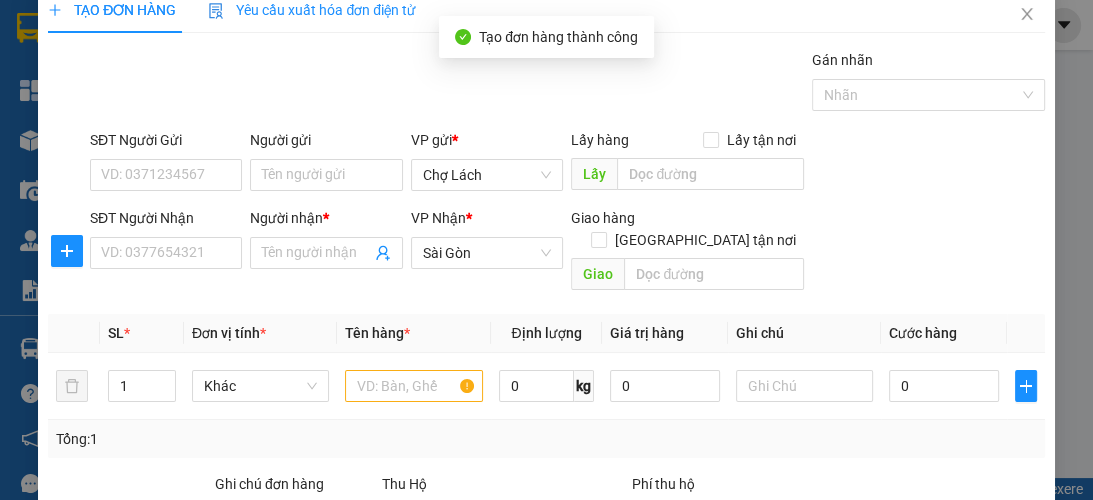 scroll, scrollTop: 0, scrollLeft: 0, axis: both 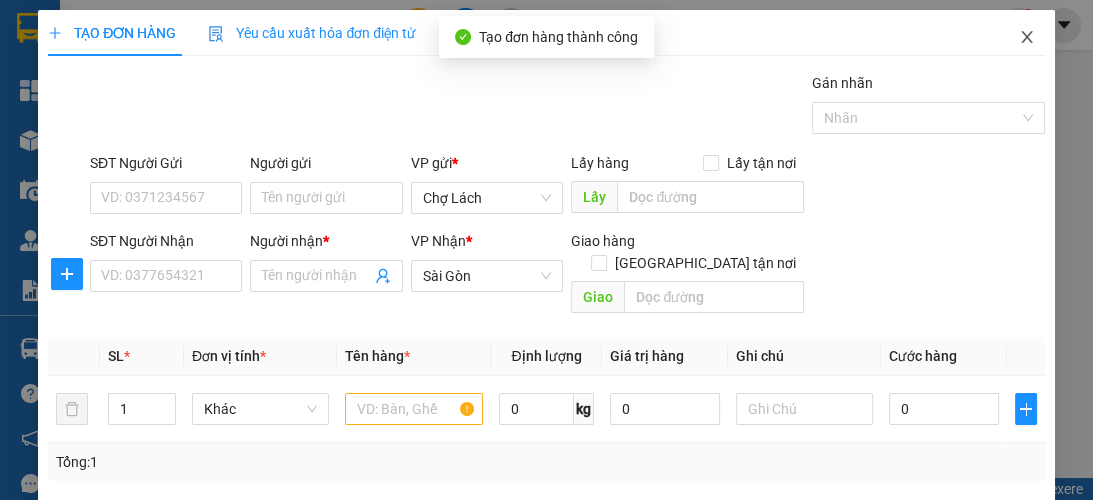 click at bounding box center (1027, 38) 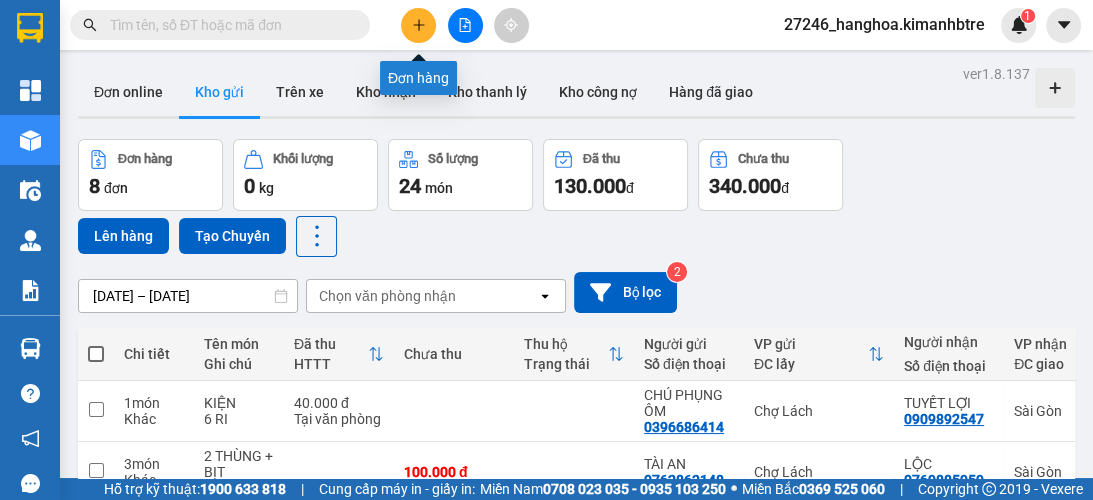 click 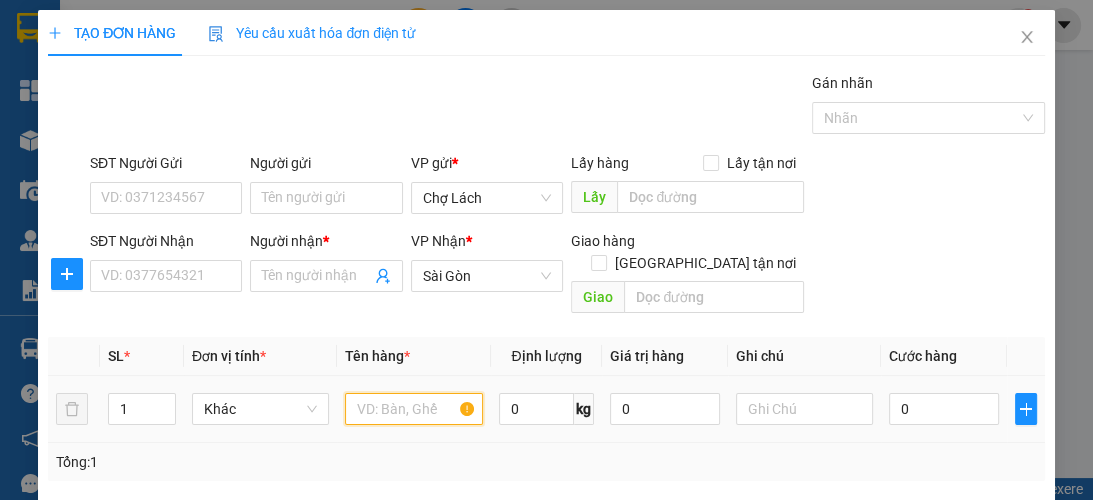 click at bounding box center [413, 409] 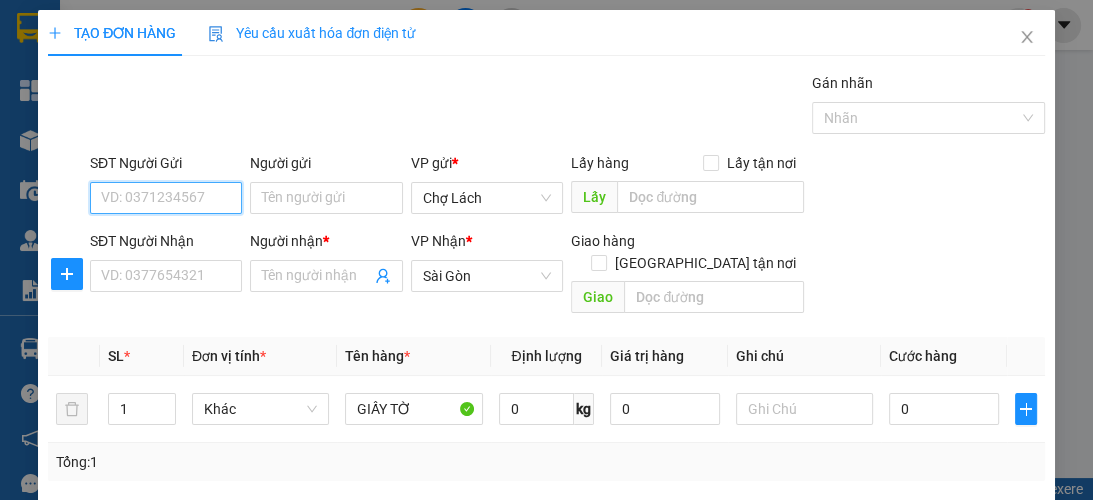click on "SĐT Người Gửi" at bounding box center (166, 198) 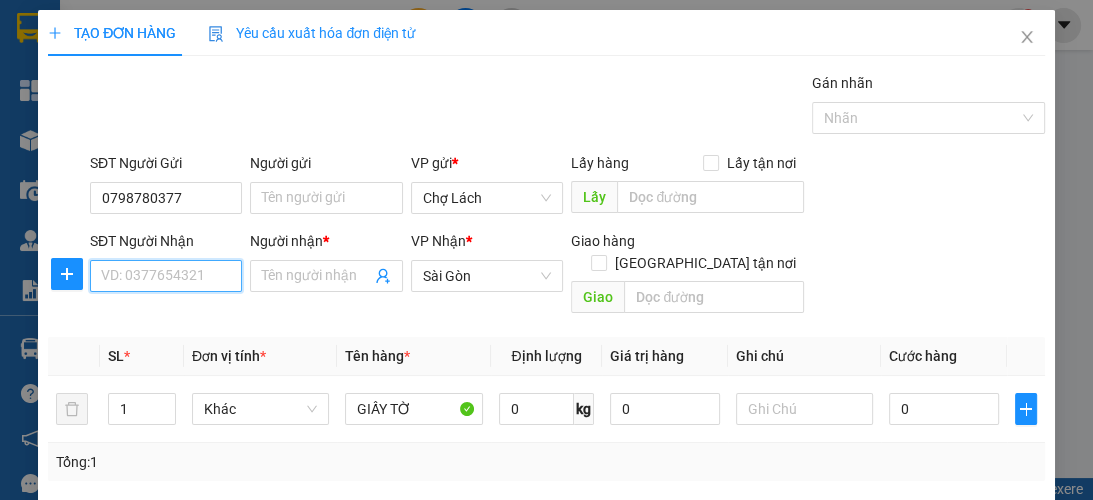 click on "SĐT Người Nhận" at bounding box center [166, 276] 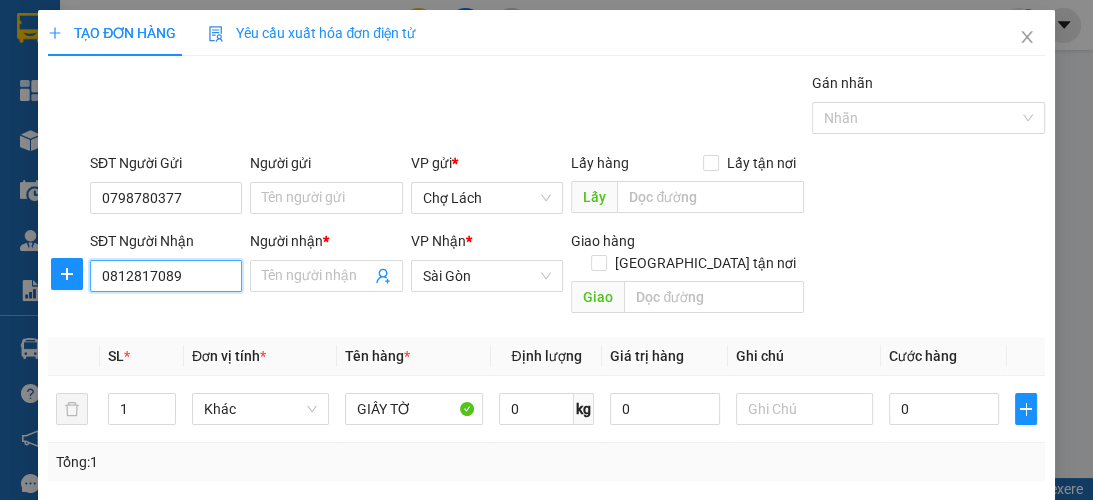 click on "0812817089" at bounding box center (166, 276) 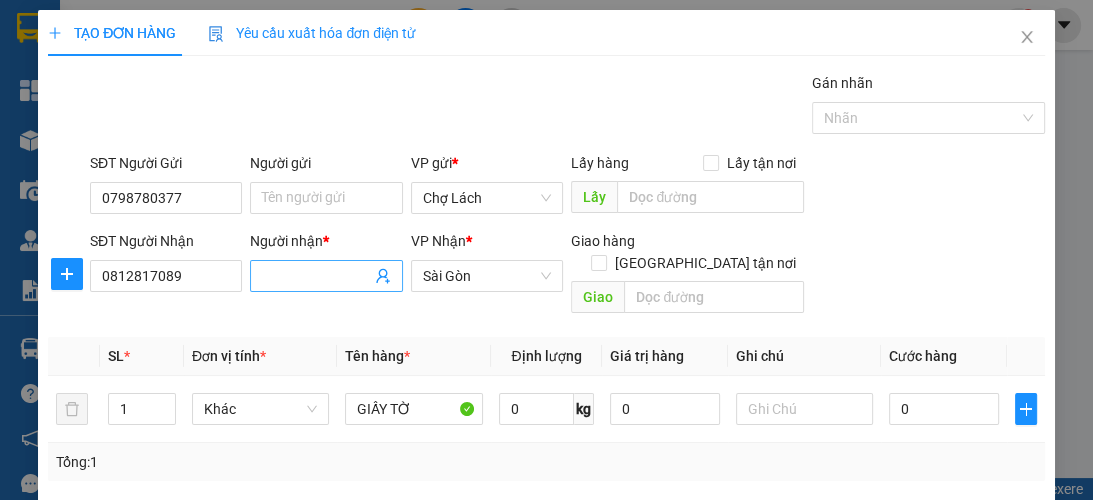 click on "Người nhận  *" at bounding box center (316, 276) 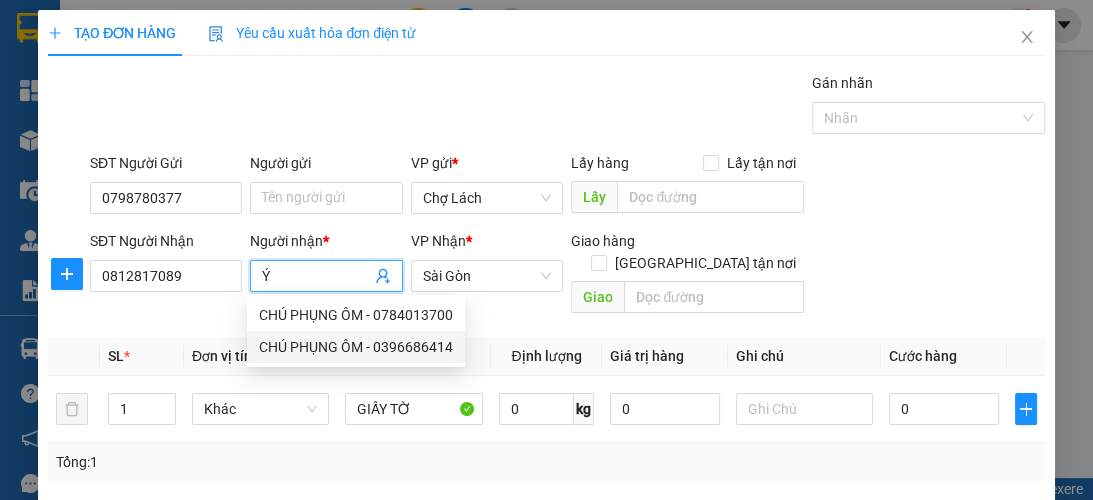 click on "SĐT Người Nhận 0812817089 Người nhận  * Ý VP Nhận  * Sài Gòn Giao hàng Giao tận nơi [GEOGRAPHIC_DATA]" at bounding box center (567, 276) 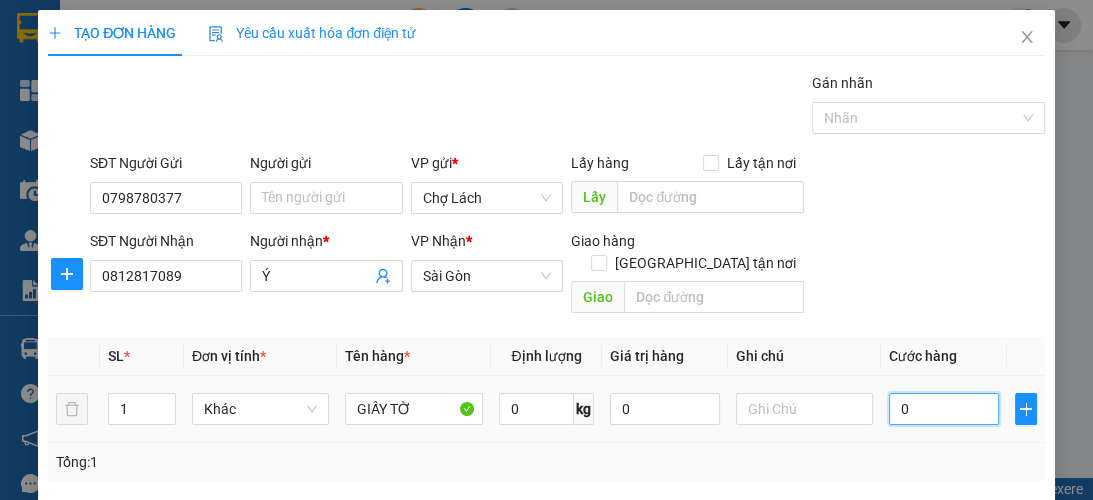 click on "0" at bounding box center (944, 409) 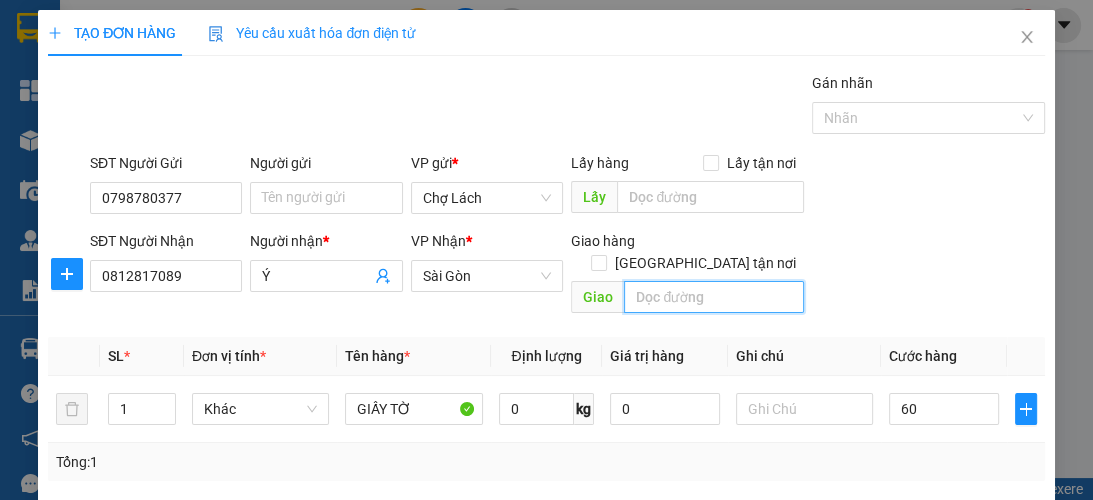 click at bounding box center (714, 297) 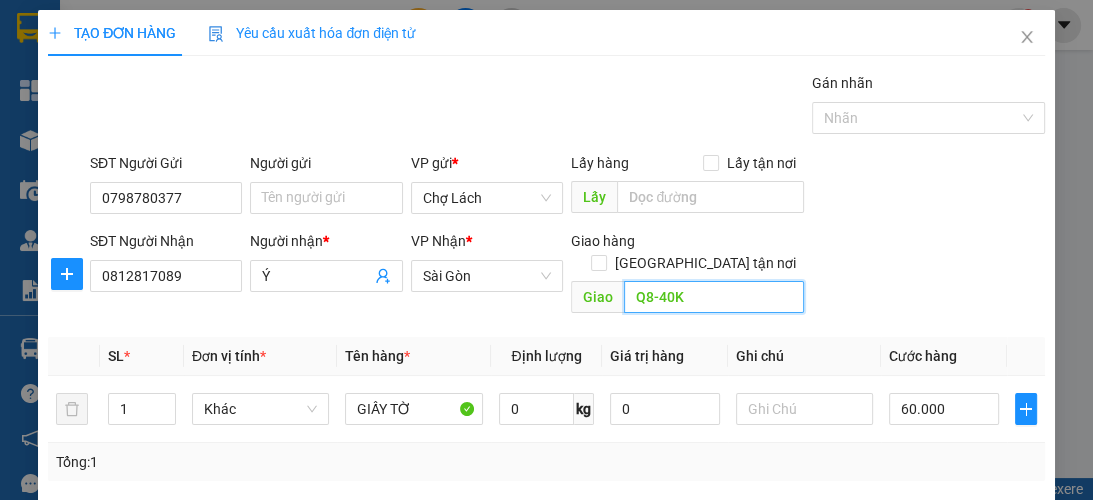 click on "Q8-40K" at bounding box center [714, 297] 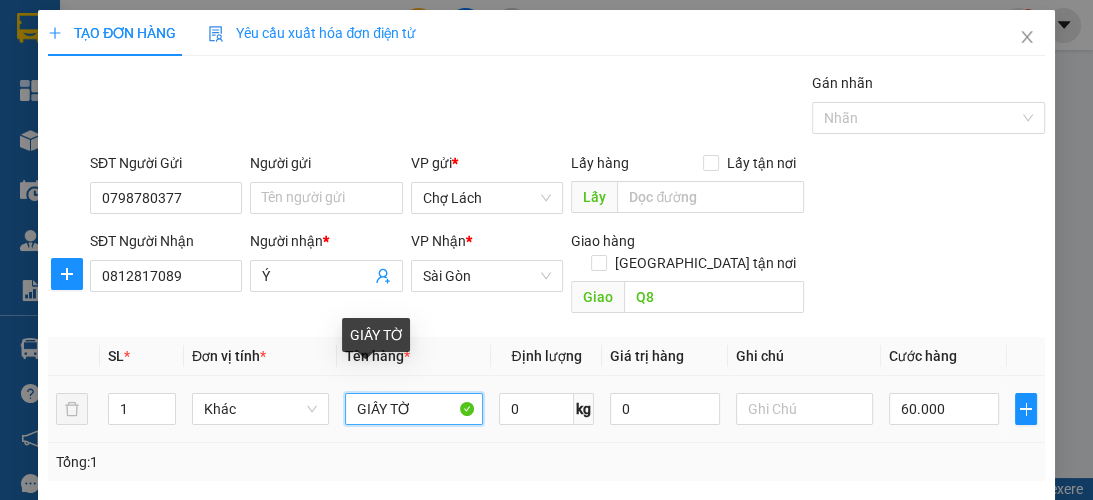 click on "GIẤY TỜ" at bounding box center (413, 409) 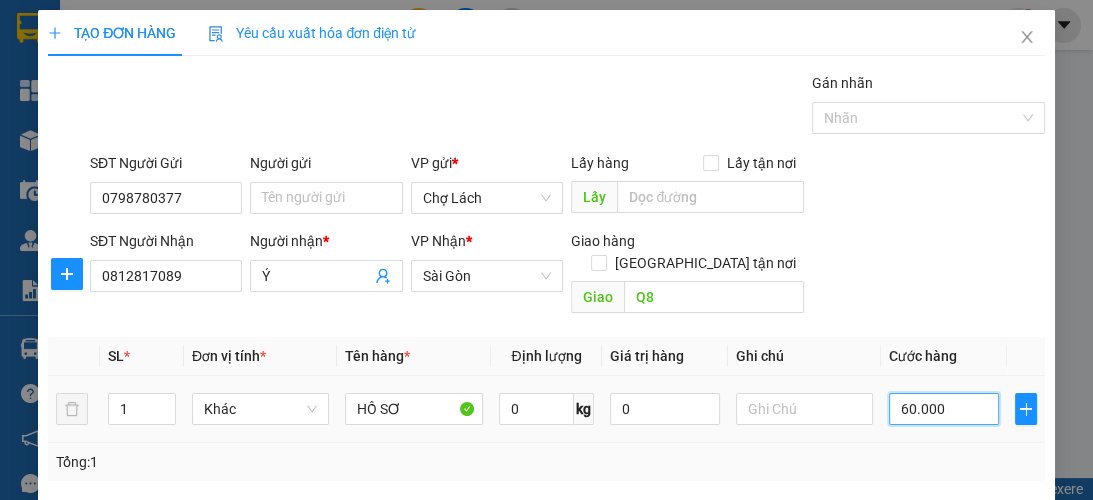 click on "60.000" at bounding box center [944, 409] 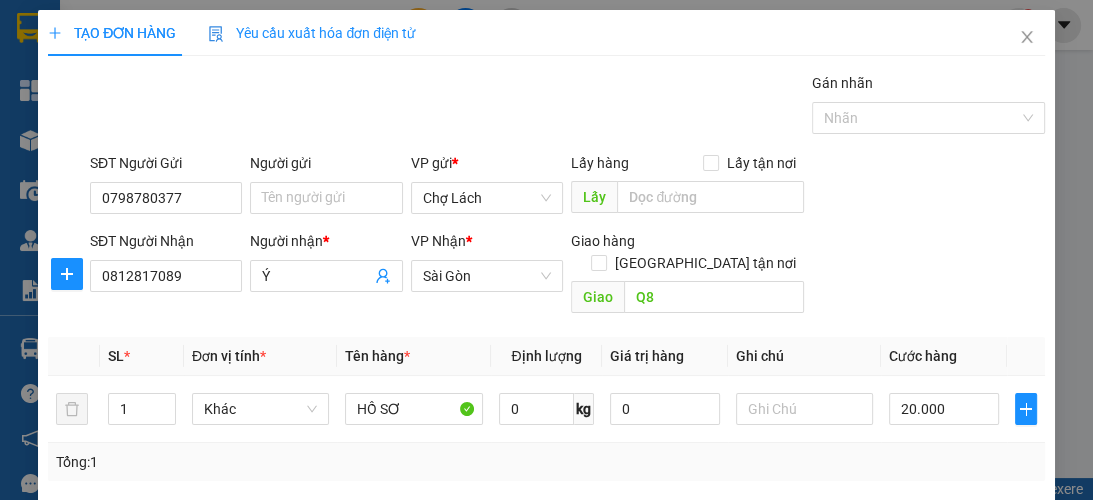 click on "SĐT Người Nhận 0812817089 Người nhận  * Ý VP Nhận  * Sài Gòn Giao hàng Giao tận nơi Giao Q8" at bounding box center (567, 276) 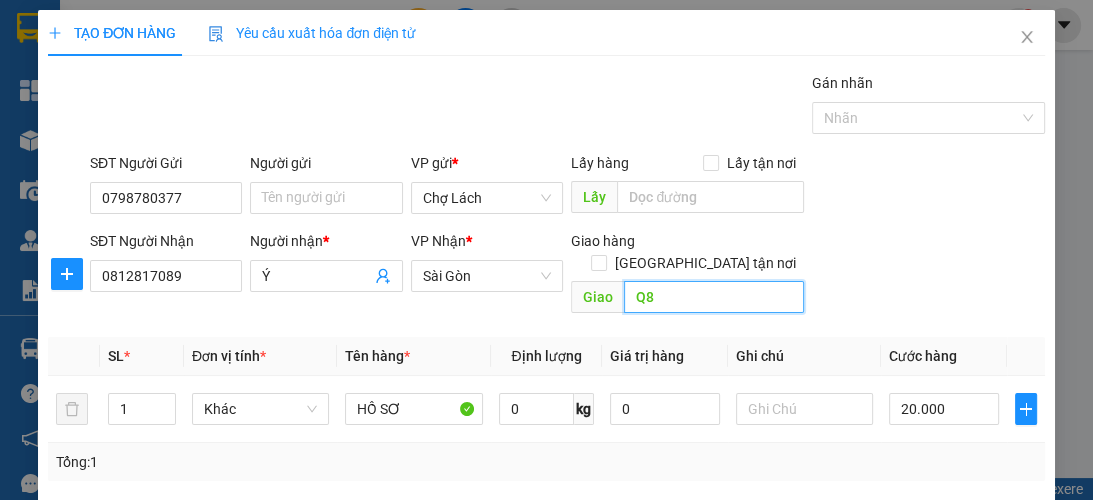 click on "Q8" at bounding box center [714, 297] 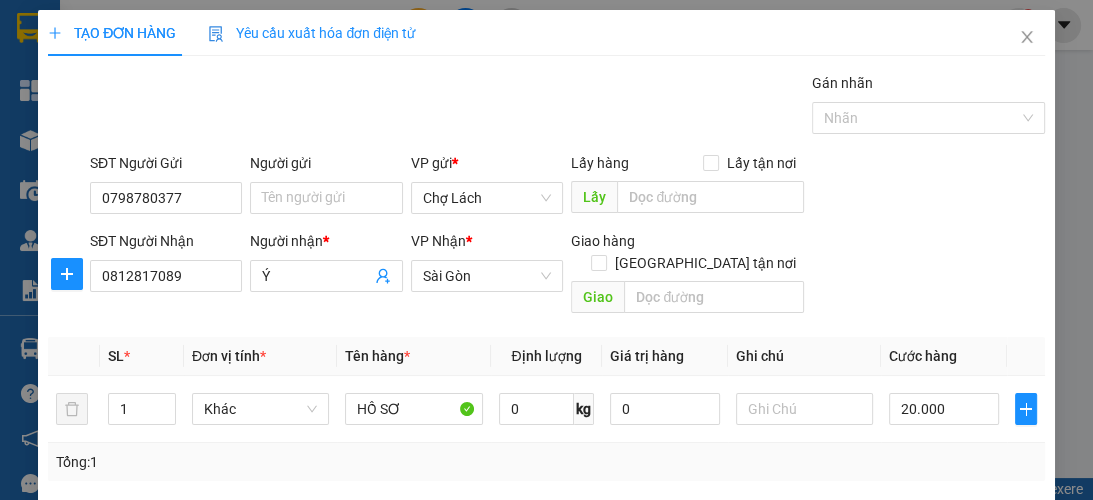 click on "SĐT Người Nhận 0812817089 Người nhận  * Ý VP Nhận  * Sài Gòn Giao hàng Giao tận nơi [GEOGRAPHIC_DATA]" at bounding box center (567, 276) 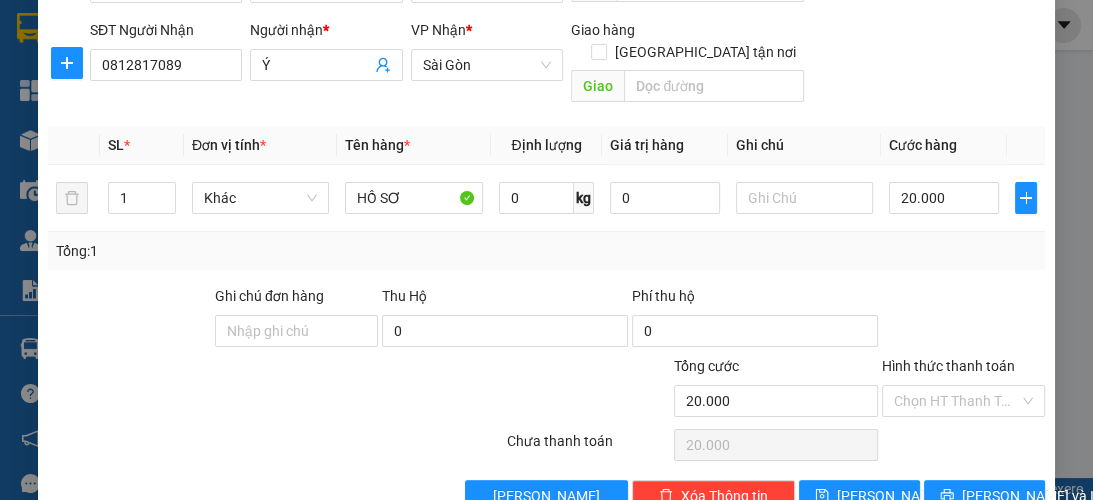 scroll, scrollTop: 238, scrollLeft: 0, axis: vertical 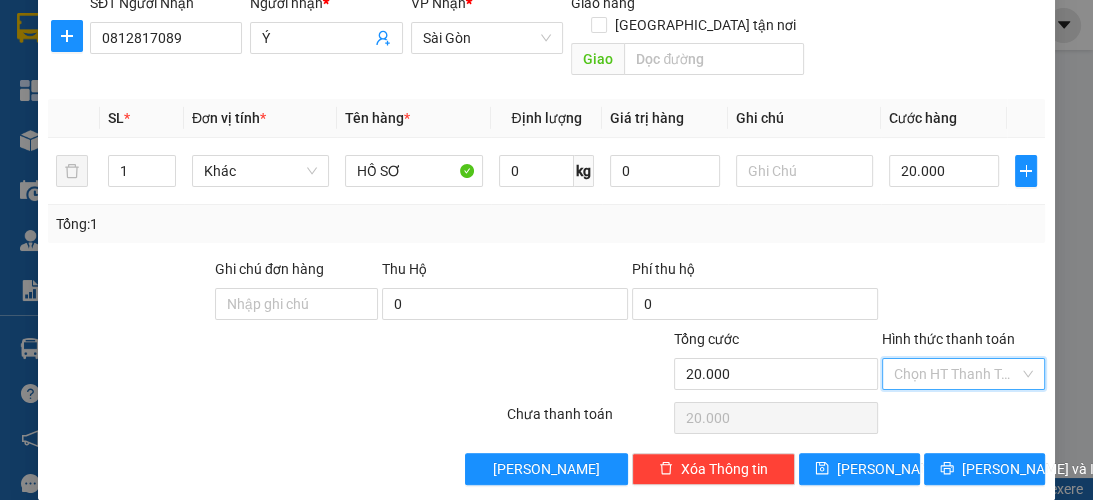 click on "Hình thức thanh toán" at bounding box center [956, 374] 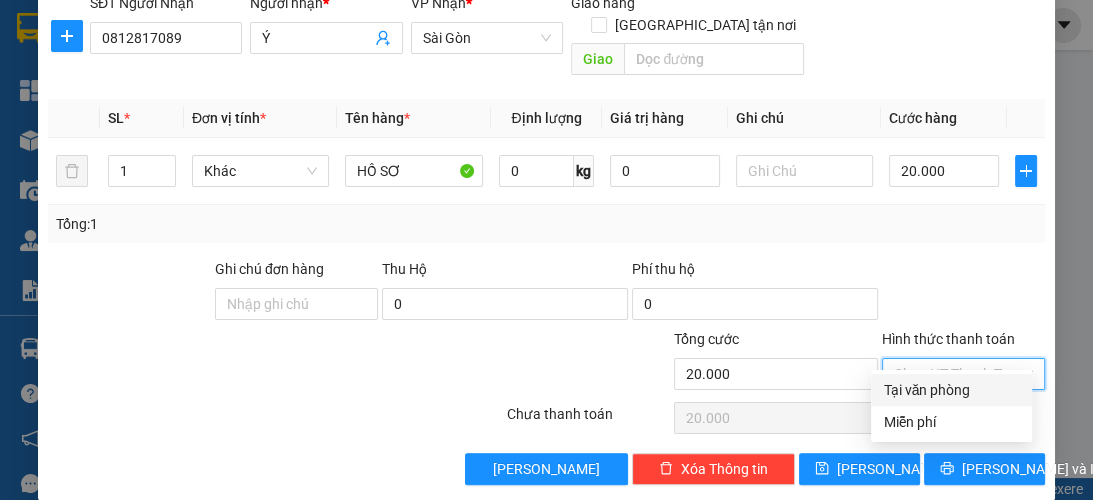click on "Tại văn phòng" at bounding box center (951, 390) 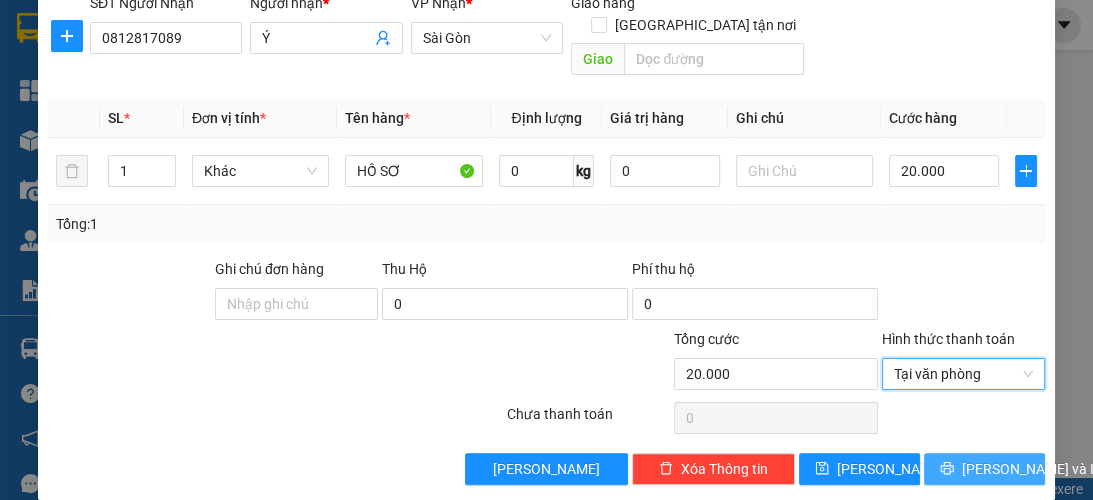 click on "[PERSON_NAME] và In" at bounding box center (1032, 469) 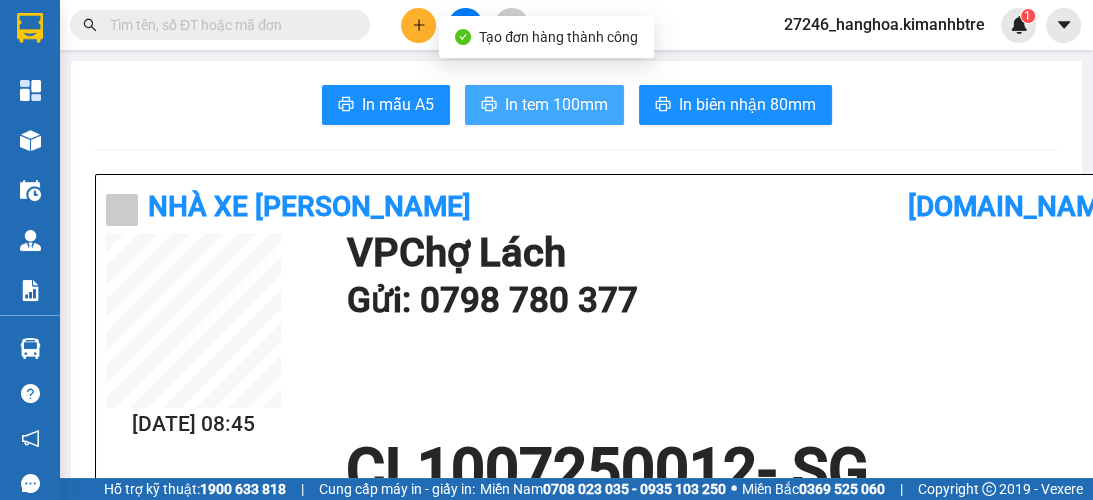 click on "In tem 100mm" at bounding box center (556, 104) 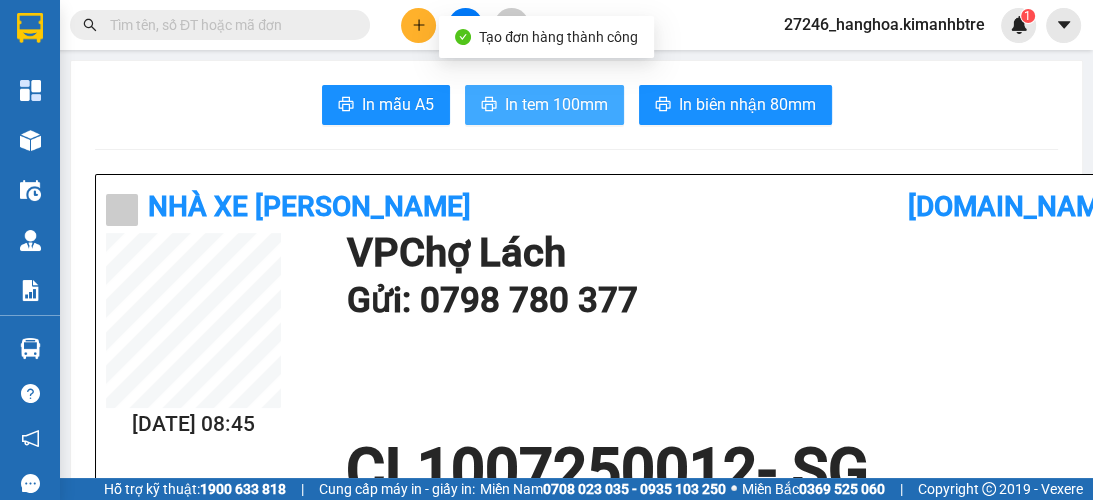 scroll, scrollTop: 0, scrollLeft: 0, axis: both 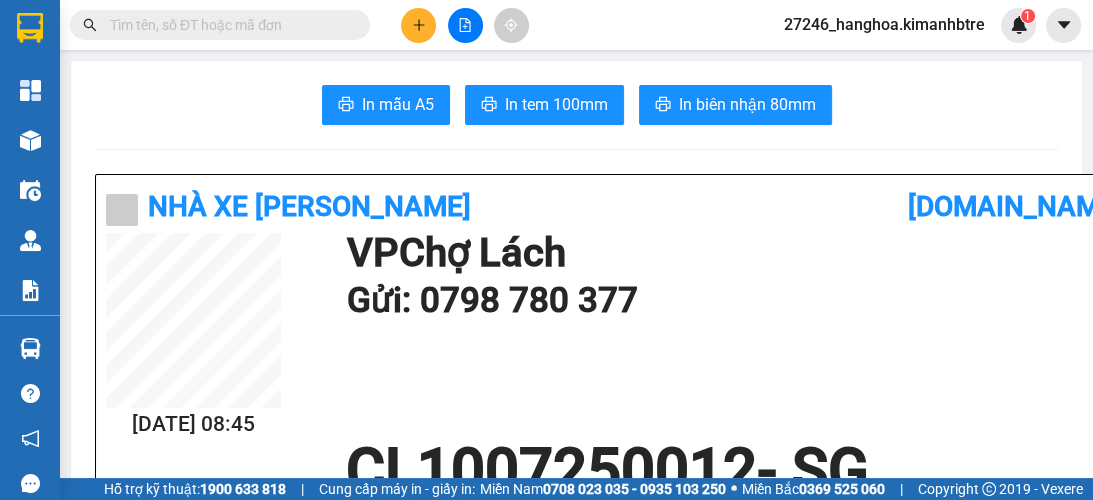 click 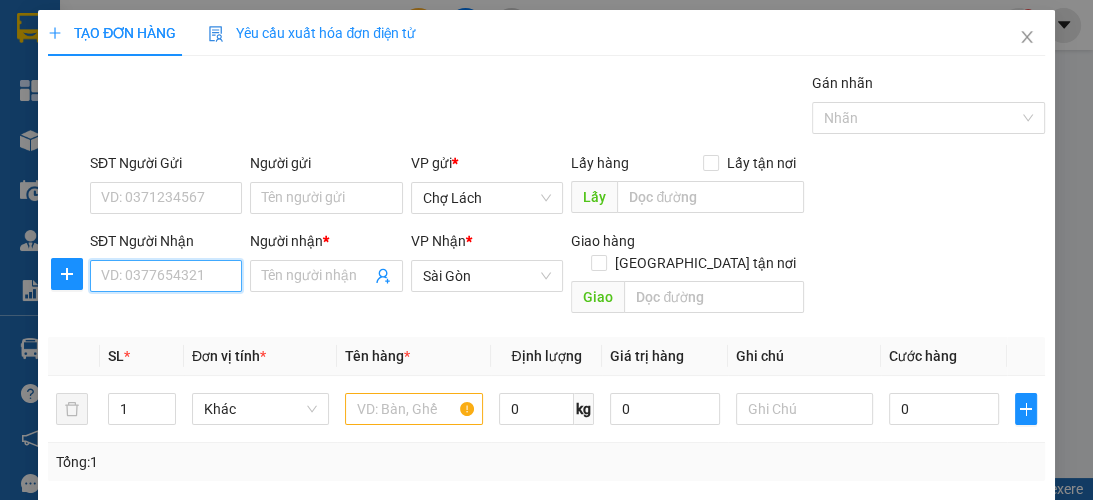 click on "SĐT Người Nhận" at bounding box center (166, 276) 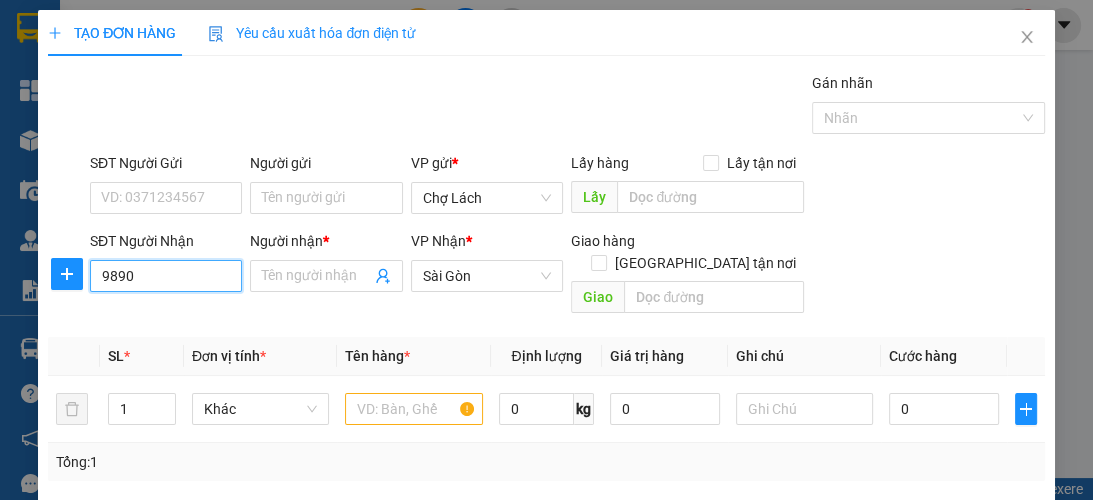 click on "9890" at bounding box center (166, 276) 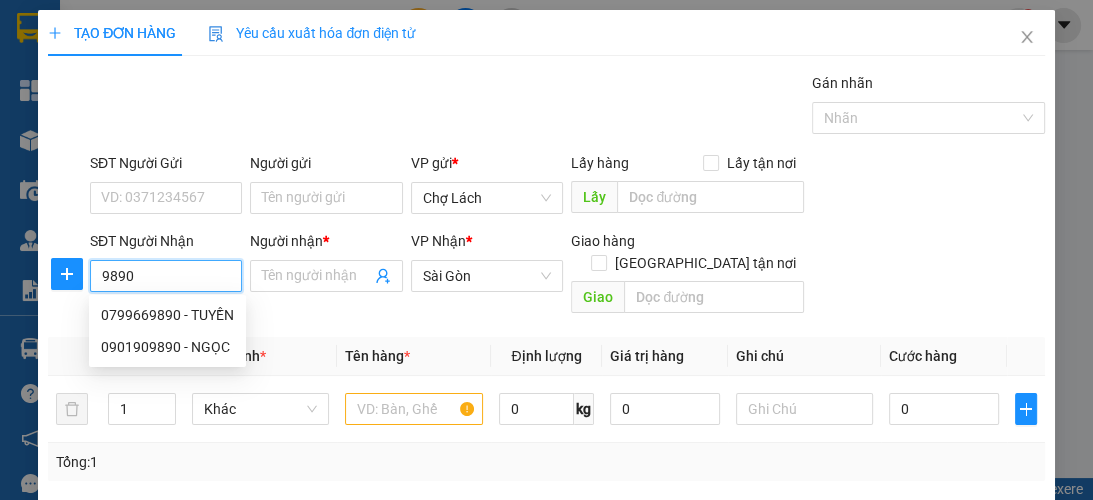 click on "9890" at bounding box center (166, 276) 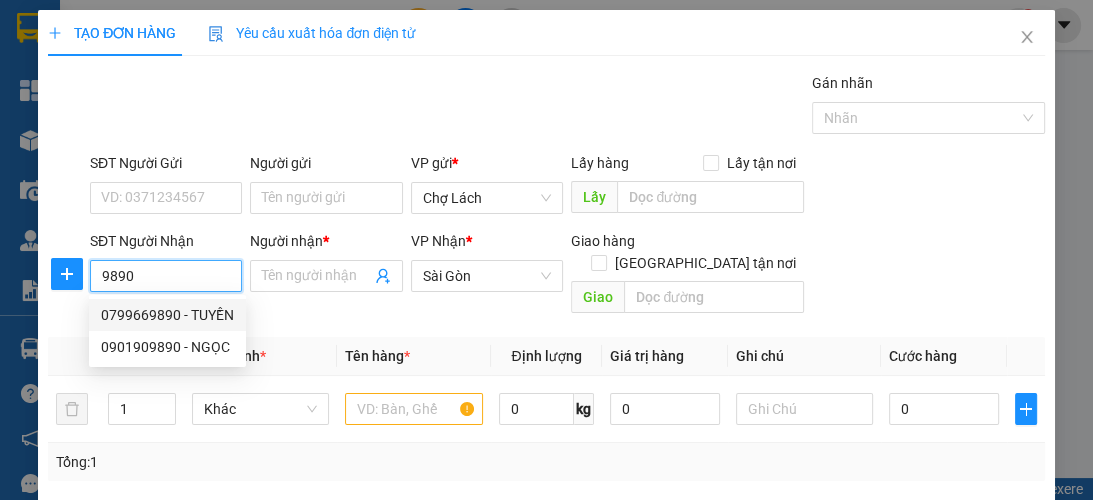 click on "0799669890 - TUYỀN" at bounding box center [167, 315] 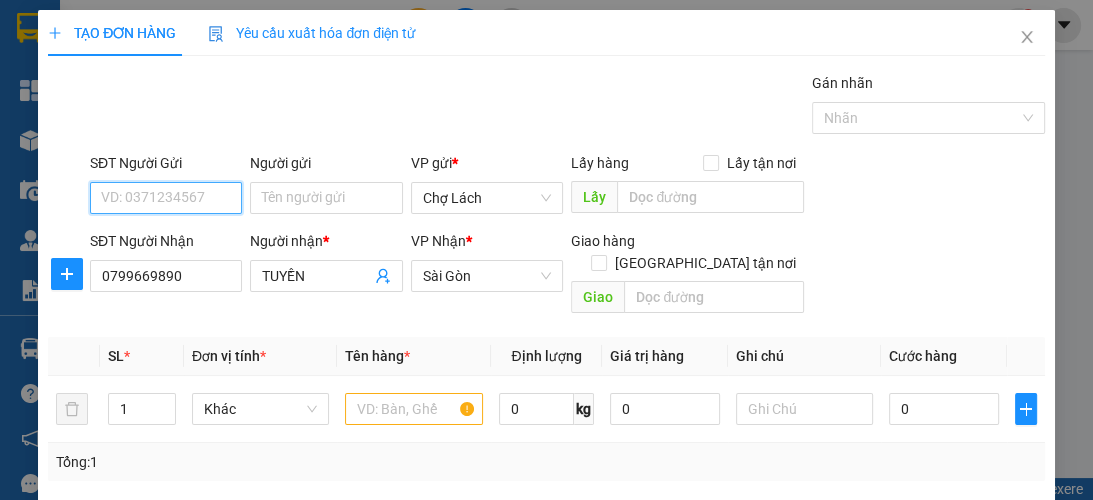 click on "SĐT Người Gửi" at bounding box center [166, 198] 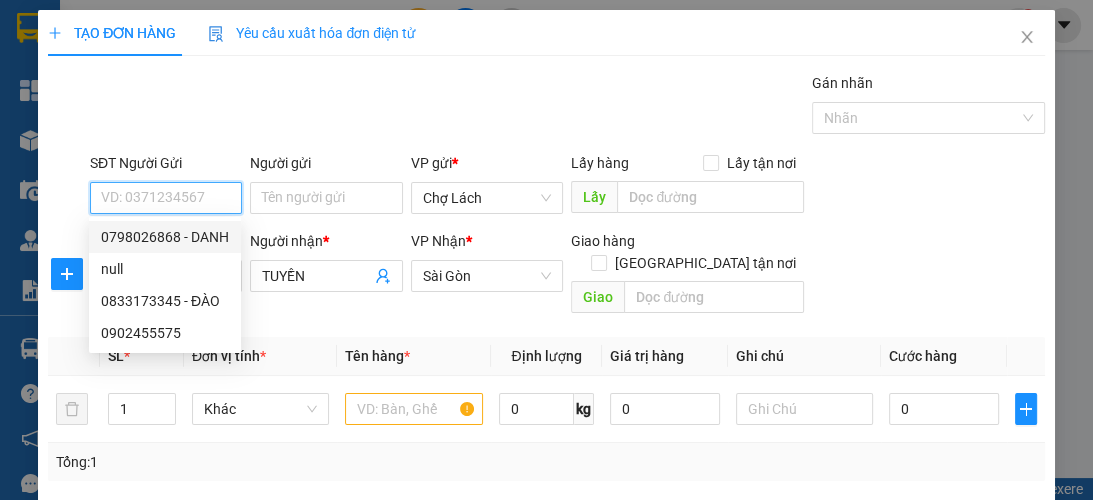 click on "0798026868 - DANH" at bounding box center (165, 237) 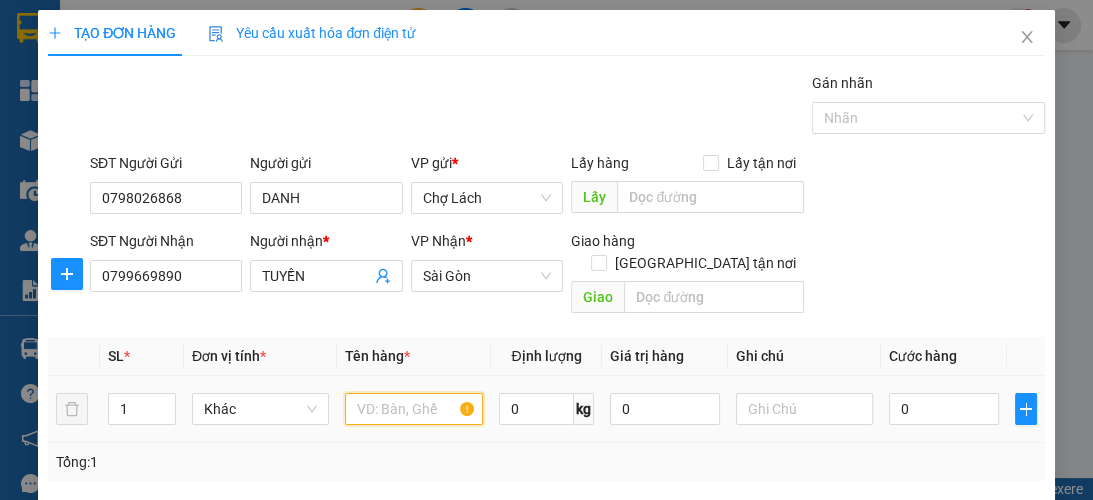click at bounding box center (413, 409) 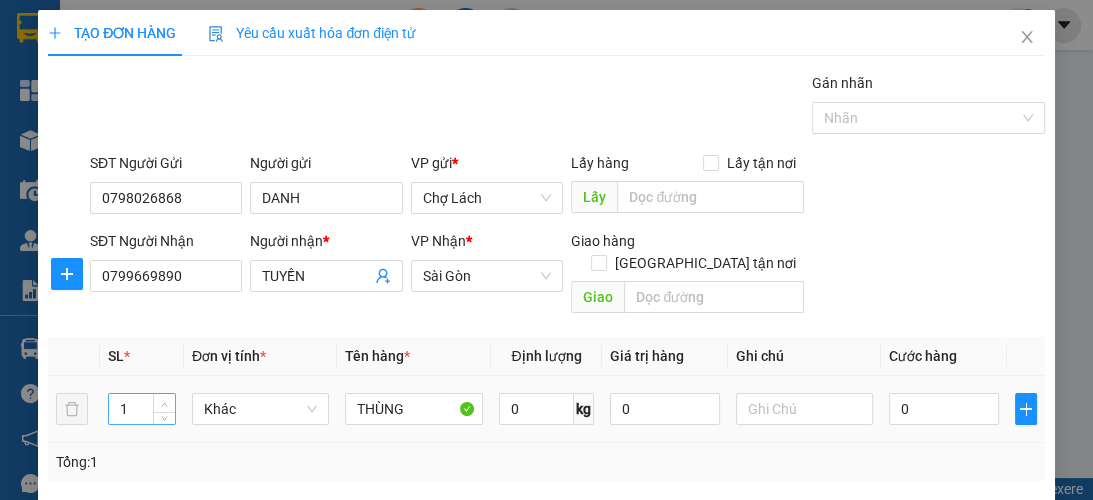click at bounding box center (165, 404) 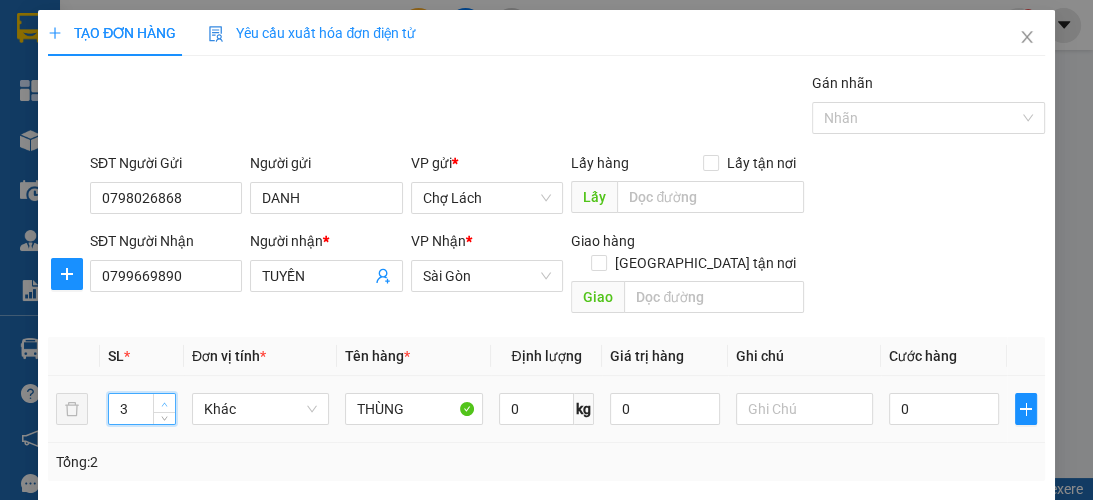 click at bounding box center [165, 404] 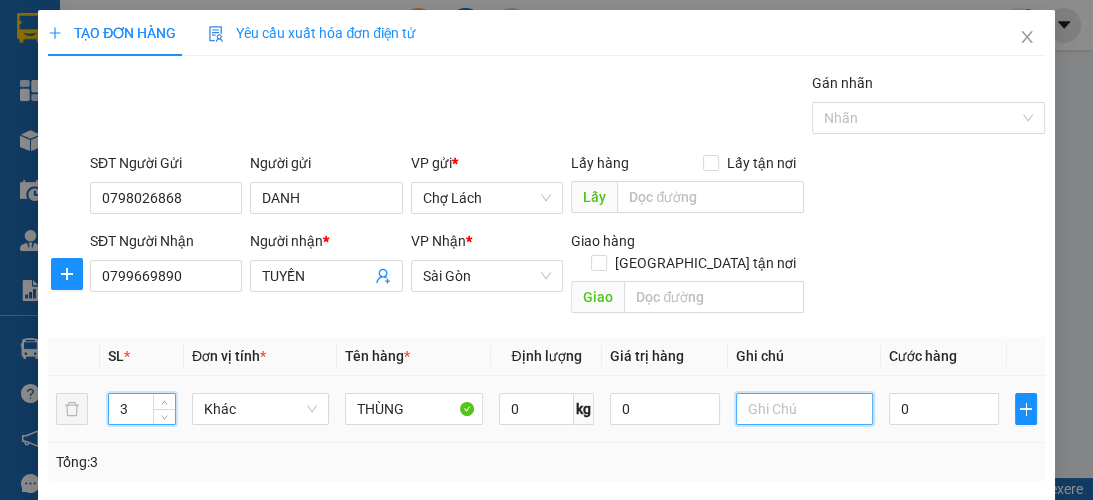 click at bounding box center [804, 409] 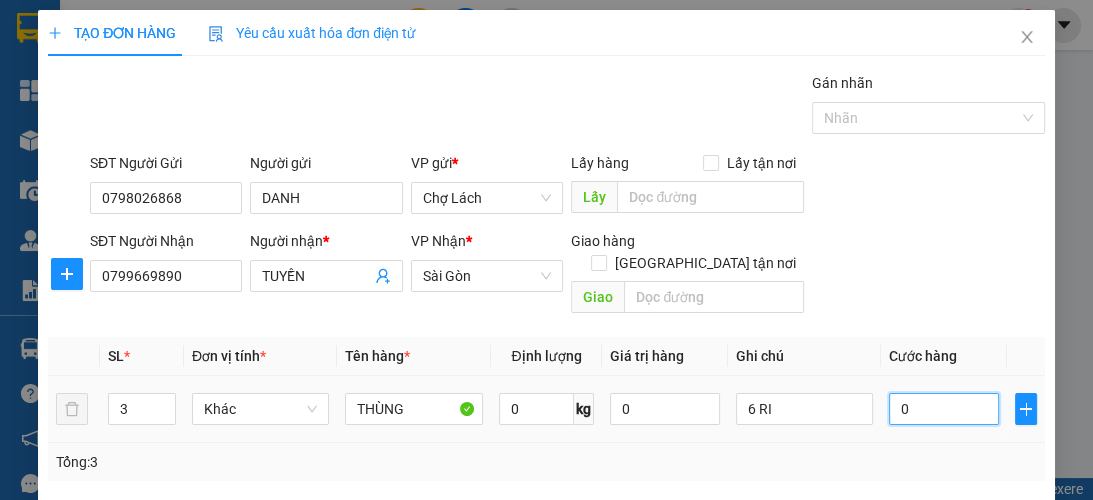 click on "0" at bounding box center [944, 409] 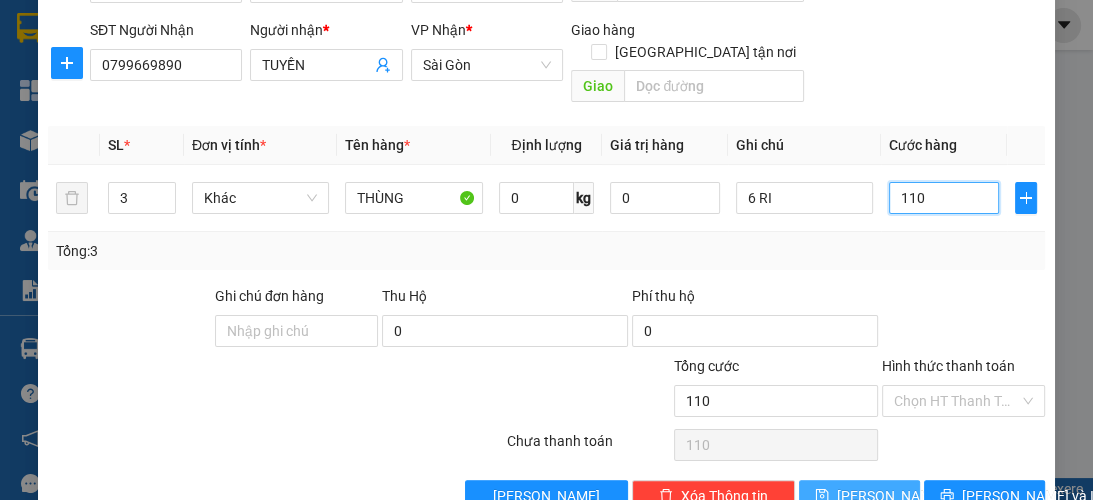 scroll, scrollTop: 238, scrollLeft: 0, axis: vertical 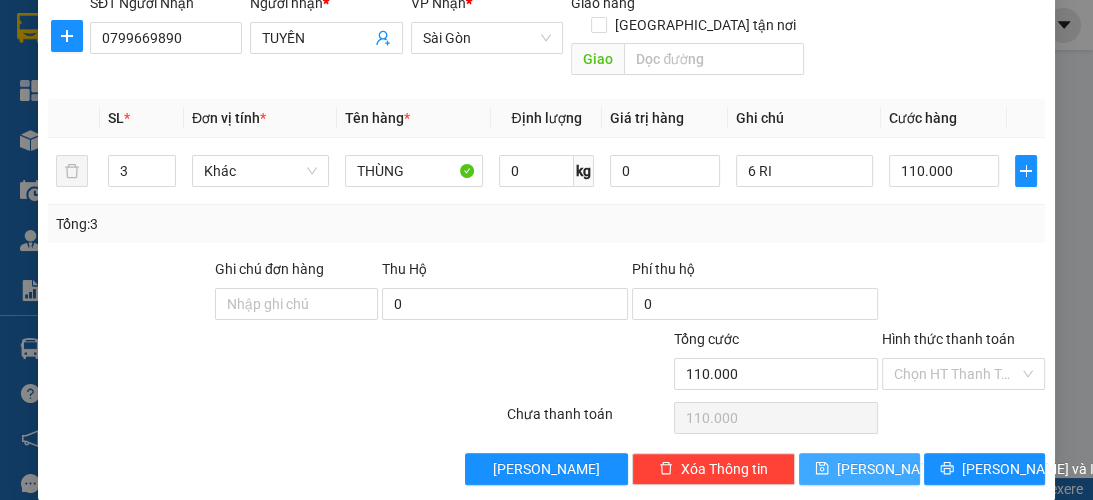 click on "[PERSON_NAME]" at bounding box center (859, 469) 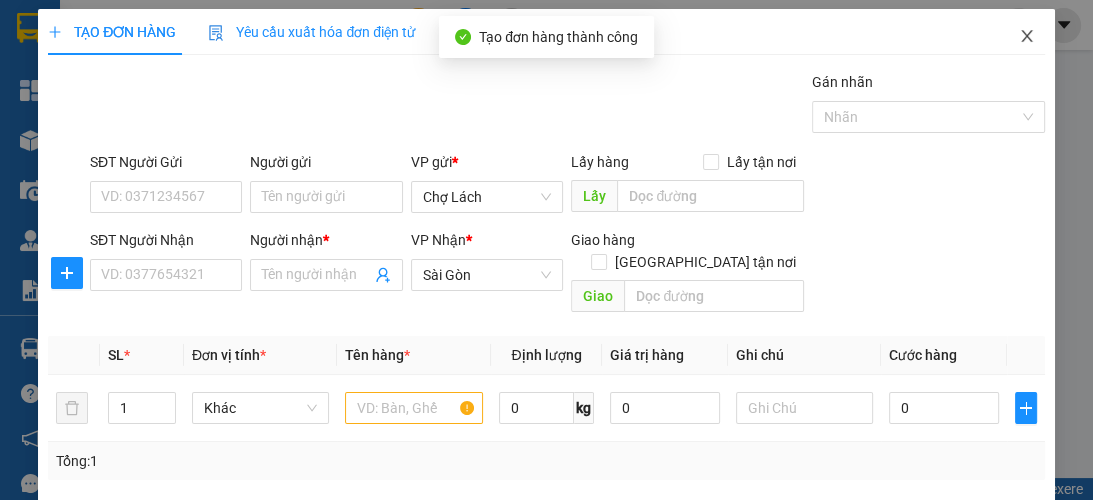 scroll, scrollTop: 0, scrollLeft: 0, axis: both 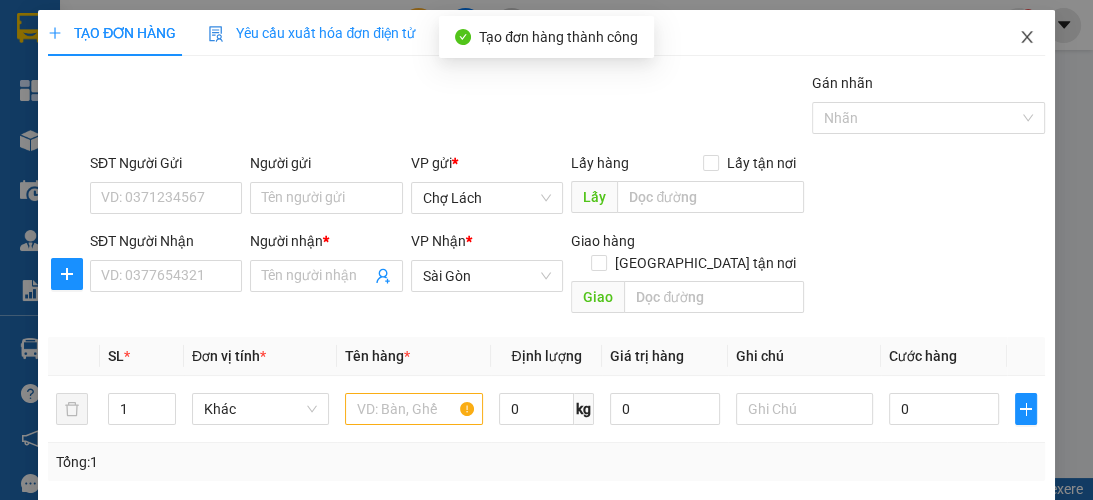 click 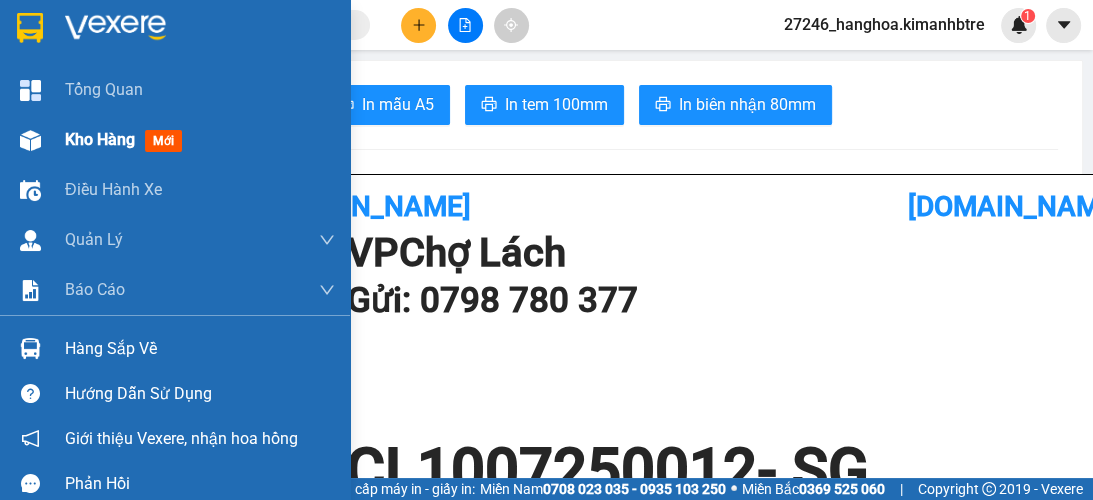 click on "Kho hàng" at bounding box center (100, 139) 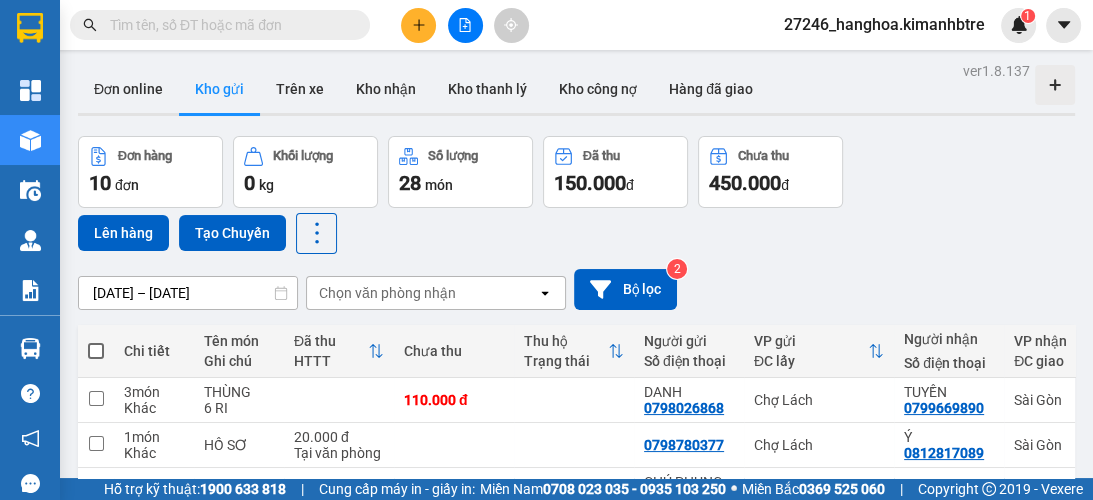 scroll, scrollTop: 0, scrollLeft: 0, axis: both 